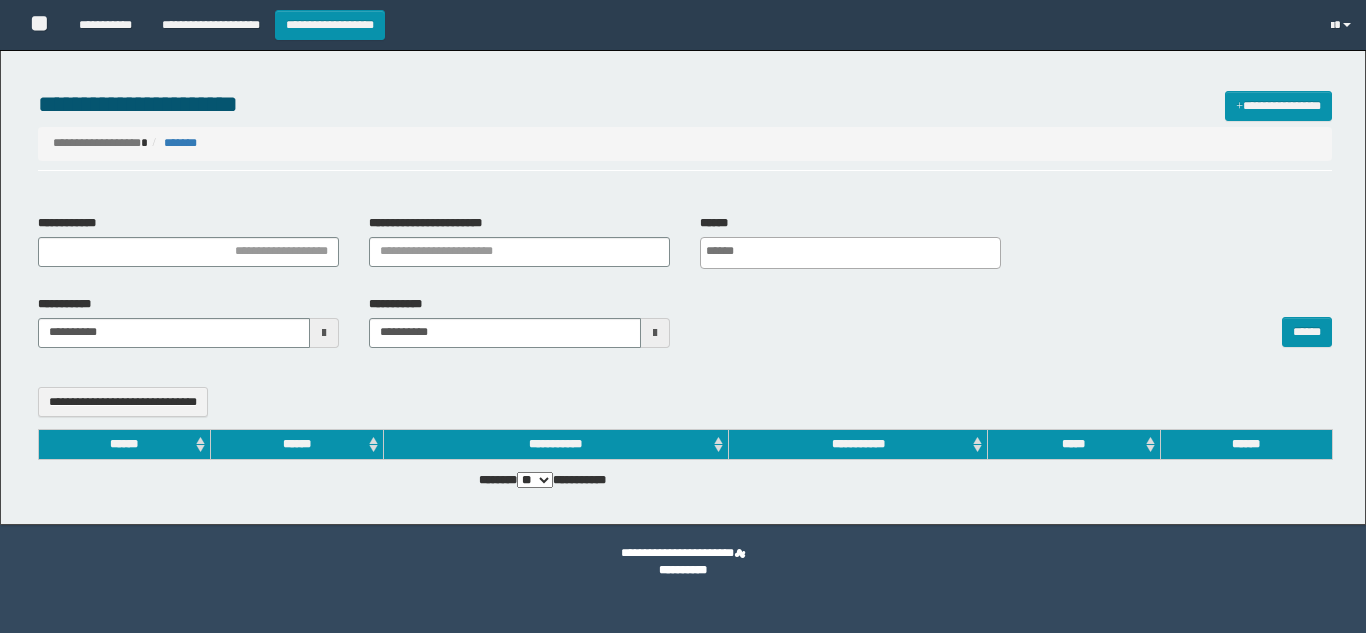 select 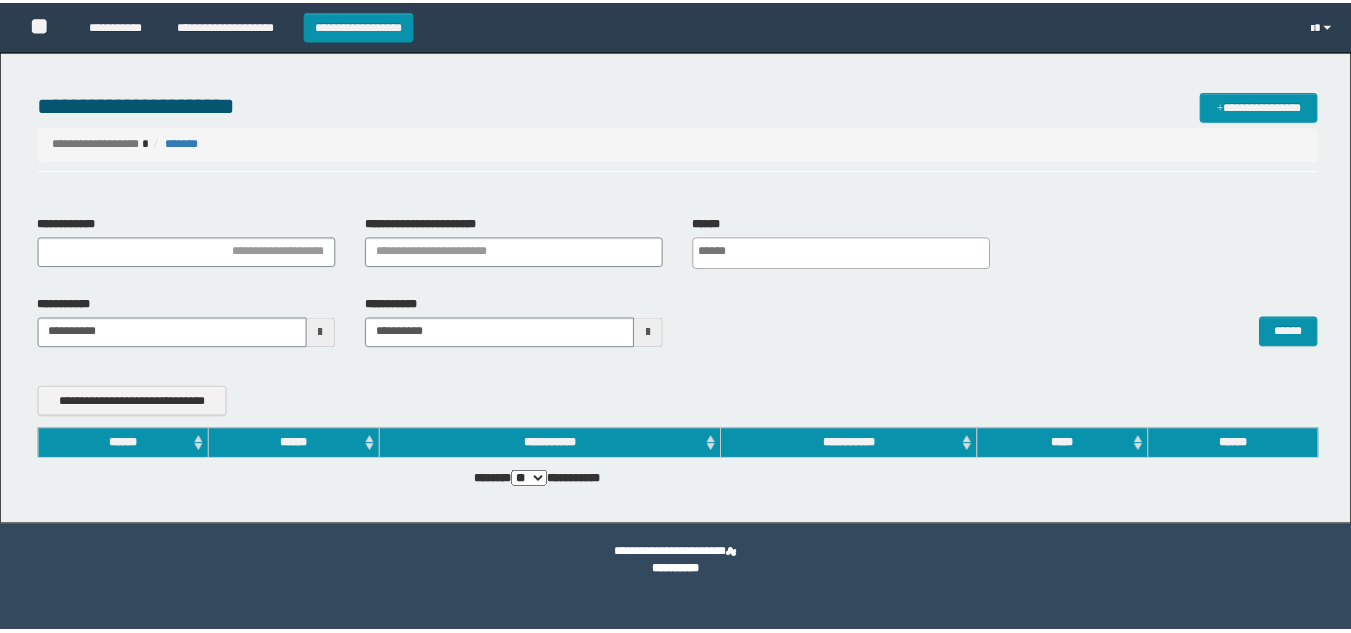 scroll, scrollTop: 0, scrollLeft: 0, axis: both 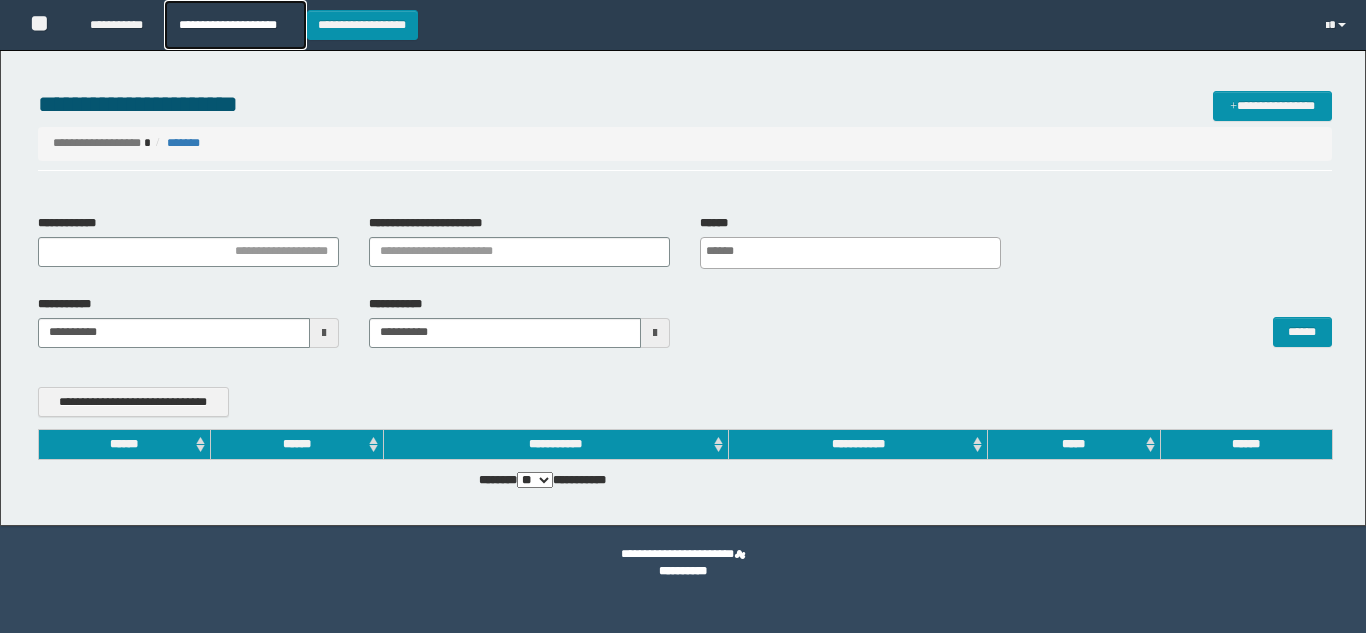 click on "**********" at bounding box center [235, 25] 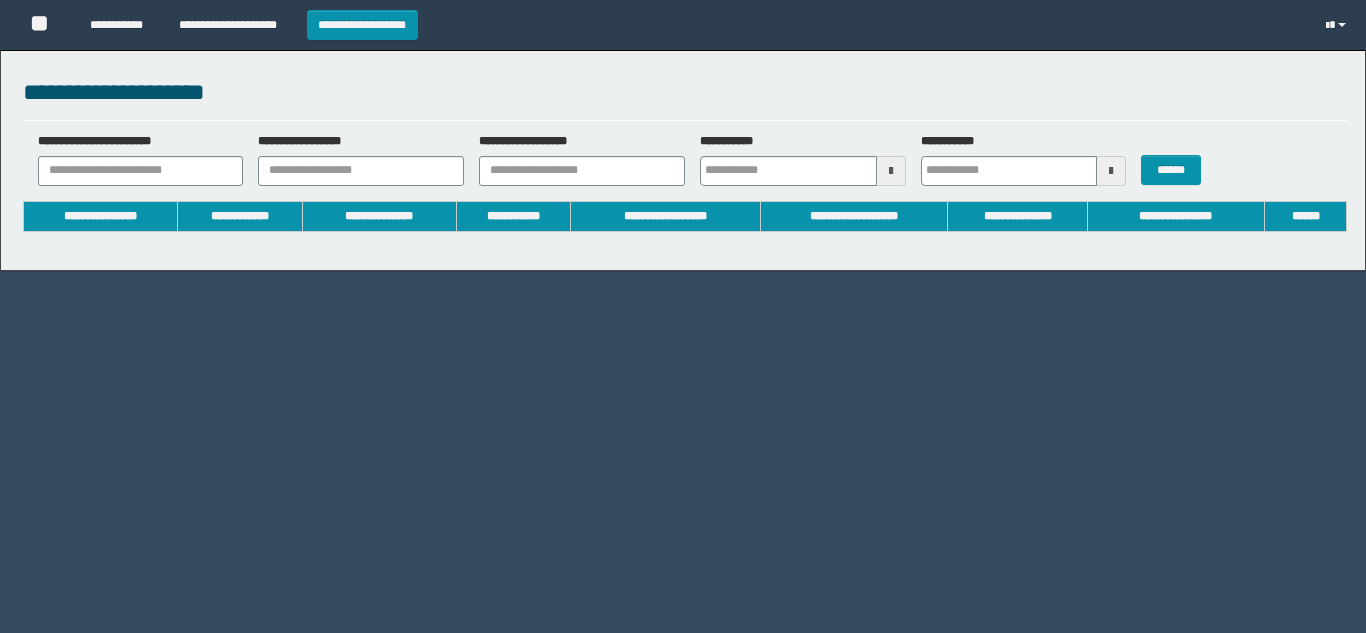 scroll, scrollTop: 0, scrollLeft: 0, axis: both 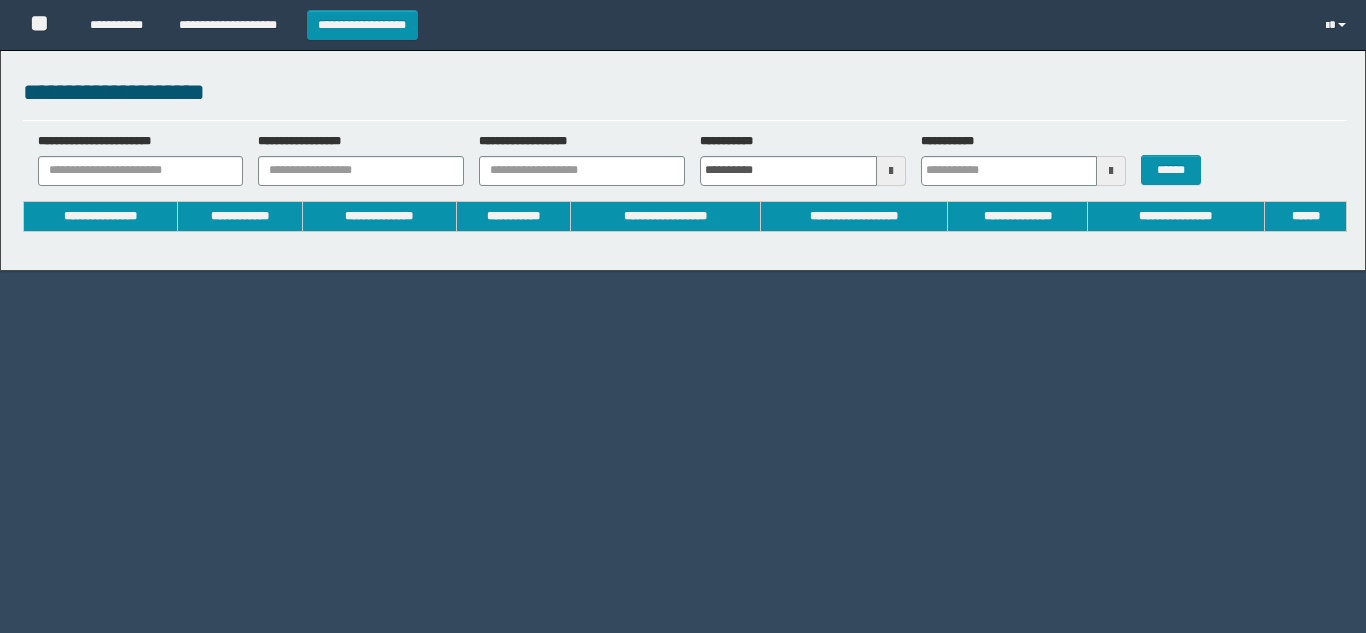 type on "**********" 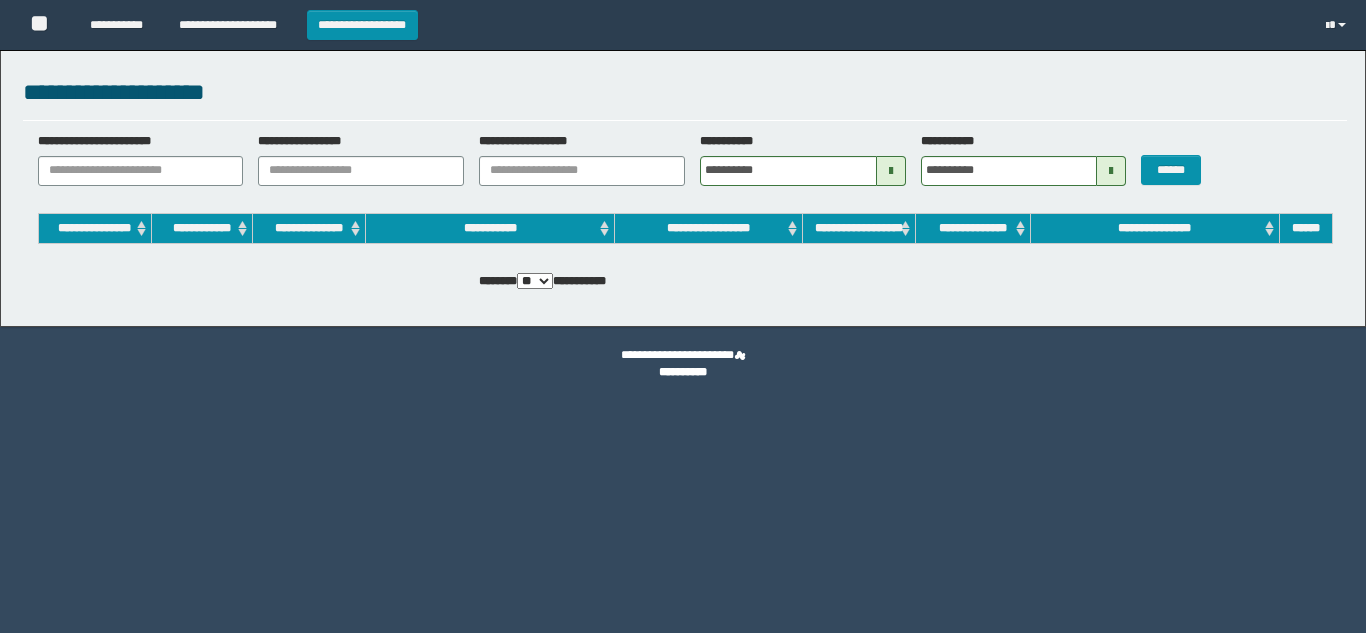 scroll, scrollTop: 0, scrollLeft: 0, axis: both 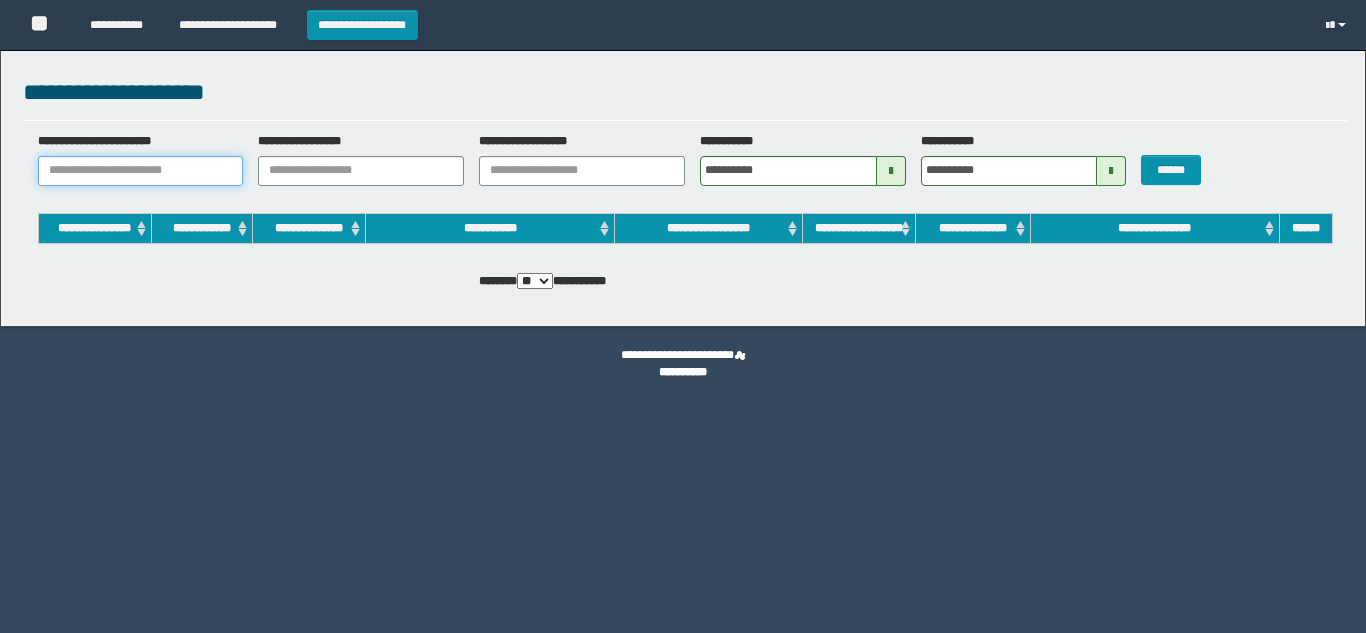 click on "**********" at bounding box center (141, 171) 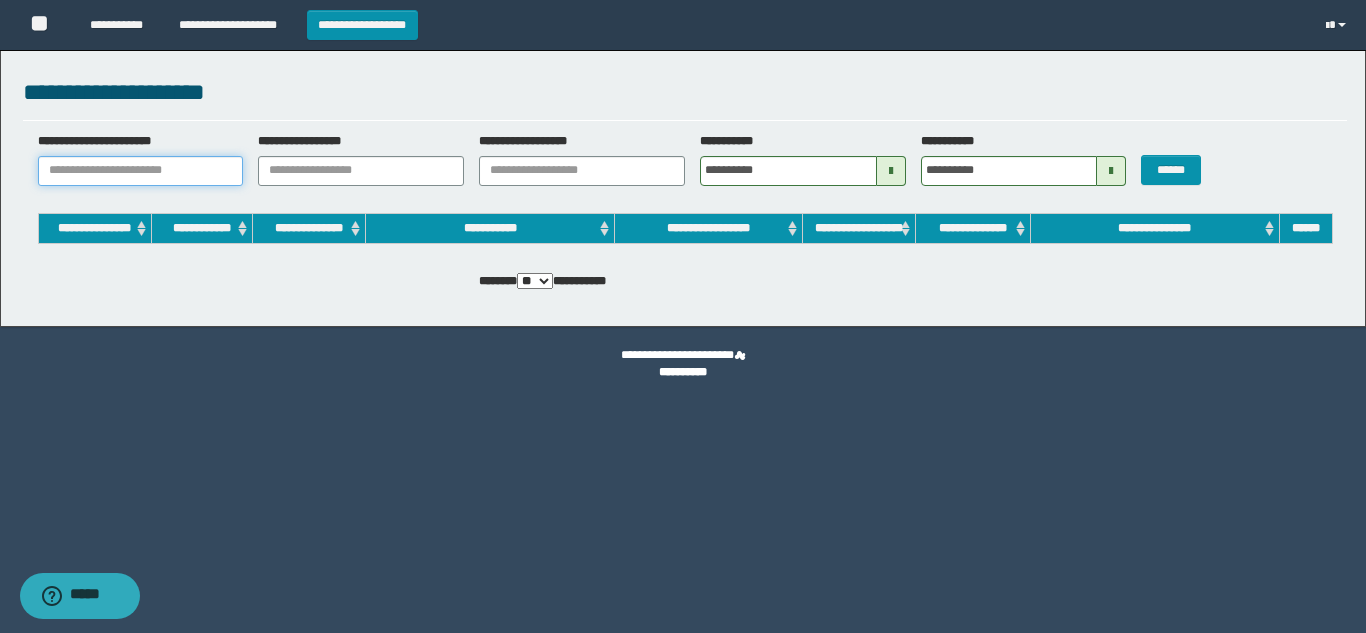 paste on "********" 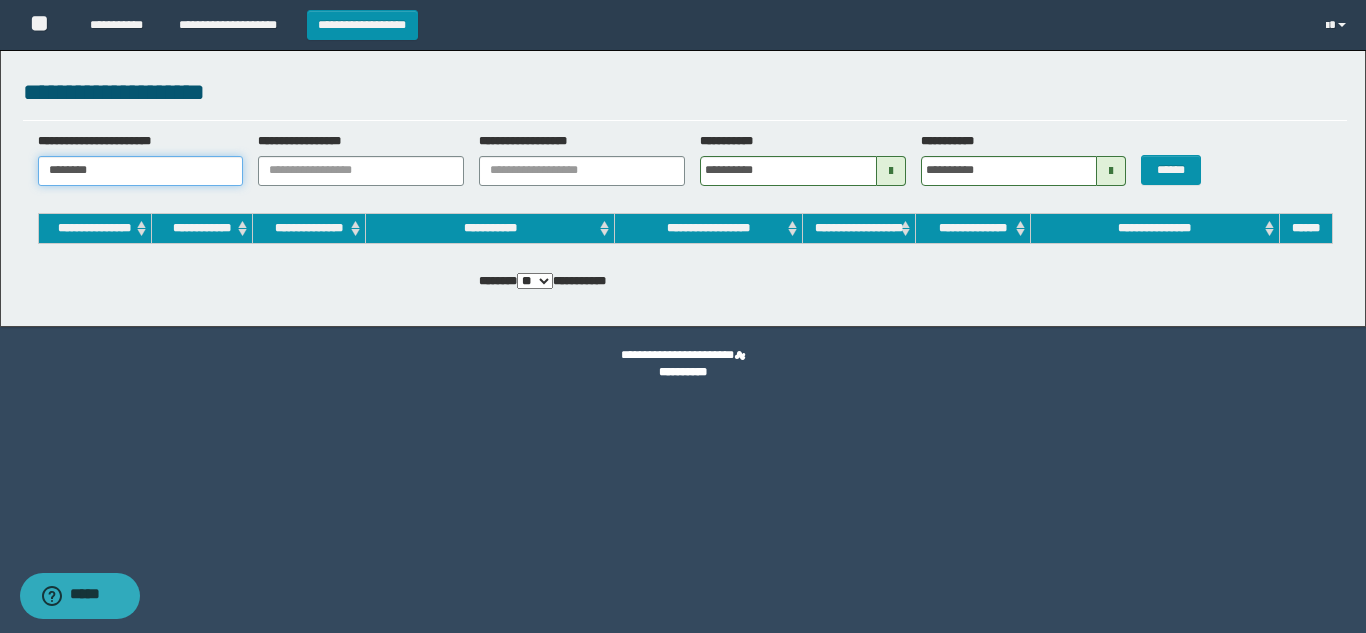type 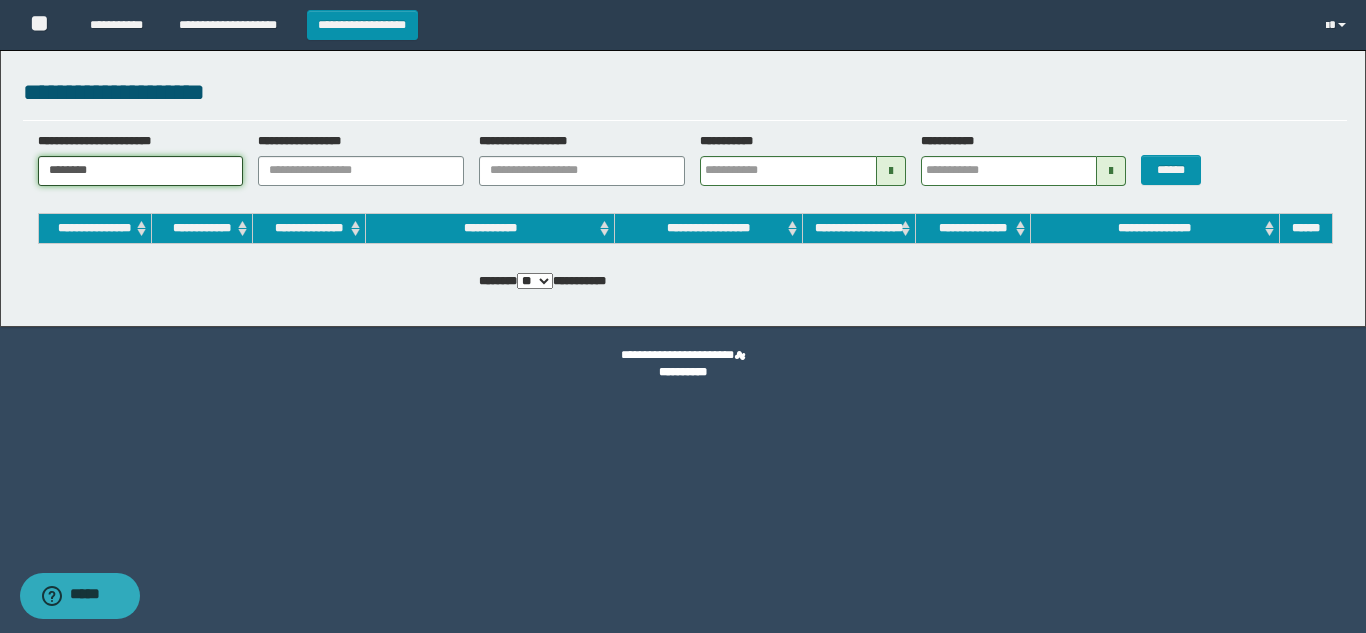 type 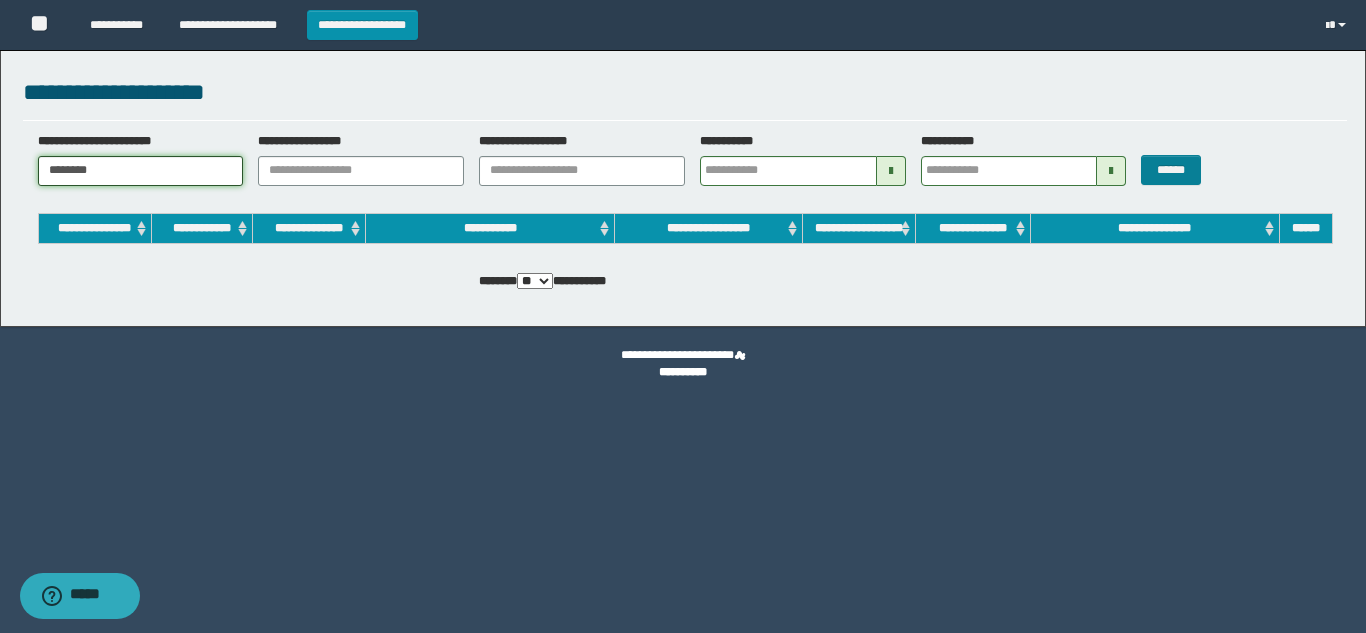 type on "********" 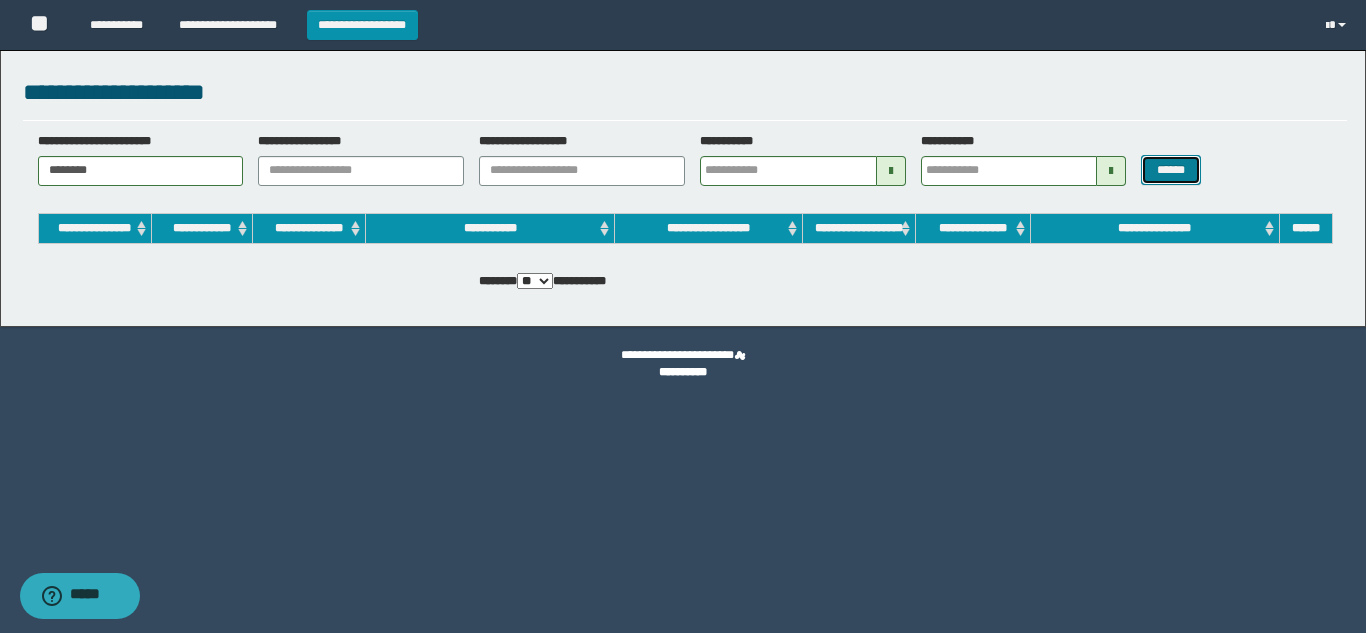 click on "******" at bounding box center [1170, 170] 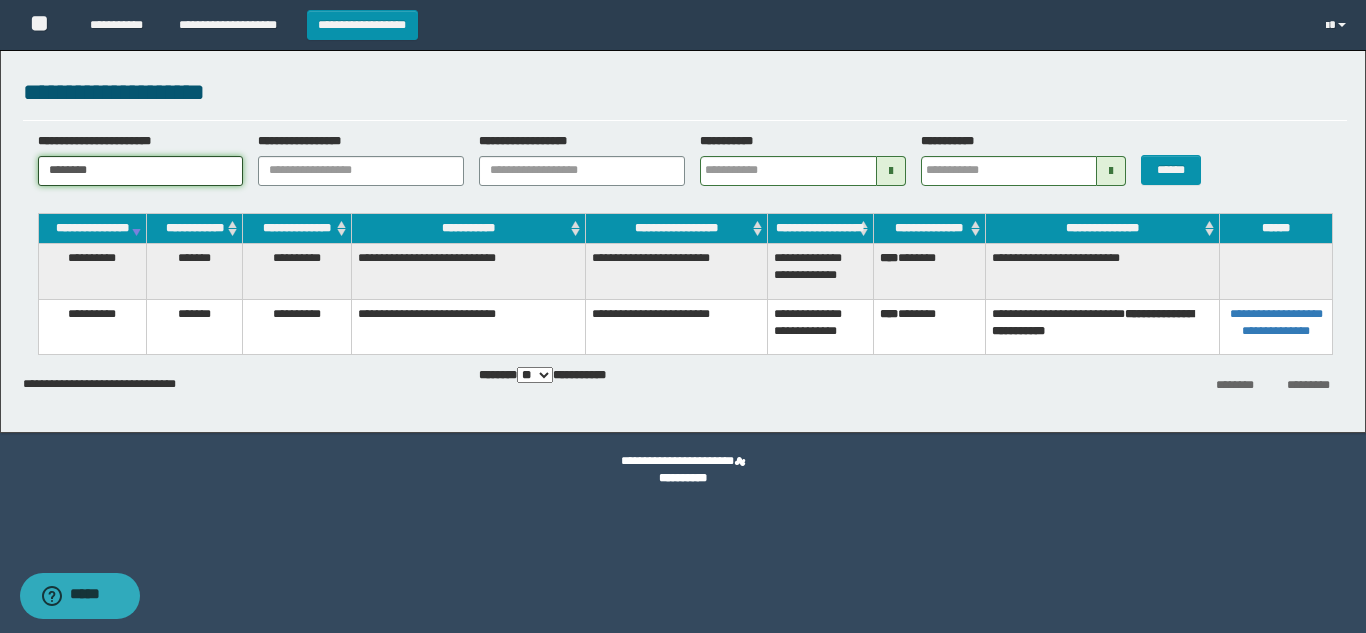 drag, startPoint x: 202, startPoint y: 161, endPoint x: 0, endPoint y: 144, distance: 202.71408 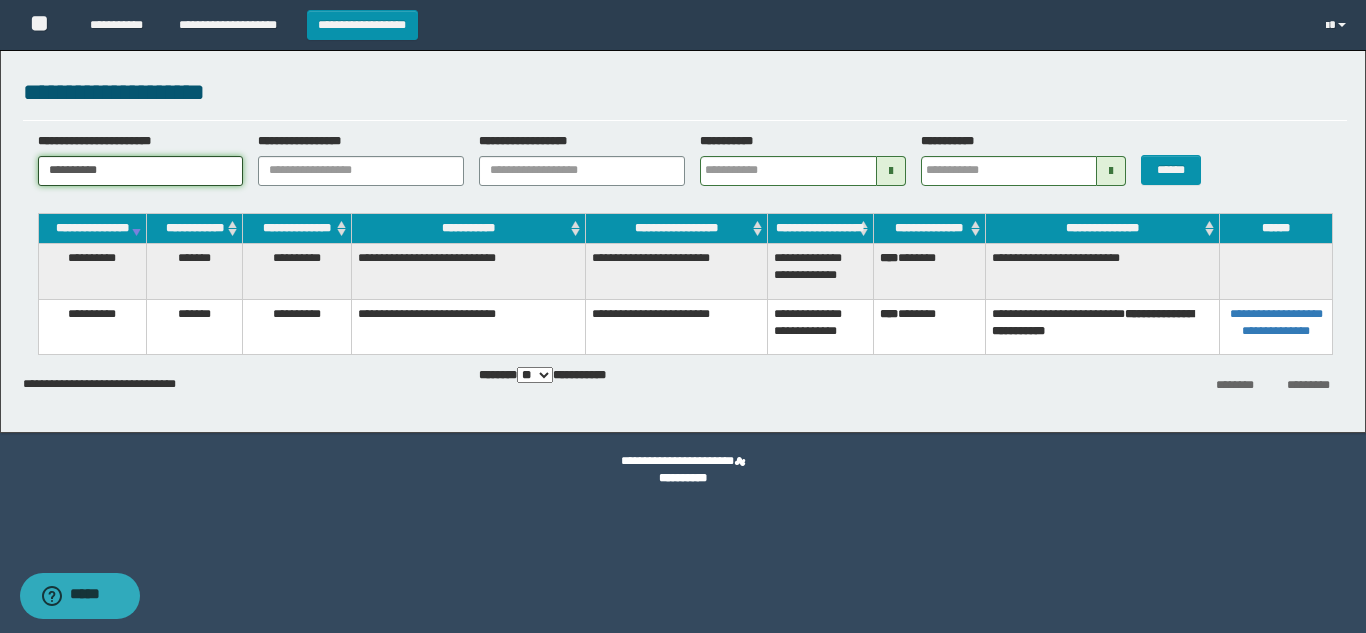 type 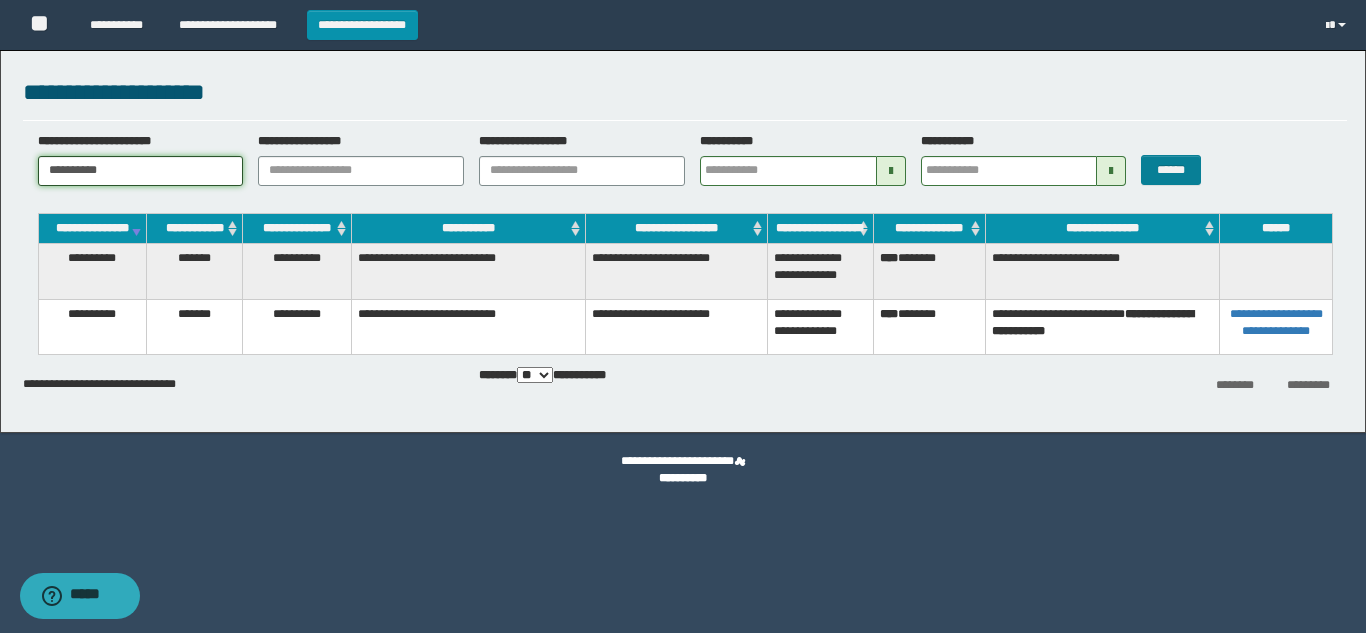 type on "**********" 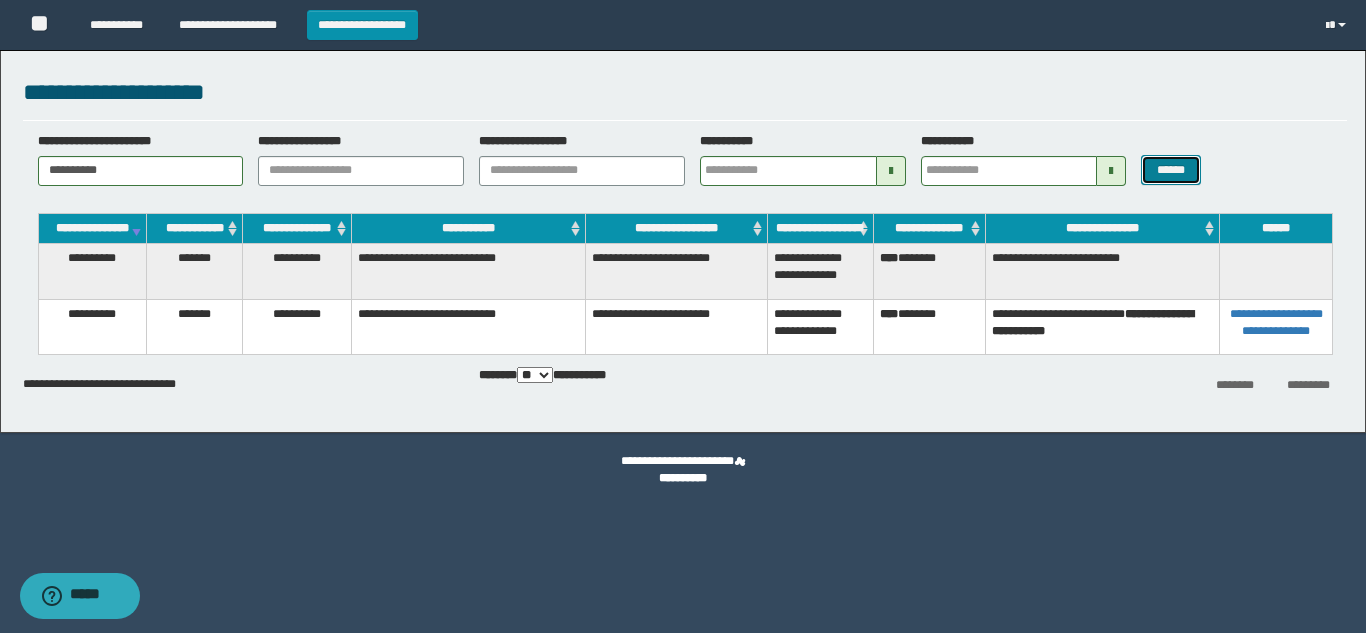 click on "******" at bounding box center (1170, 170) 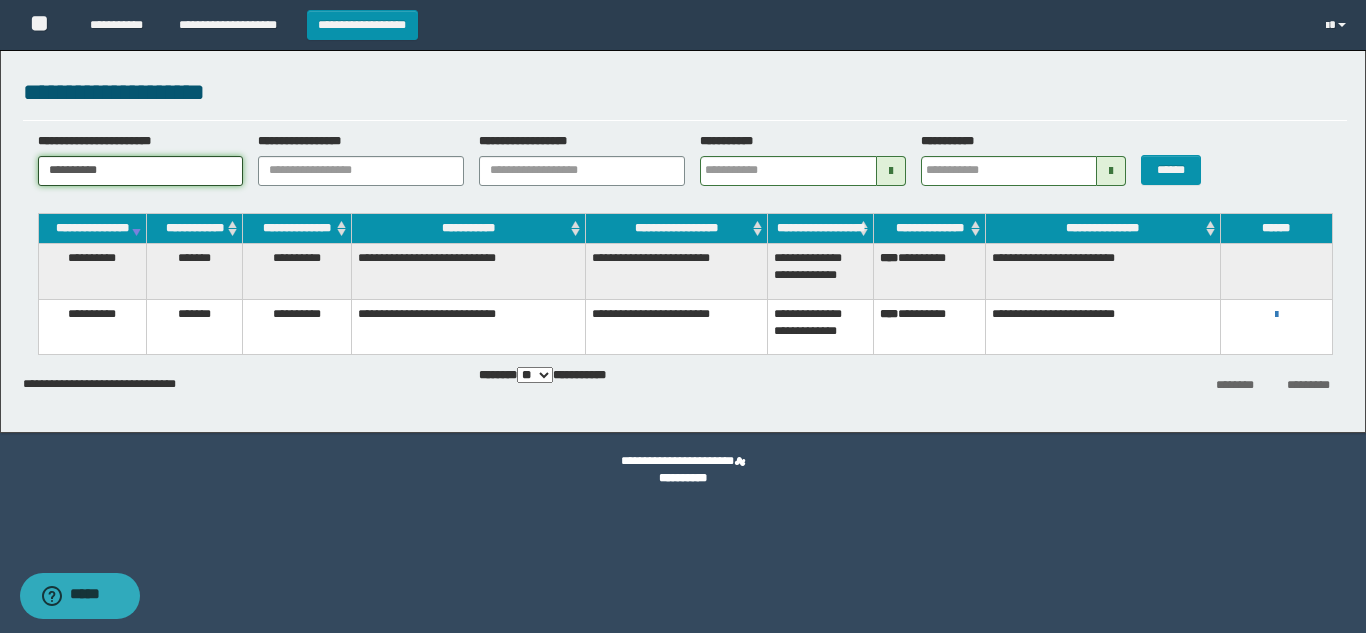 drag, startPoint x: 181, startPoint y: 158, endPoint x: 0, endPoint y: 166, distance: 181.17671 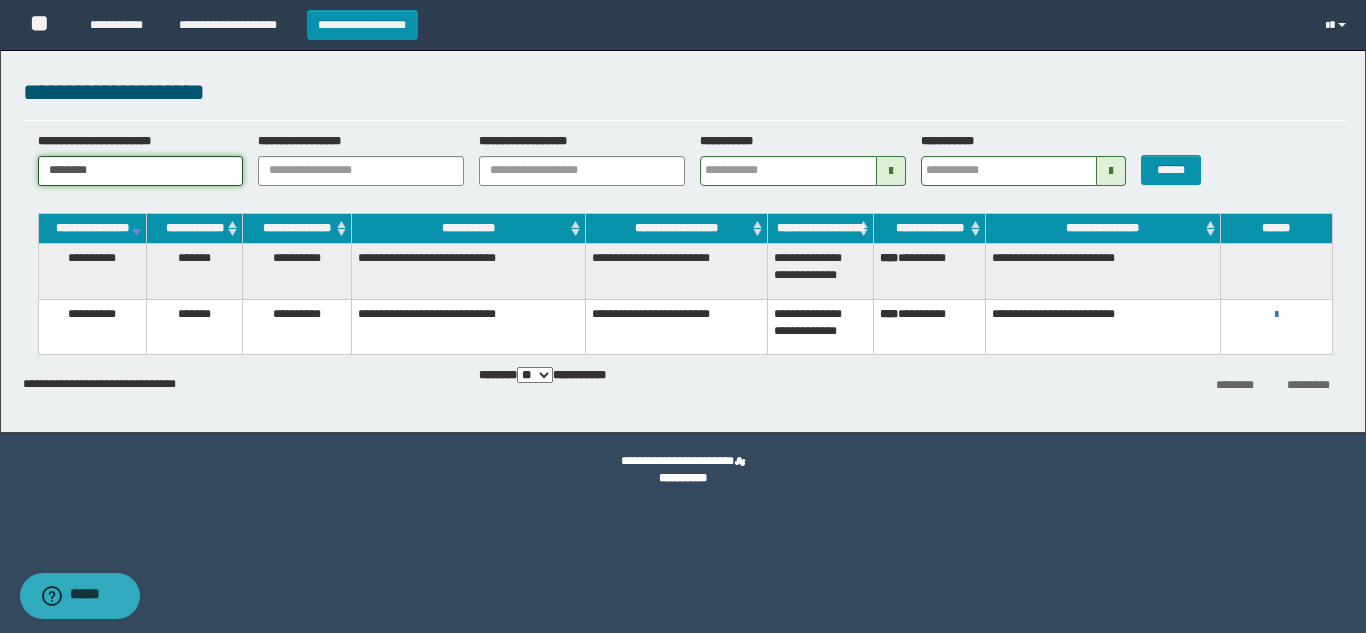type 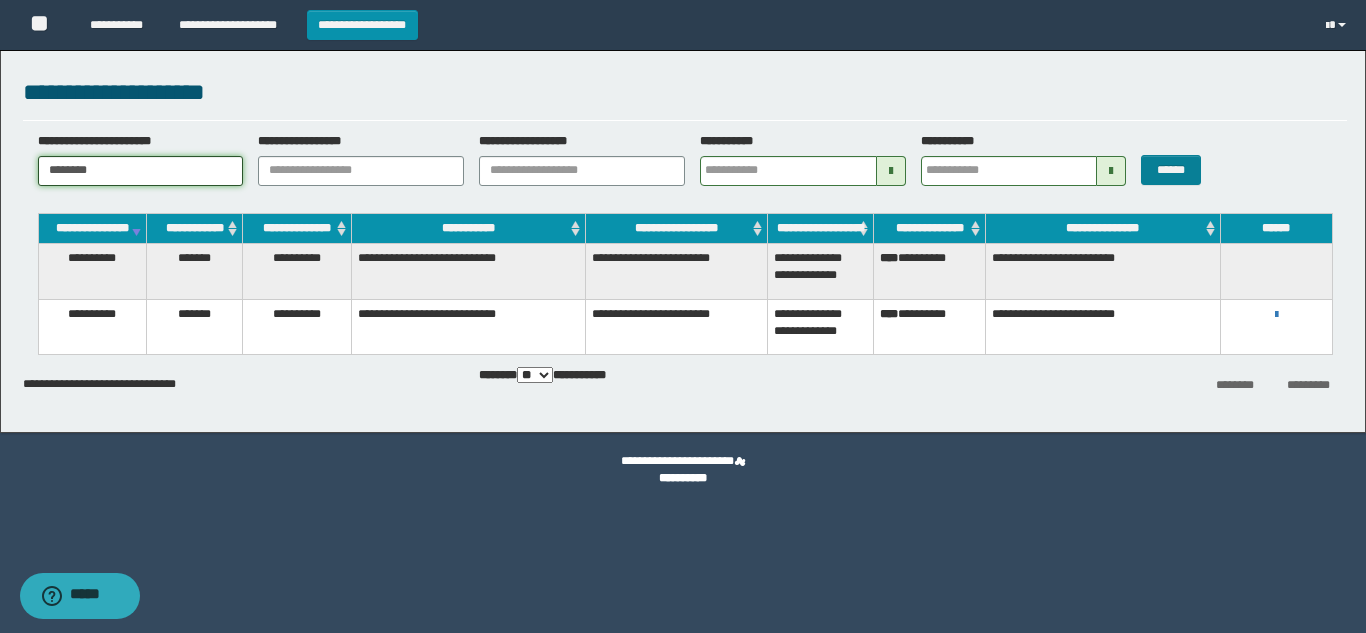 type on "********" 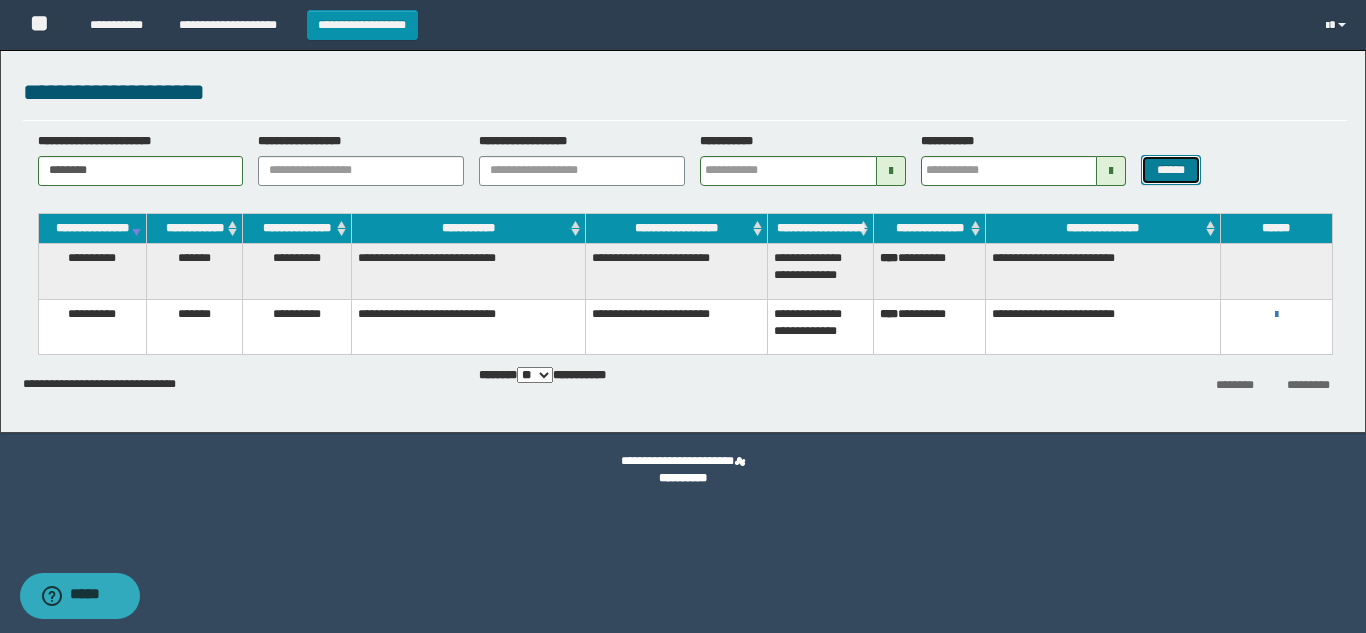 click on "******" at bounding box center (1170, 170) 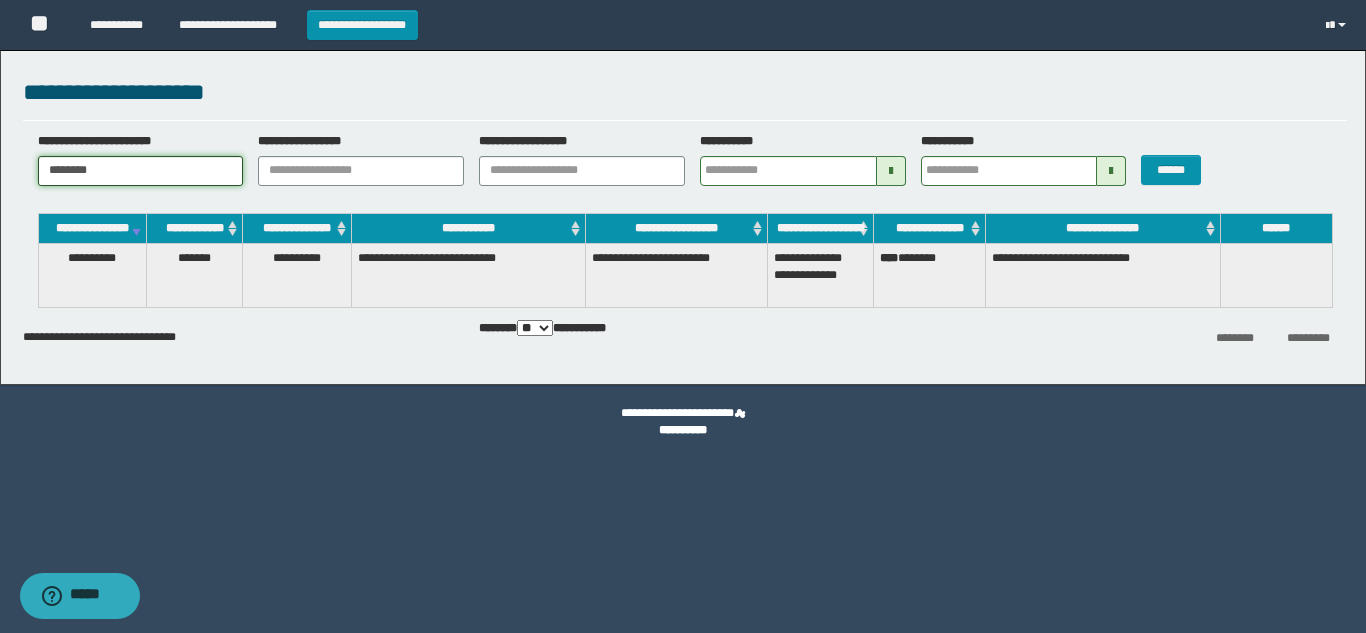 drag, startPoint x: 155, startPoint y: 175, endPoint x: 0, endPoint y: 136, distance: 159.83116 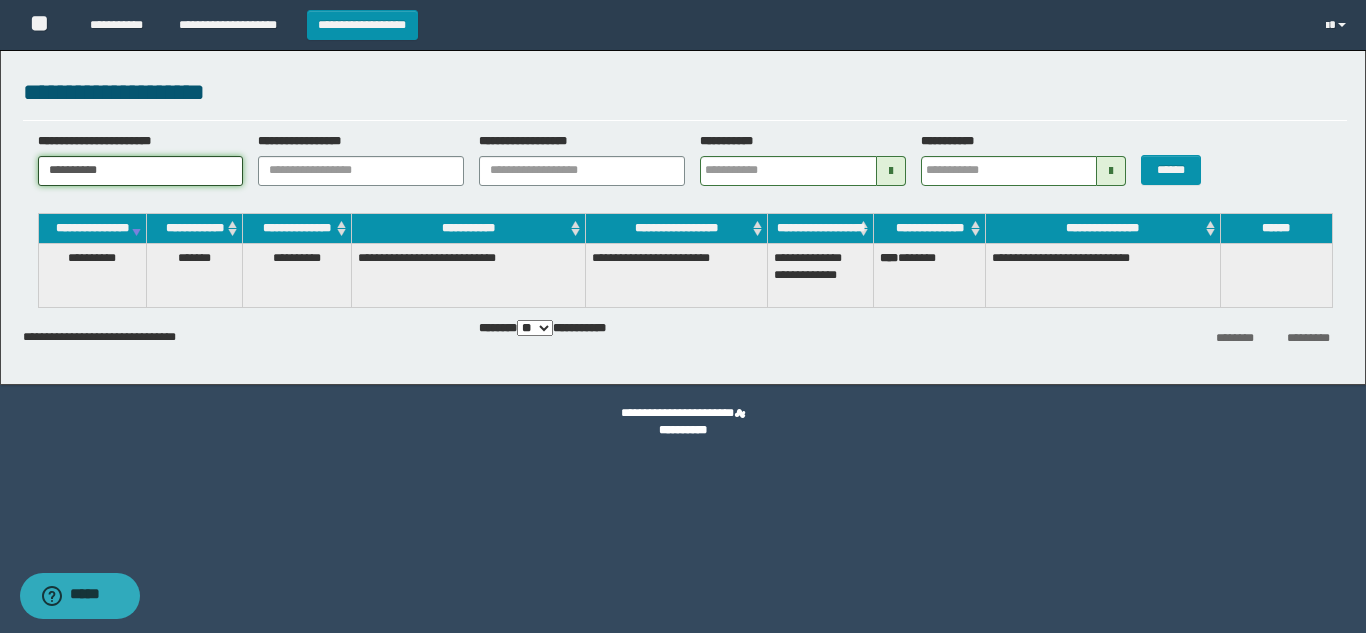 type 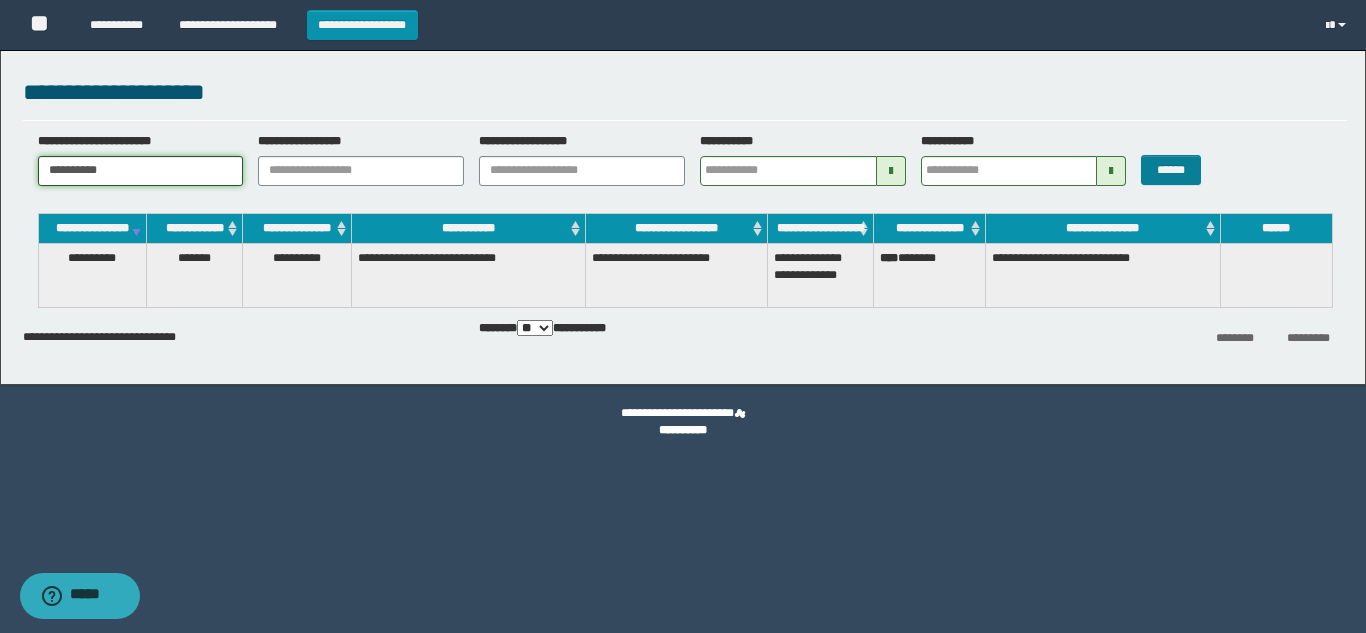 type on "**********" 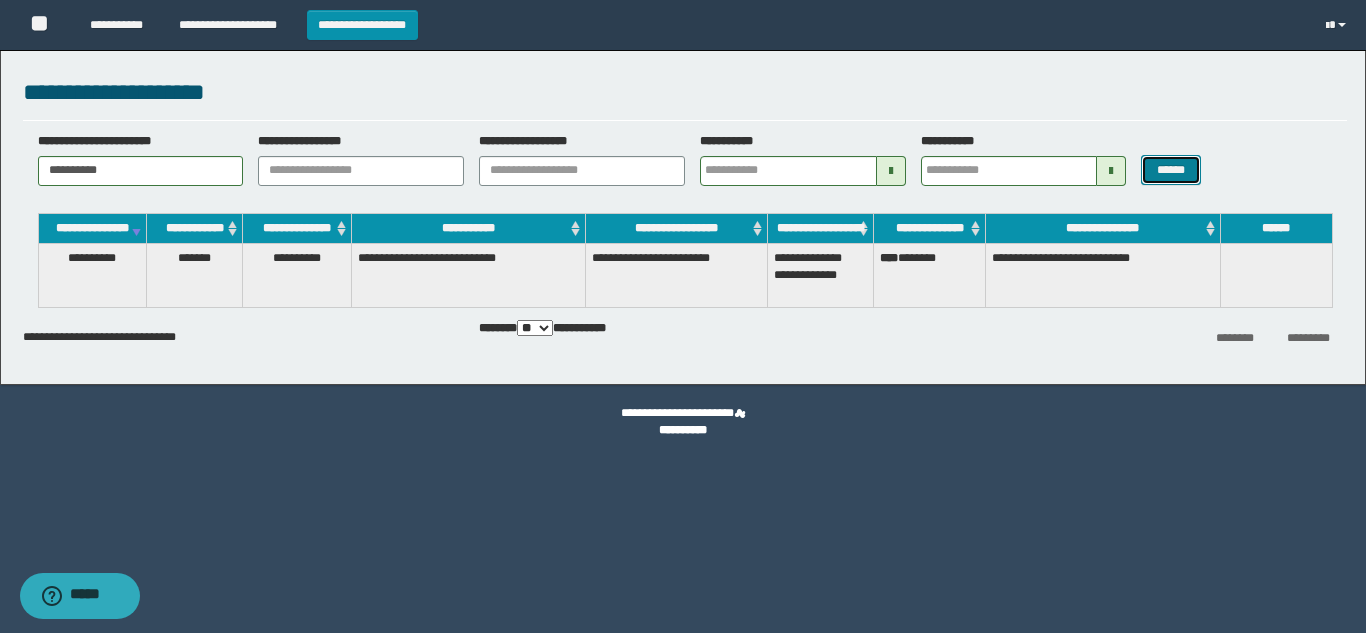 click on "******" at bounding box center [1170, 170] 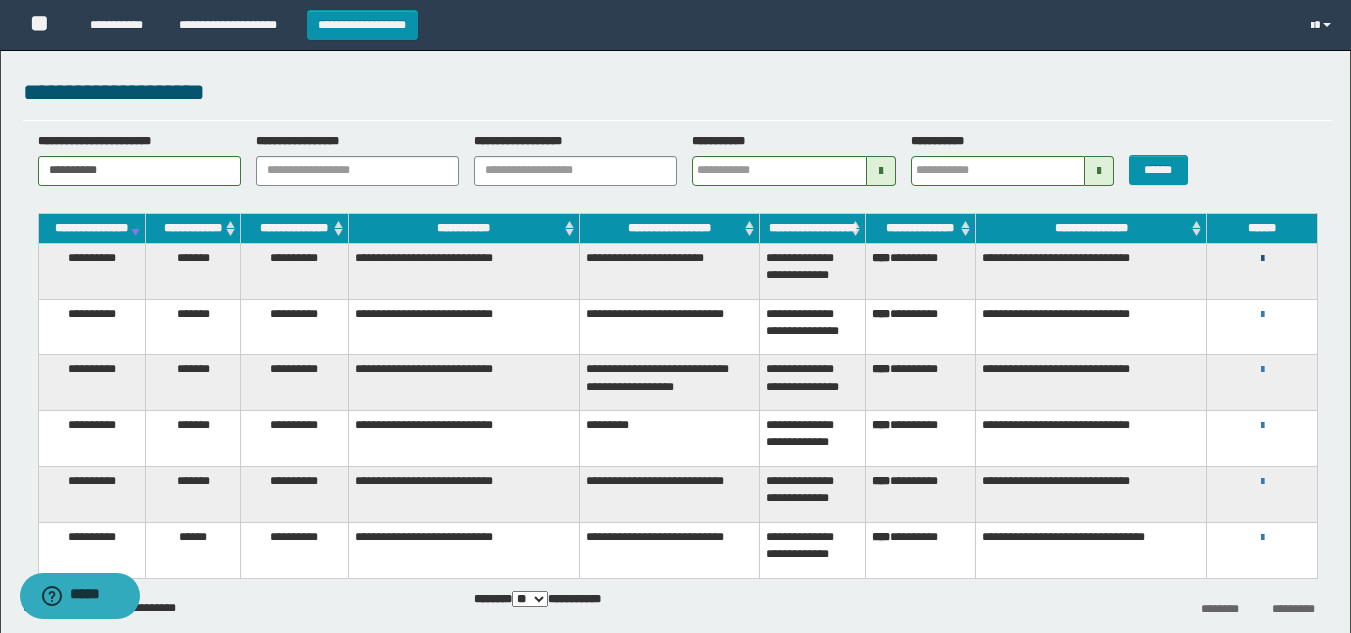 click at bounding box center [1262, 259] 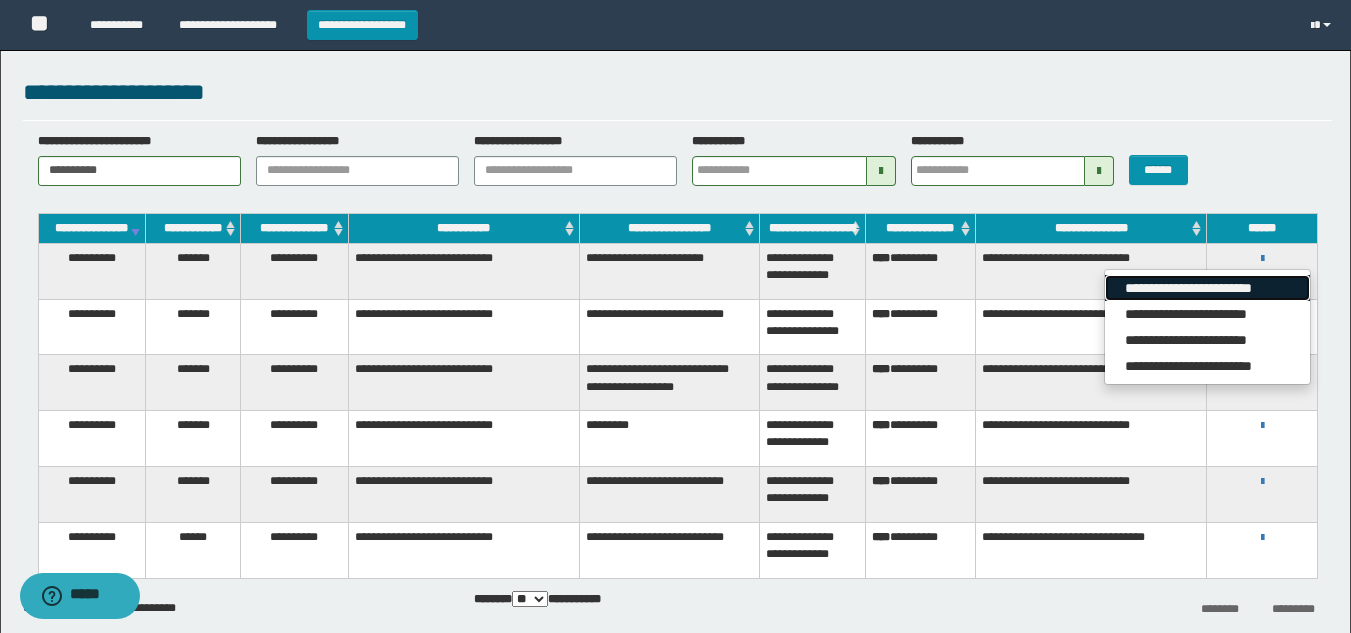 click on "**********" at bounding box center (1207, 288) 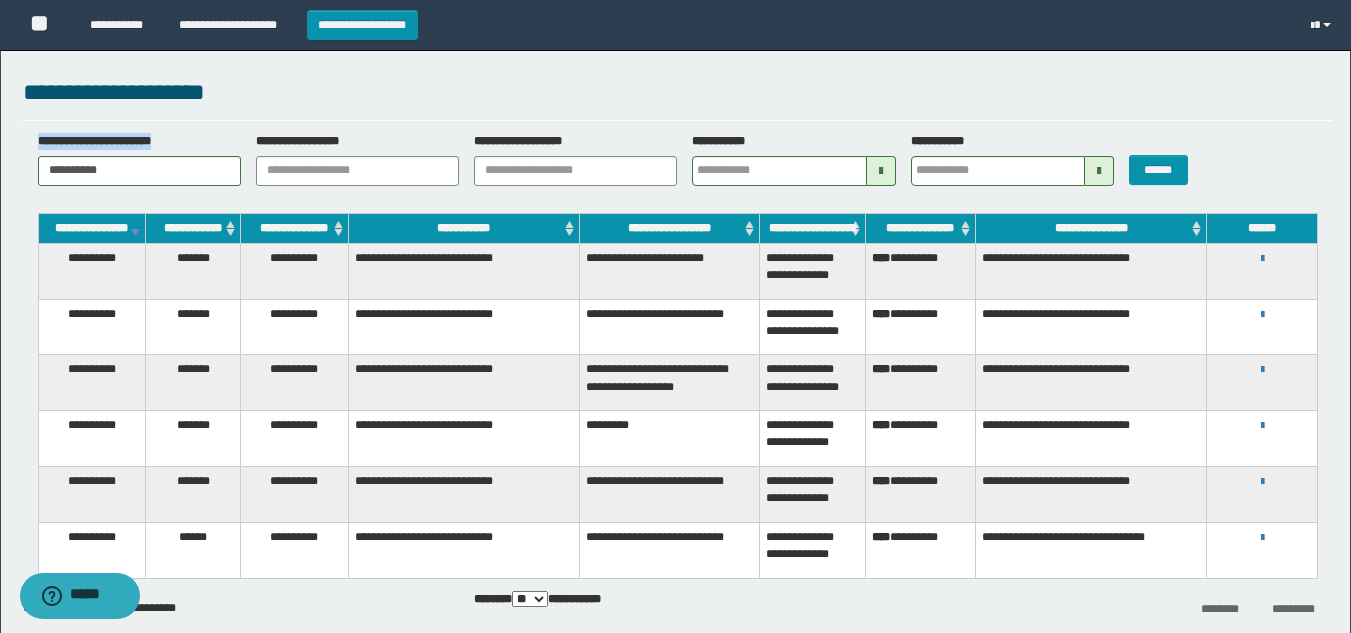 click on "**********" at bounding box center (677, 166) 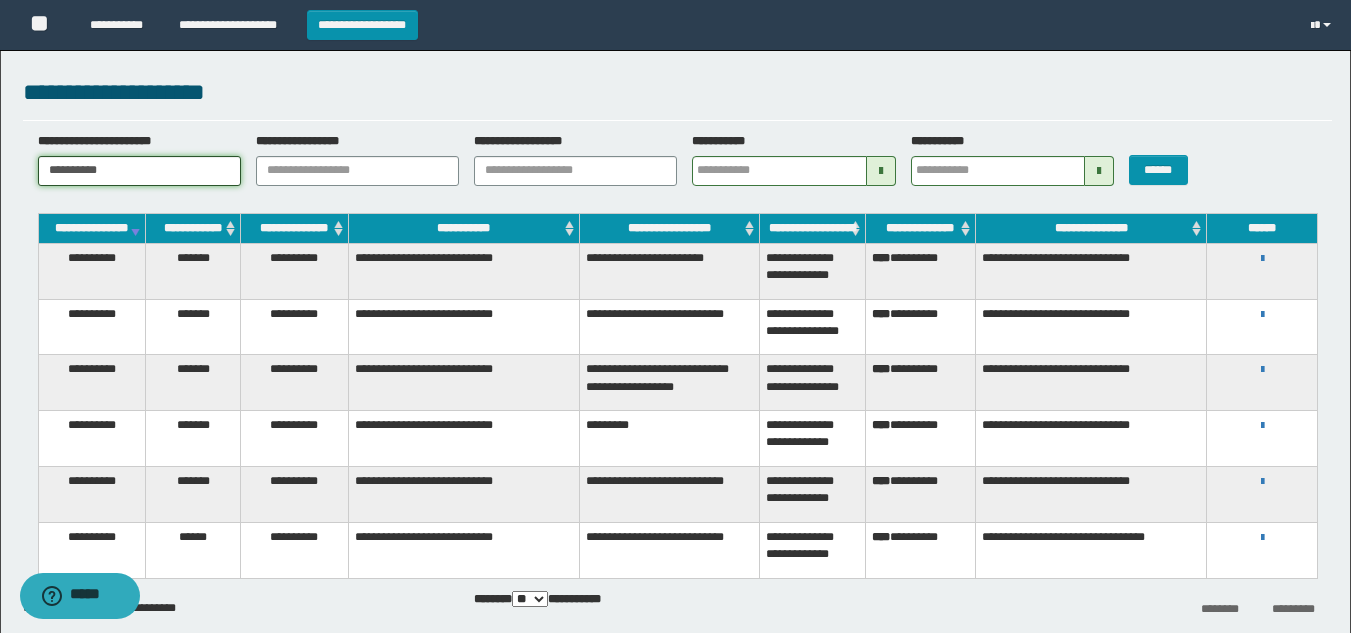 click on "**********" at bounding box center (139, 171) 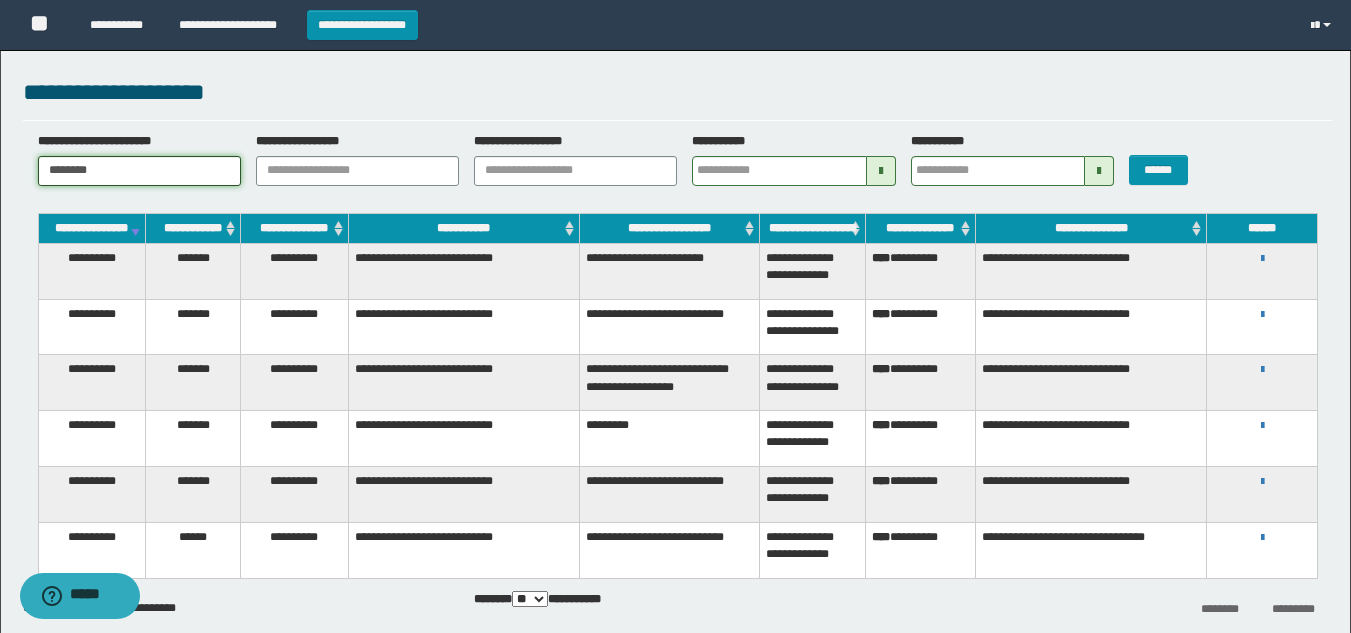 type 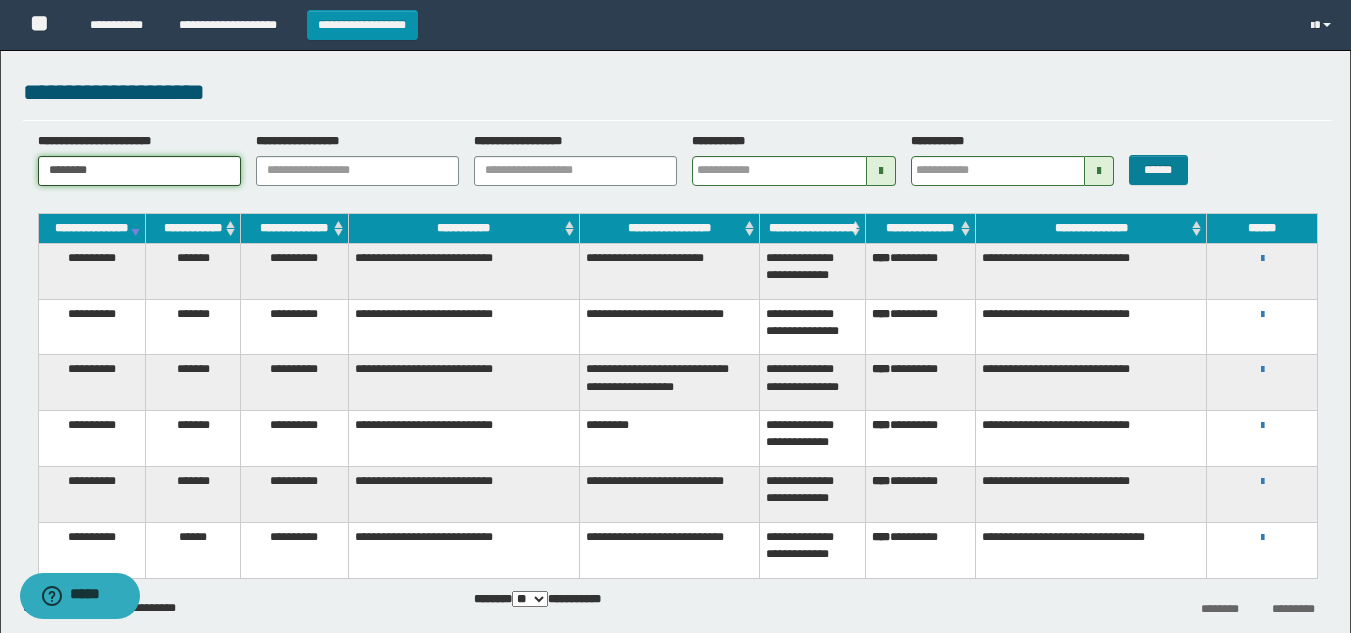 type on "********" 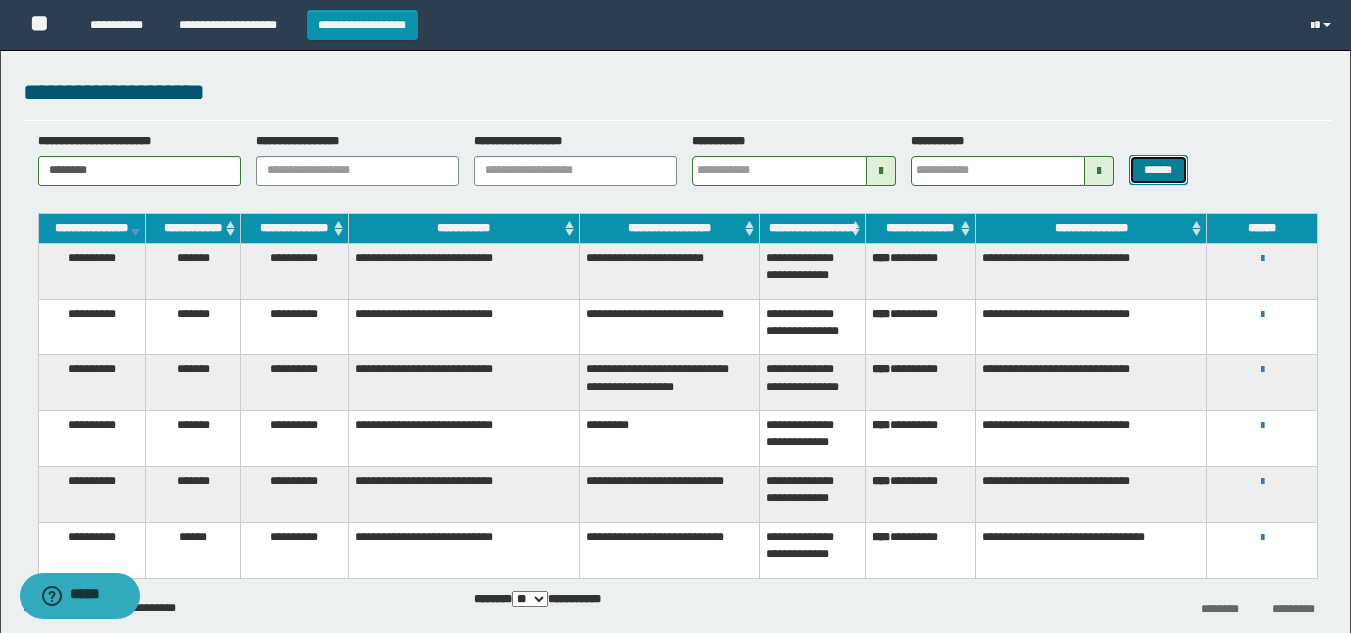 click on "******" at bounding box center [1158, 170] 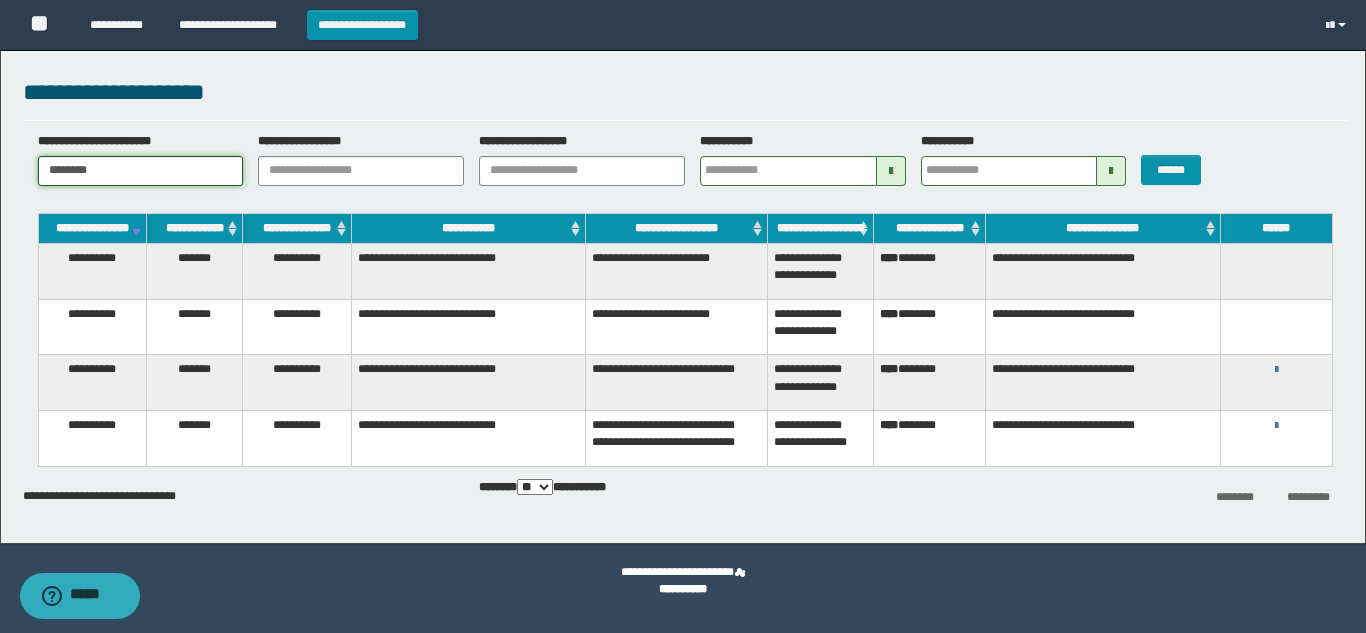 drag, startPoint x: 158, startPoint y: 159, endPoint x: 0, endPoint y: 165, distance: 158.11388 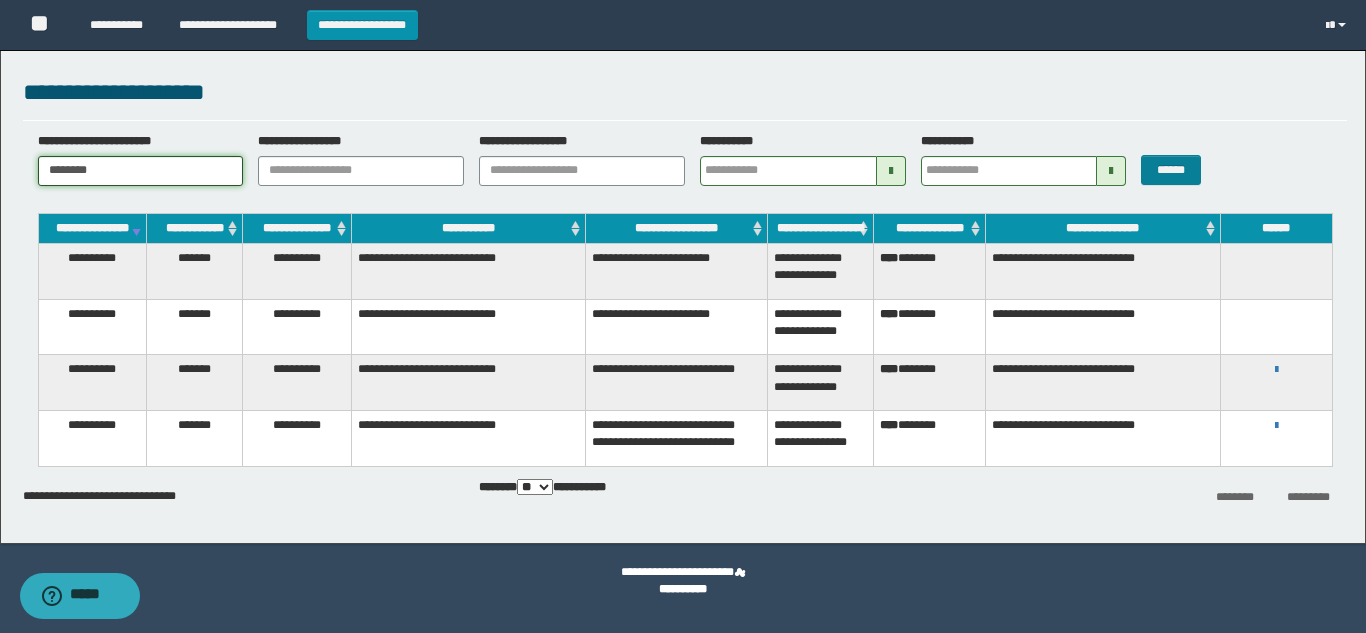 type on "********" 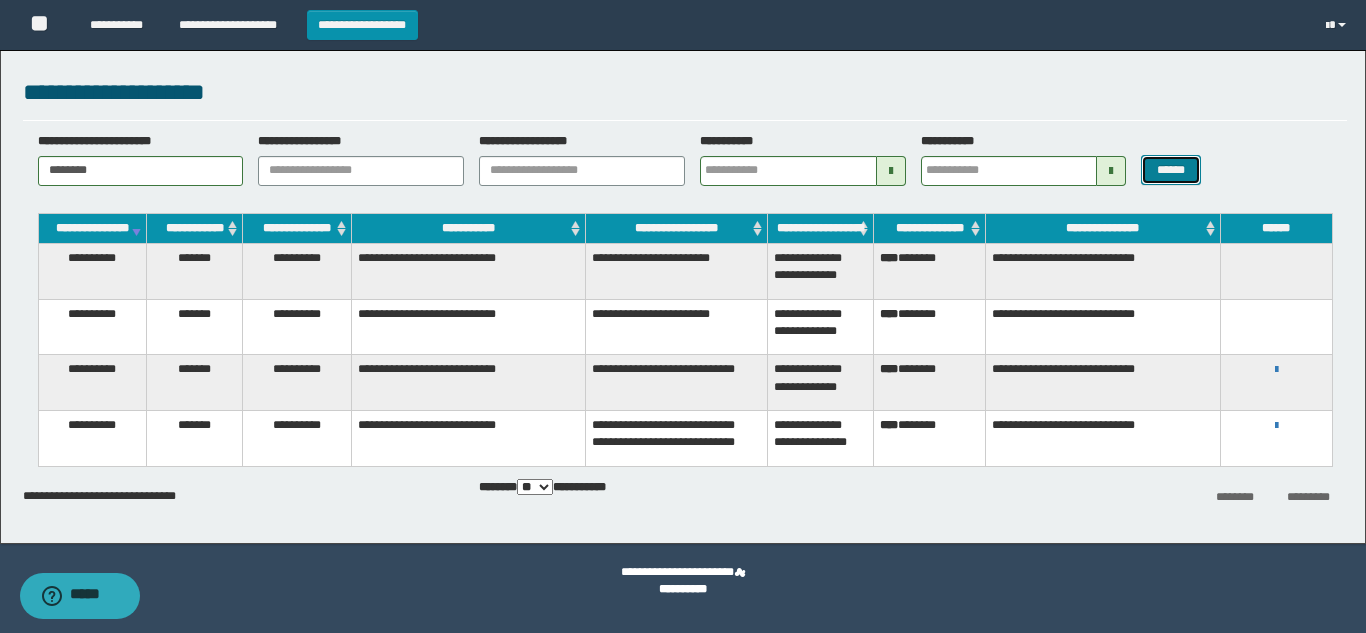 click on "******" at bounding box center (1170, 170) 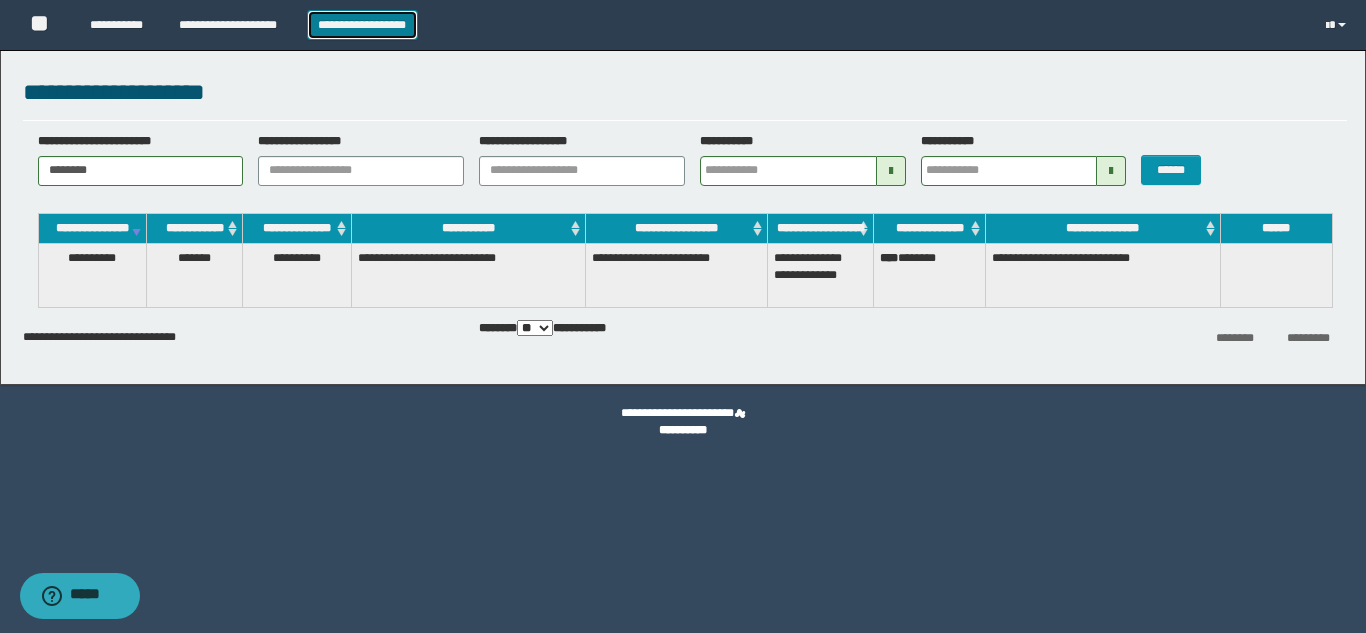 click on "**********" at bounding box center [362, 25] 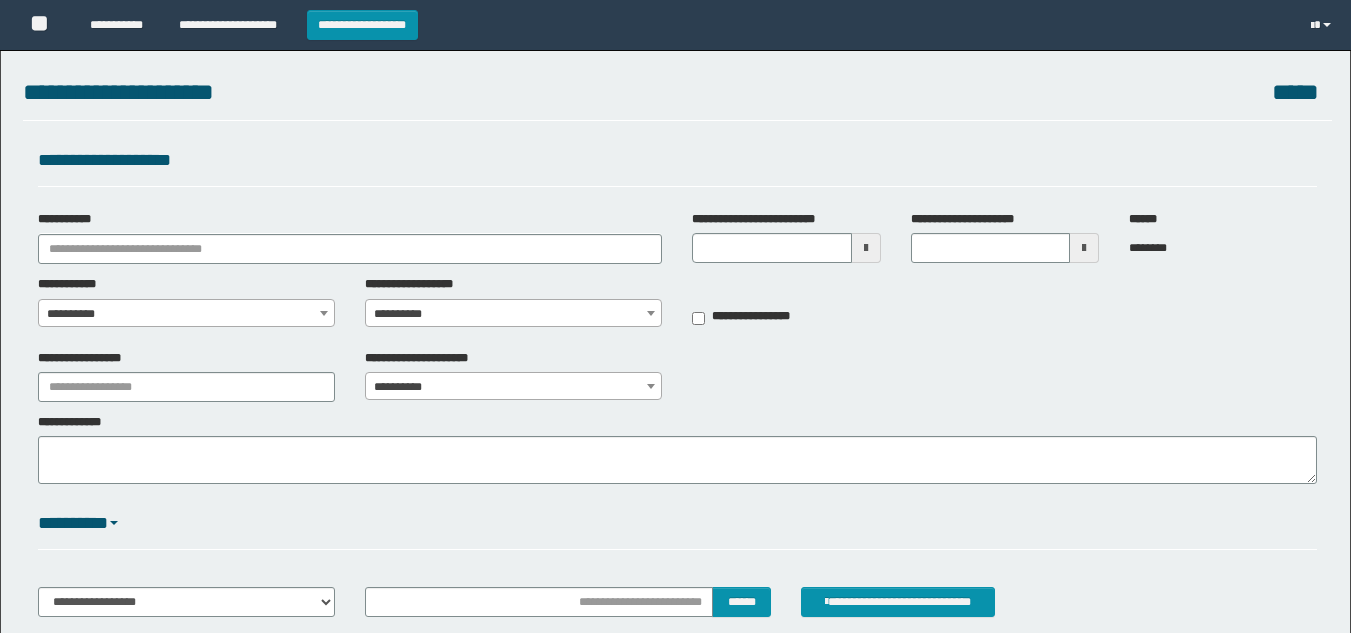 scroll, scrollTop: 0, scrollLeft: 0, axis: both 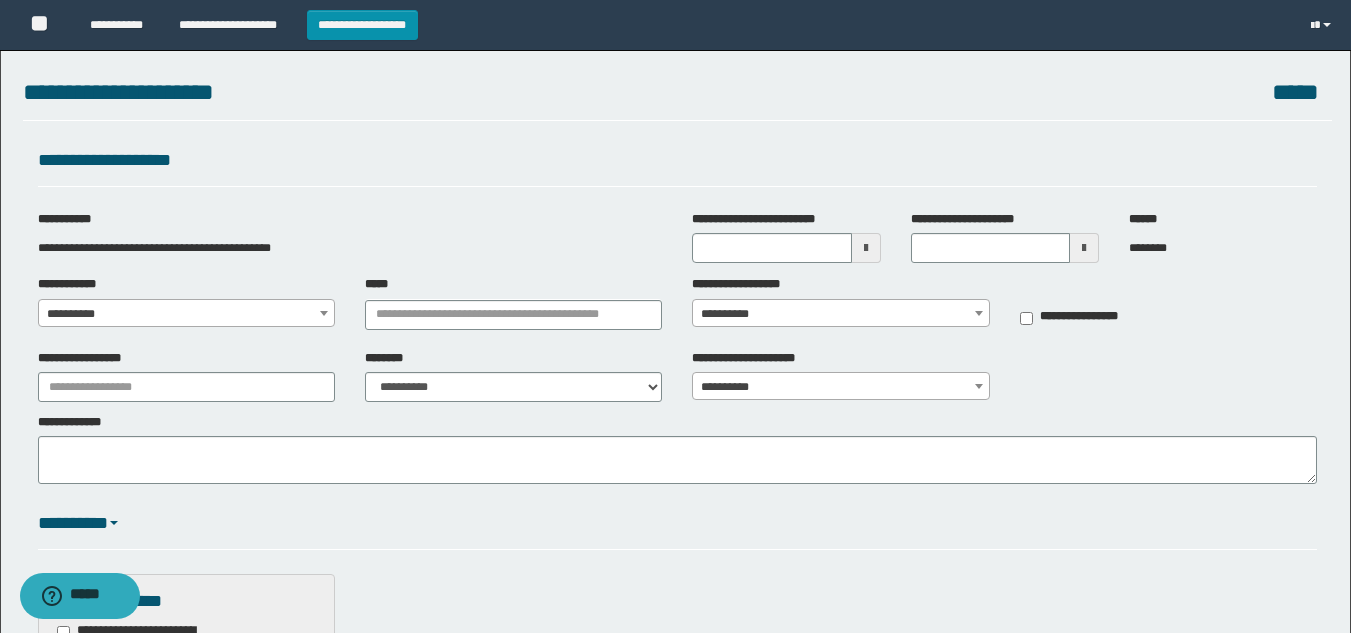 click on "**********" at bounding box center [186, 314] 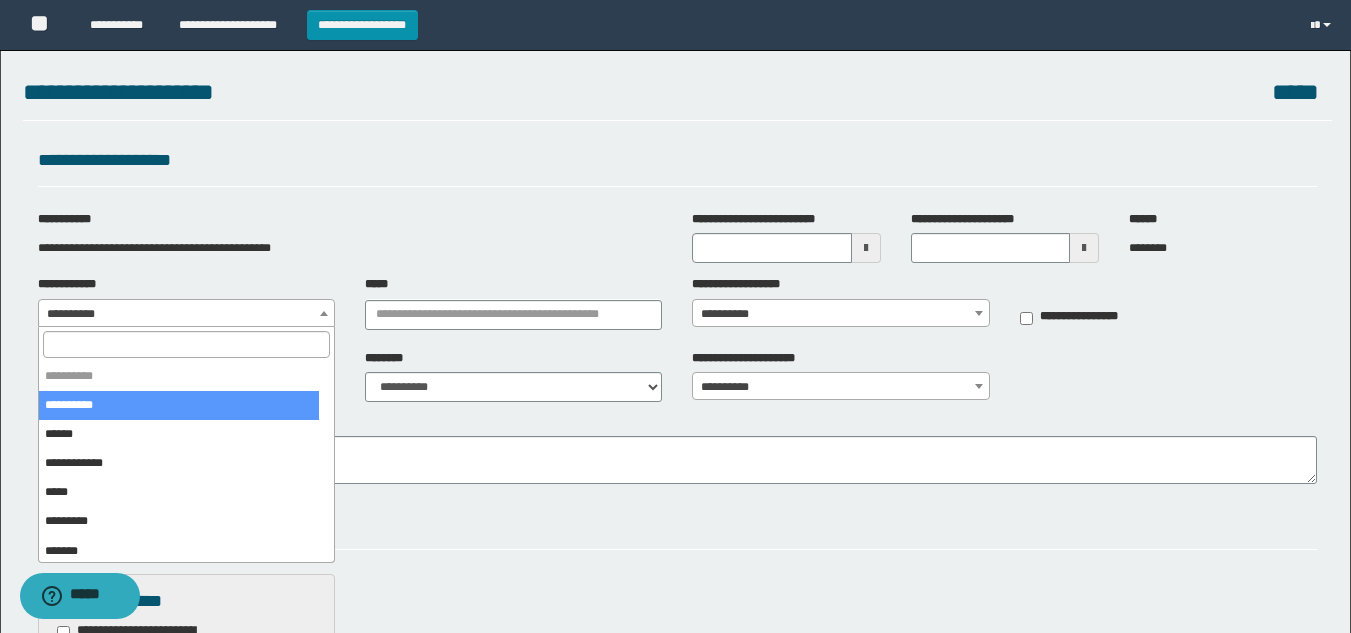 click at bounding box center (186, 344) 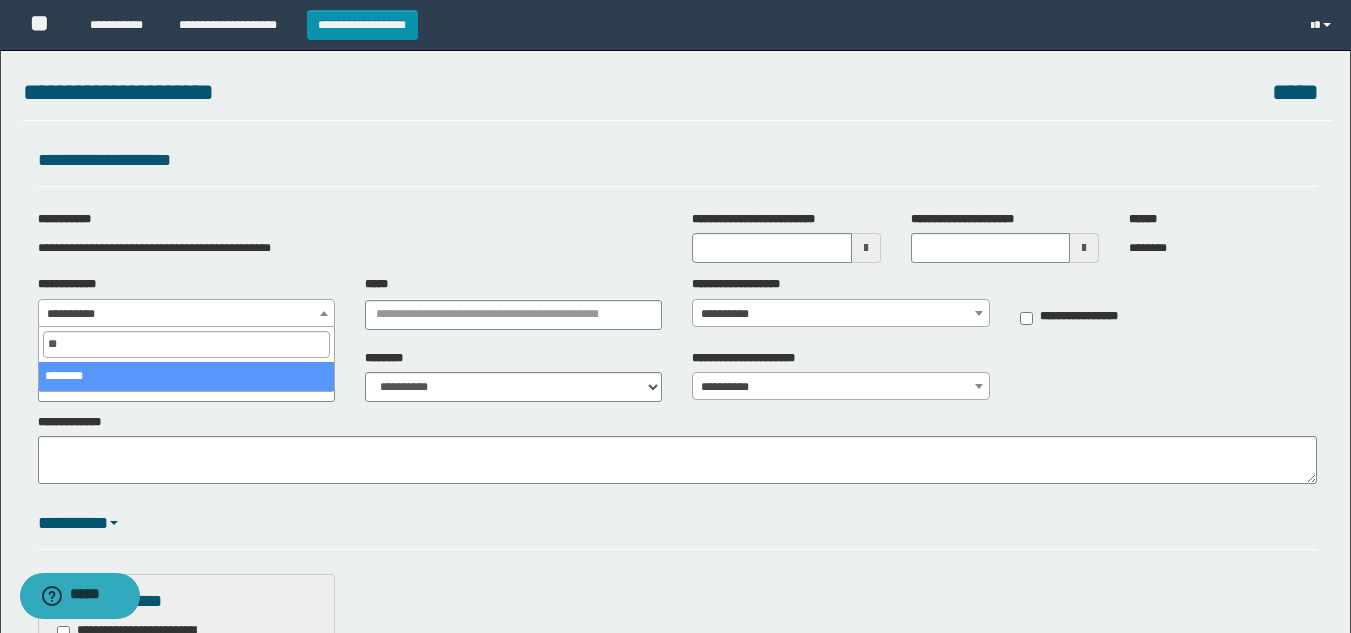 type on "**" 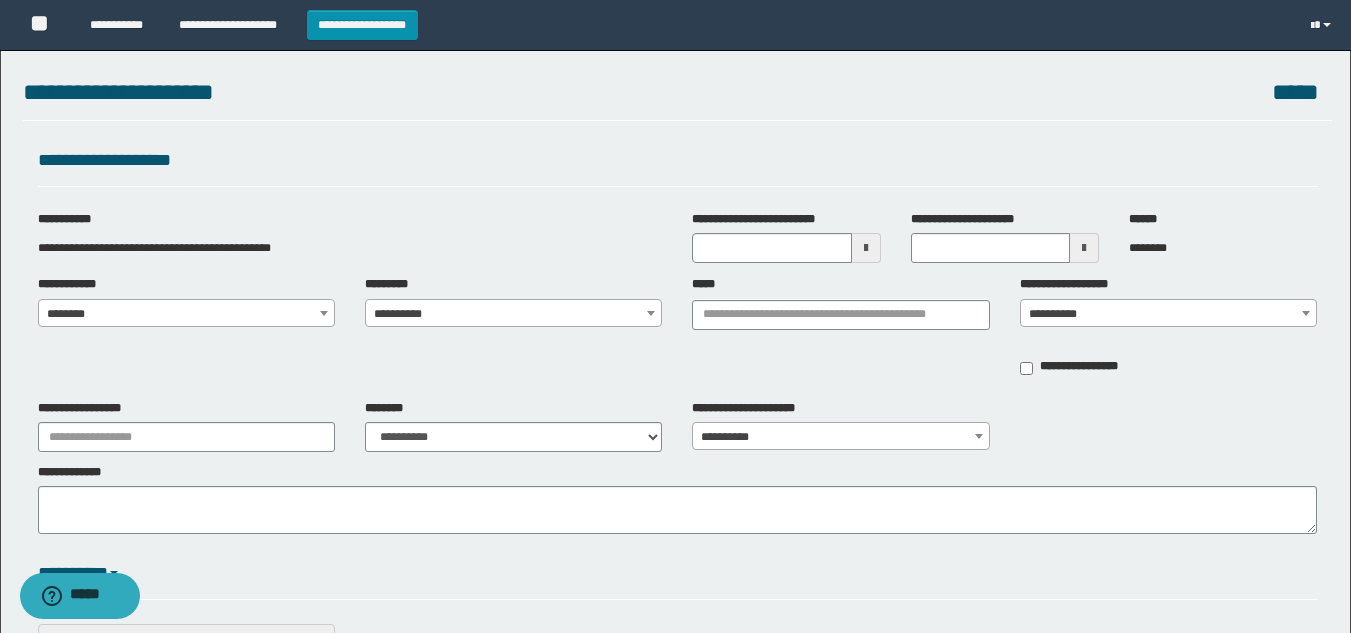 click on "**********" at bounding box center [513, 314] 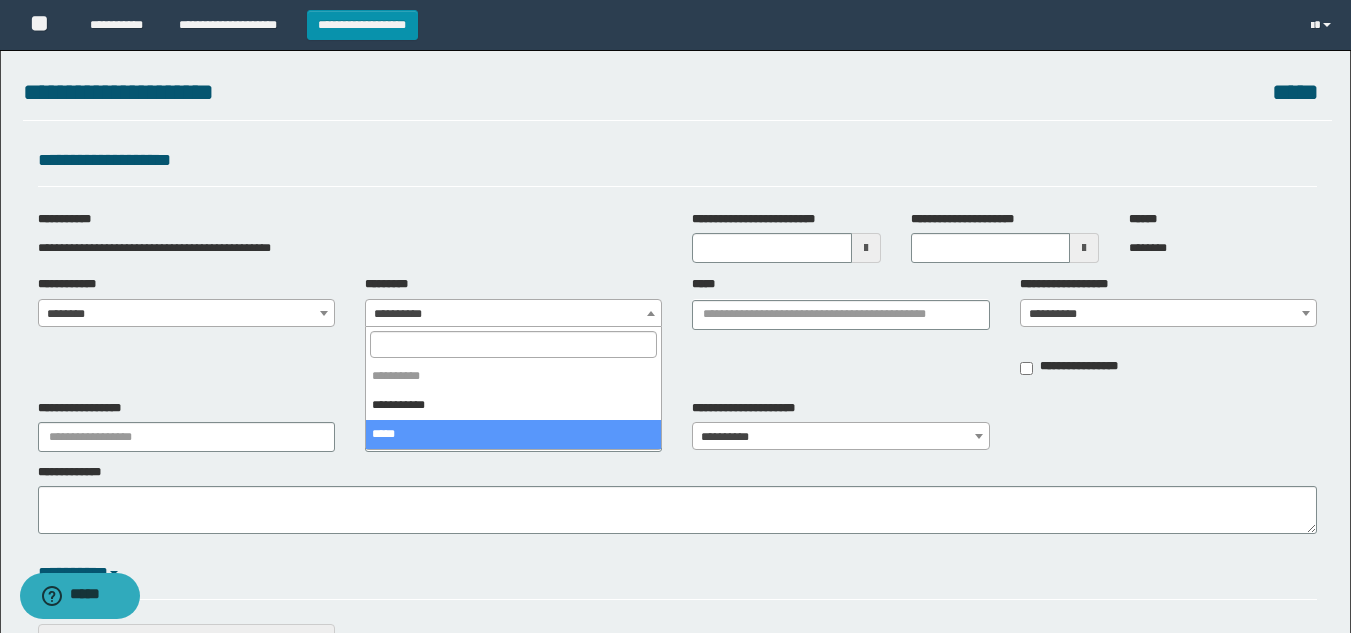 select on "****" 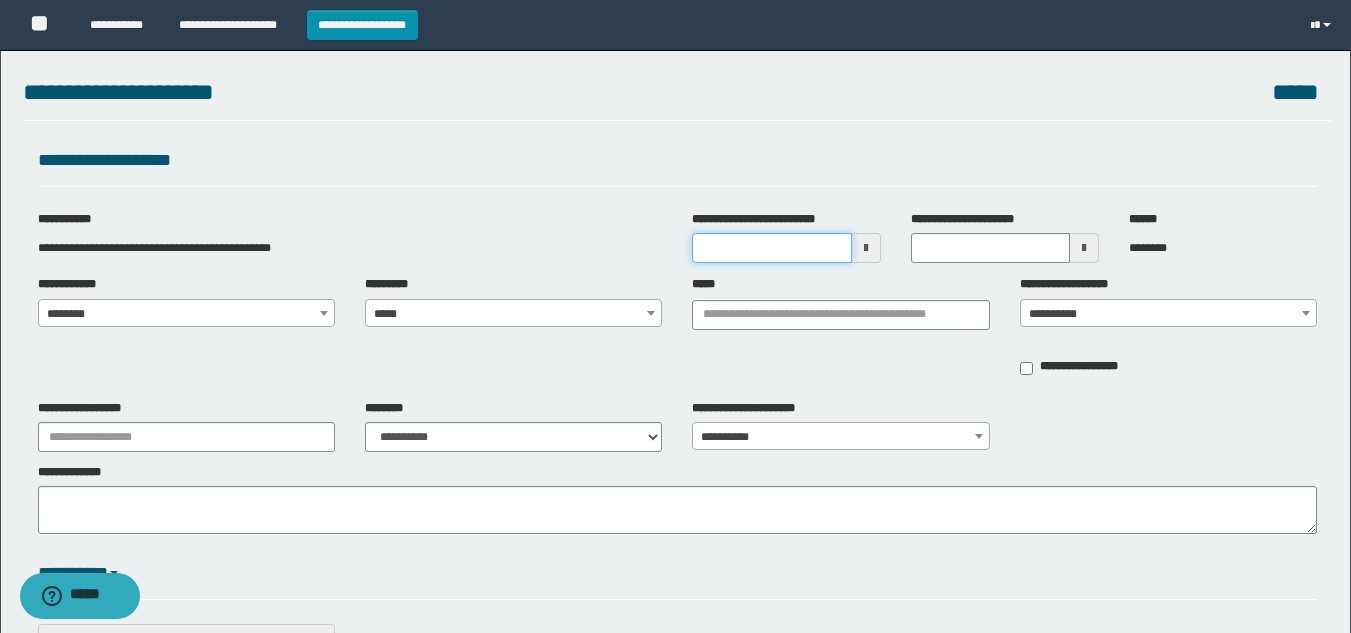 click on "**********" at bounding box center [771, 248] 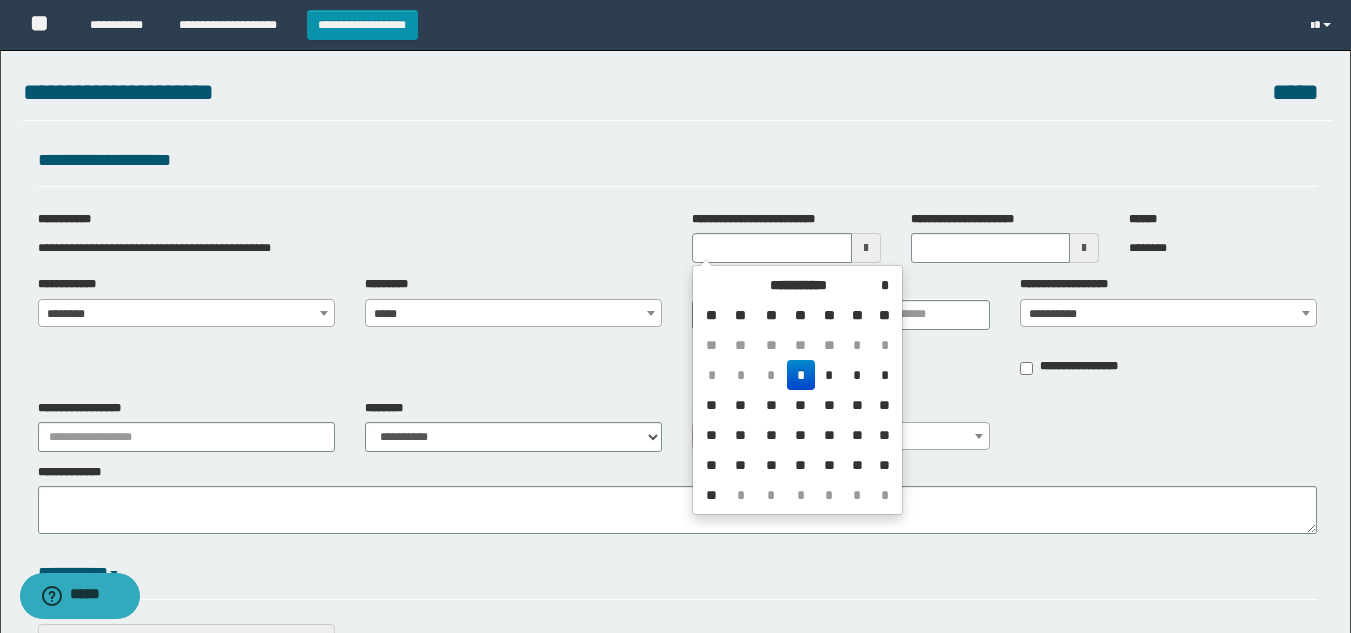 click on "*" at bounding box center (801, 375) 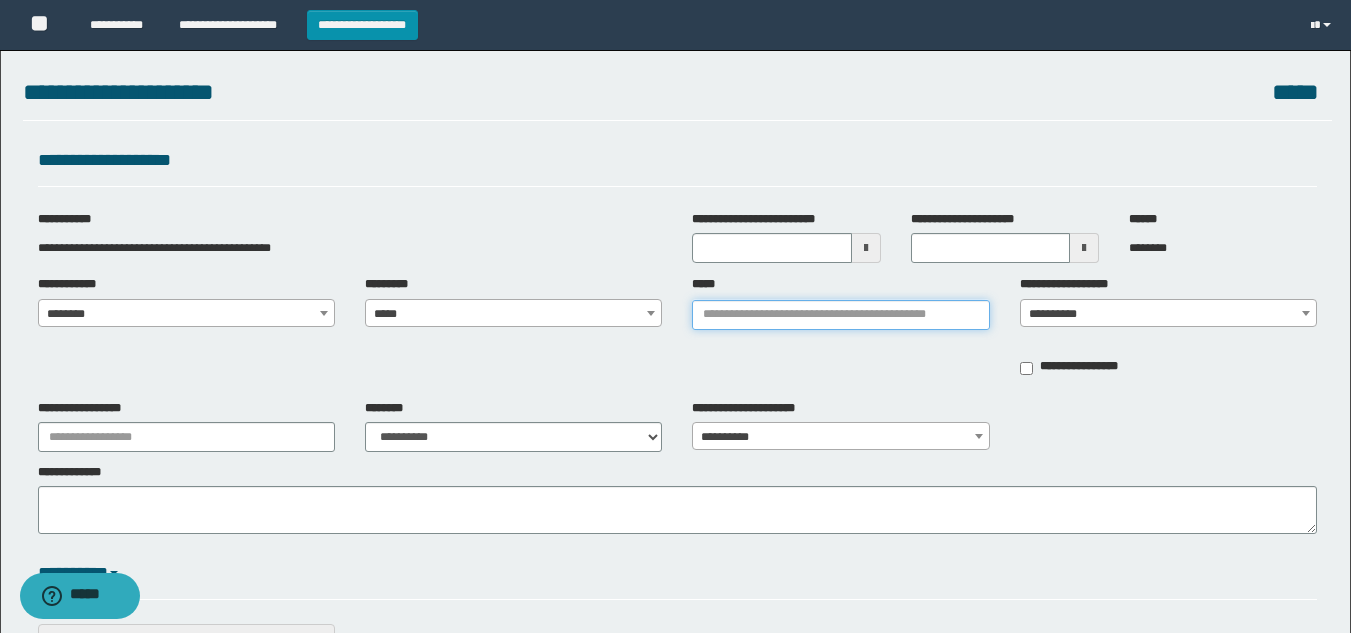 click on "*****" at bounding box center [840, 315] 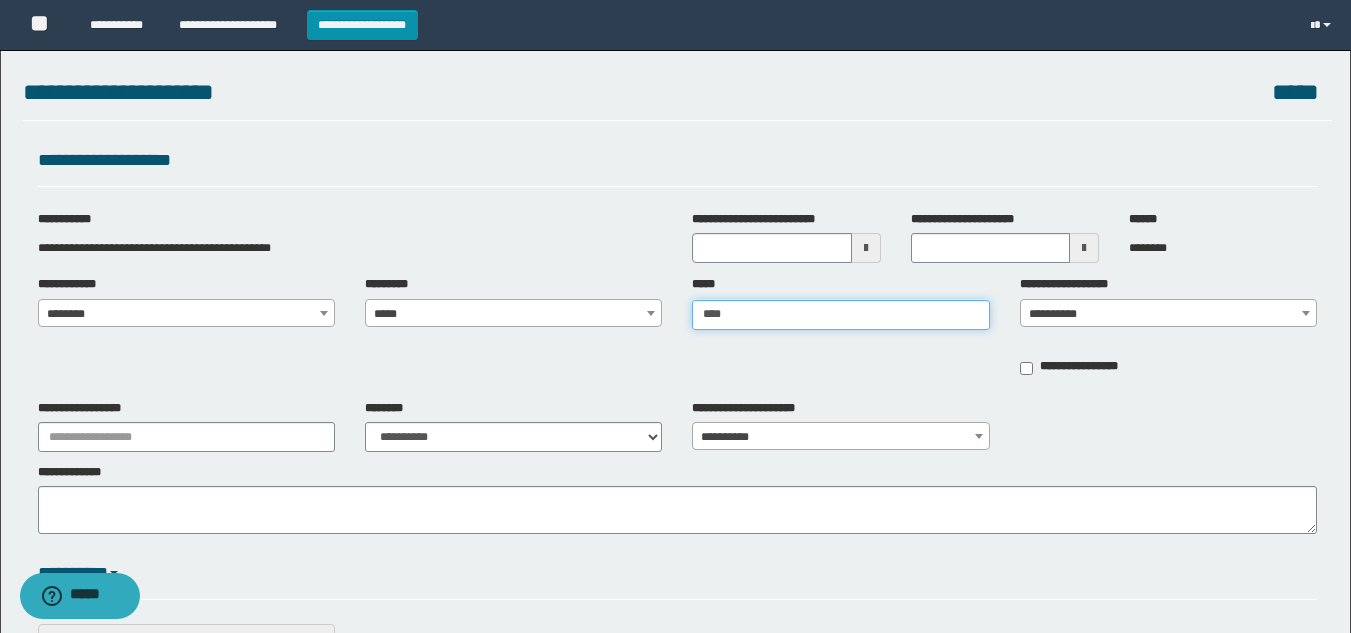 type on "*****" 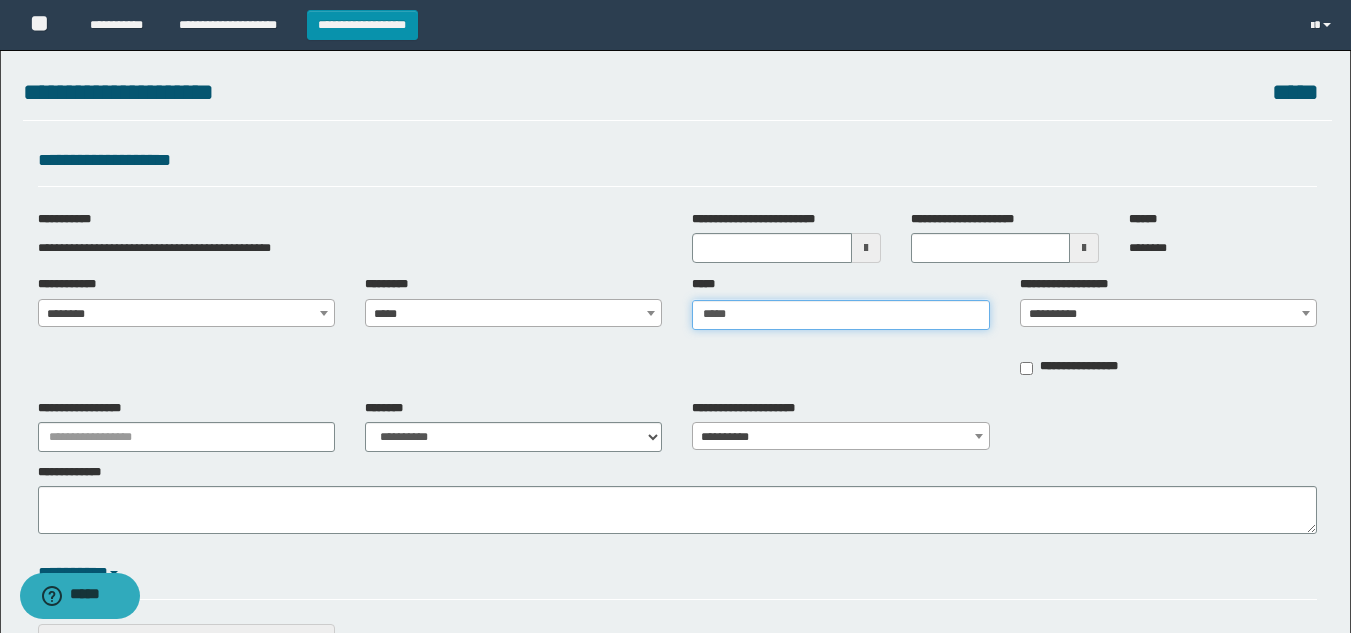 type on "**********" 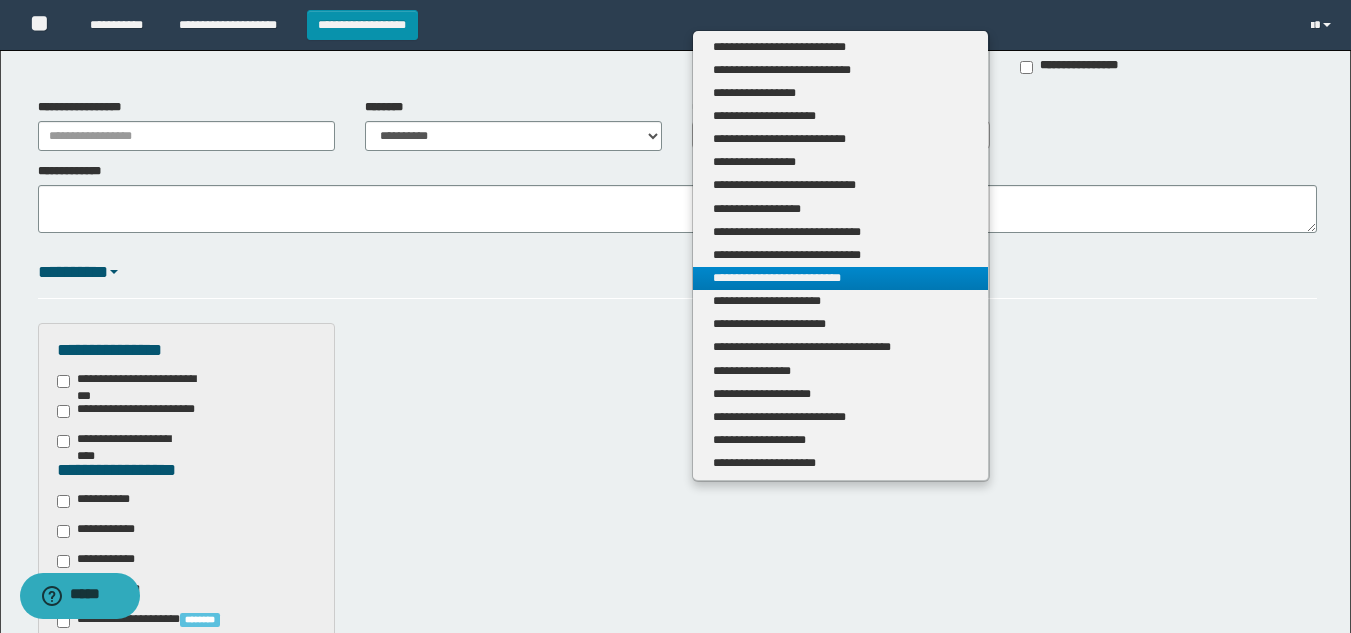 scroll, scrollTop: 300, scrollLeft: 0, axis: vertical 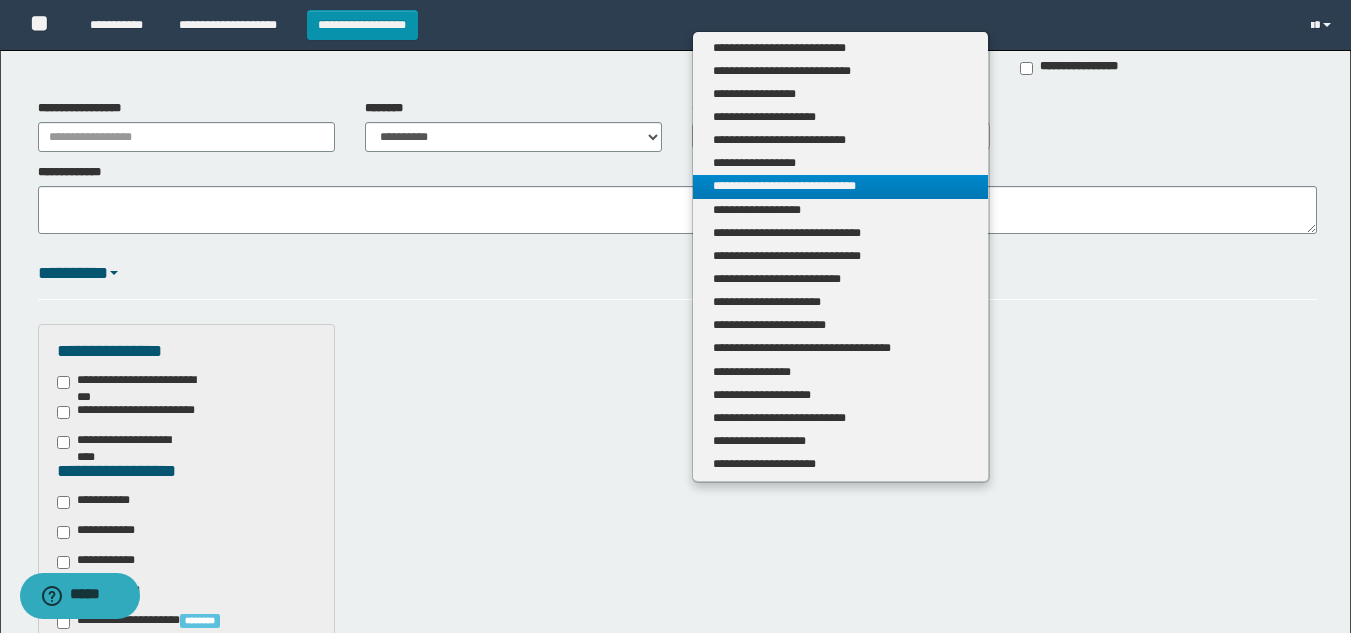 type on "*****" 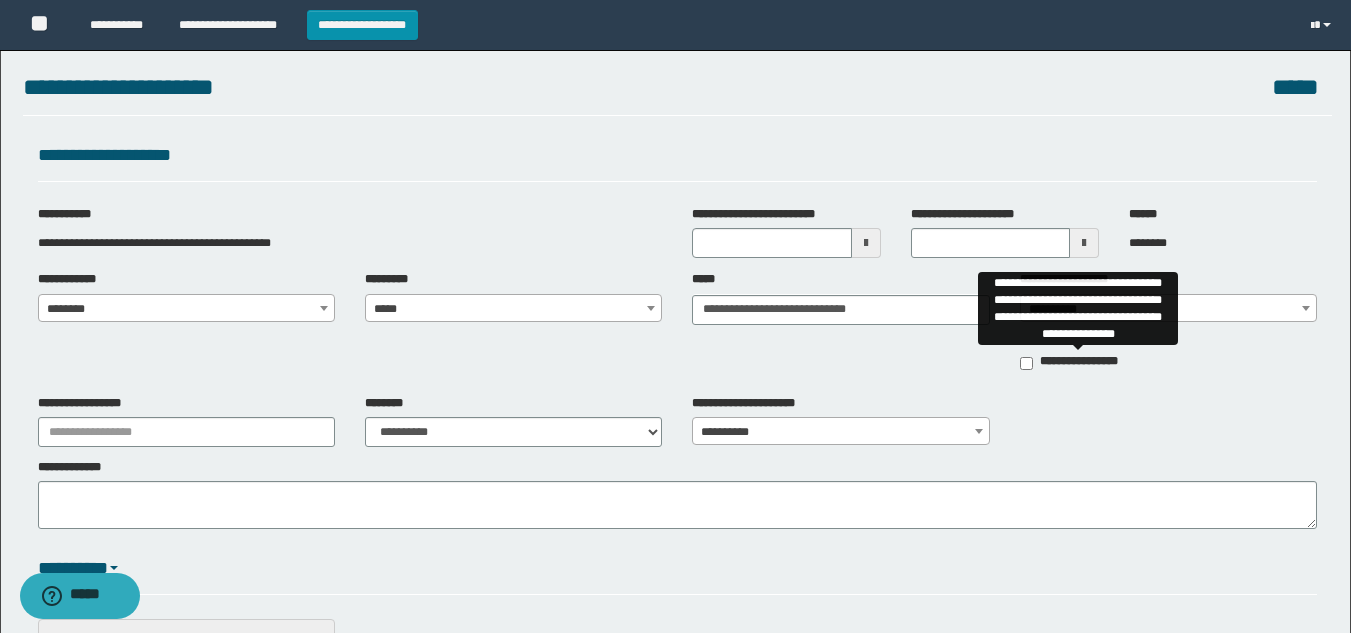 scroll, scrollTop: 0, scrollLeft: 0, axis: both 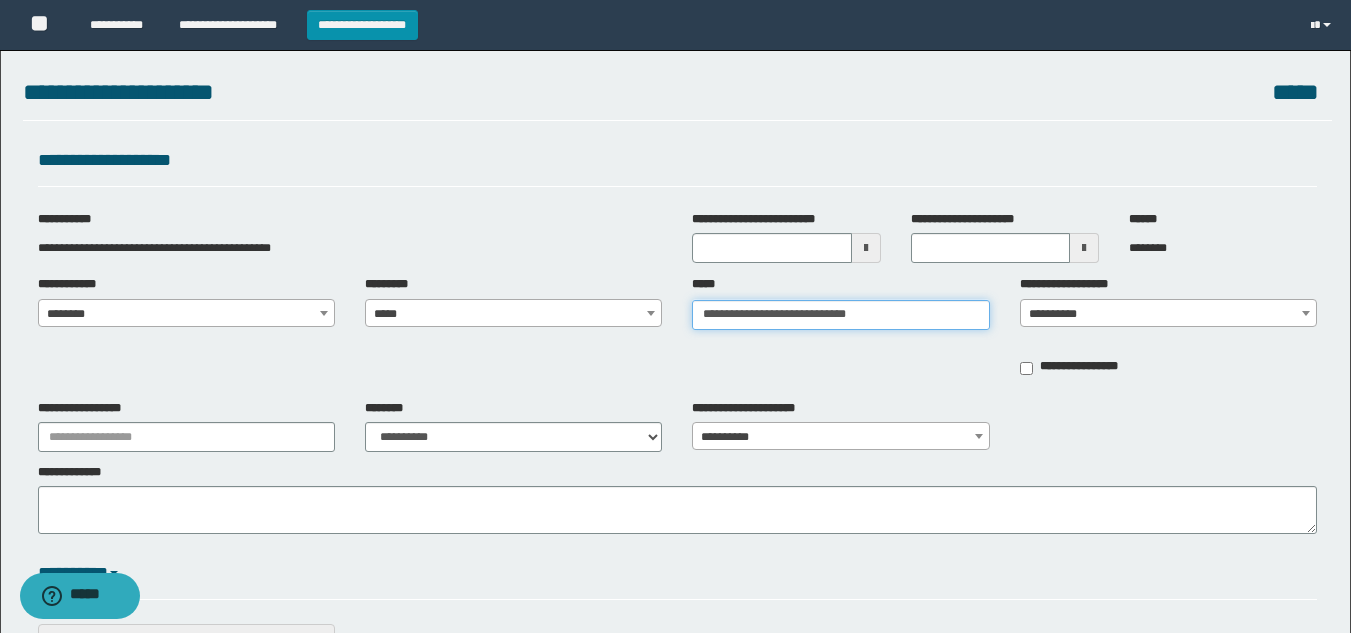 type on "**********" 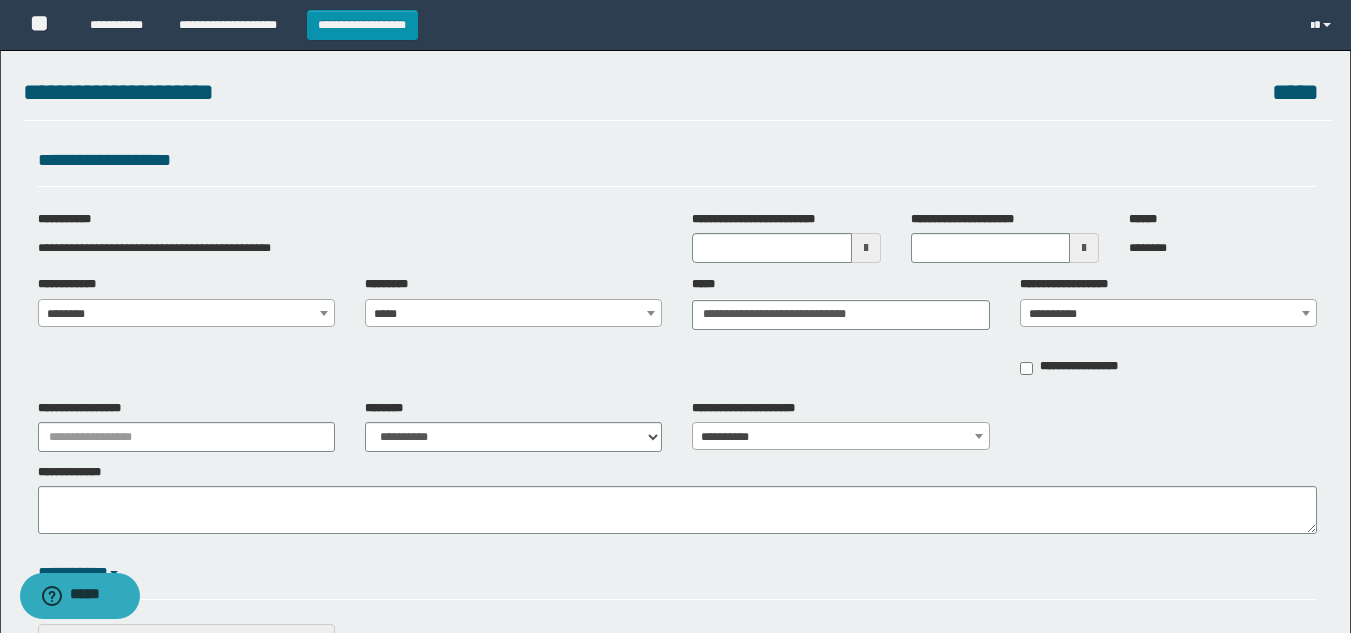 type 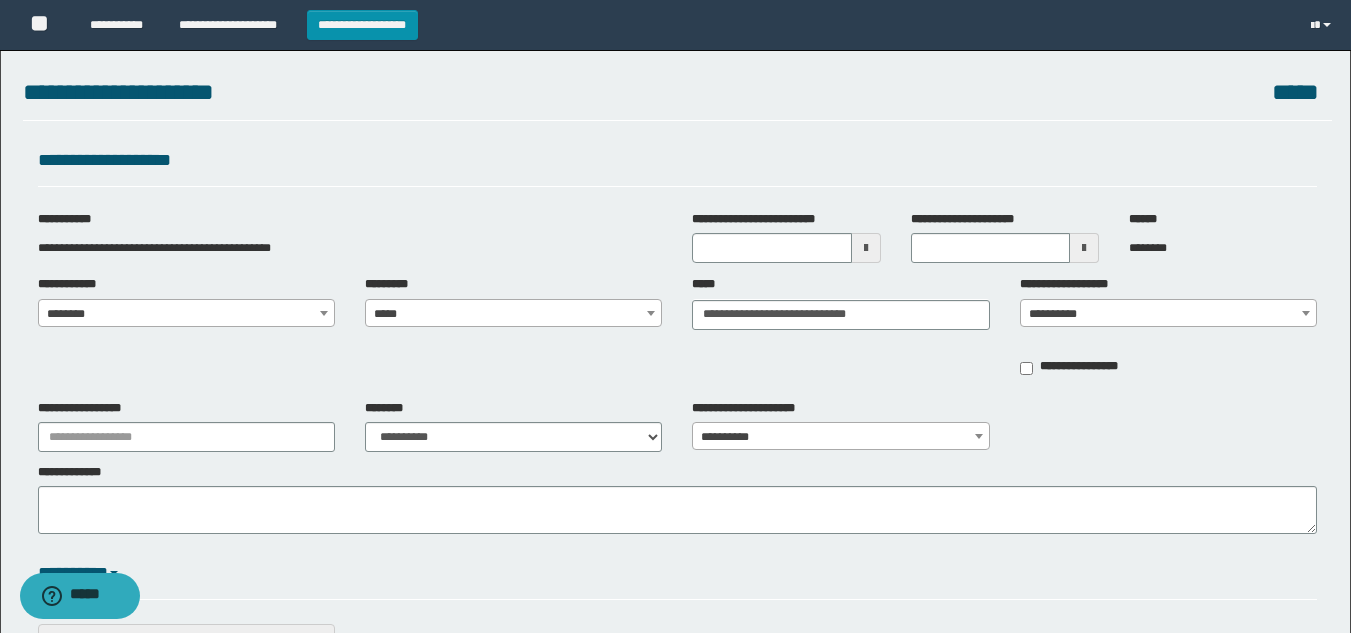 click on "**********" at bounding box center [1168, 314] 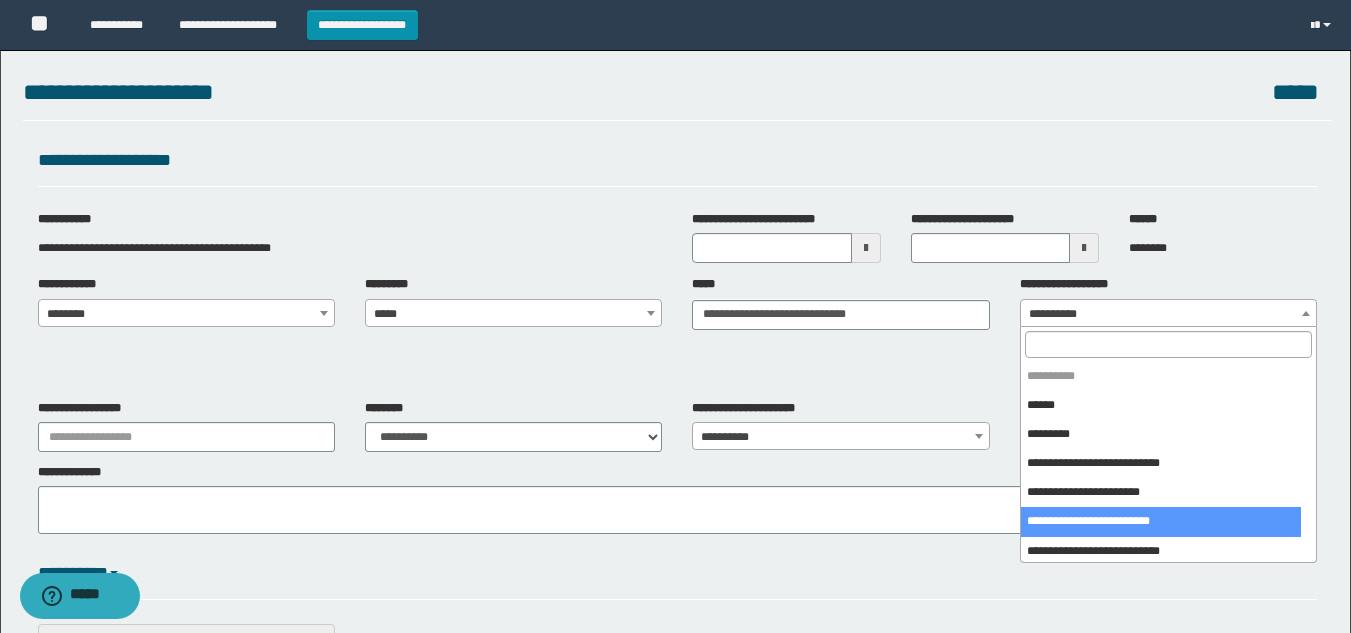 select on "****" 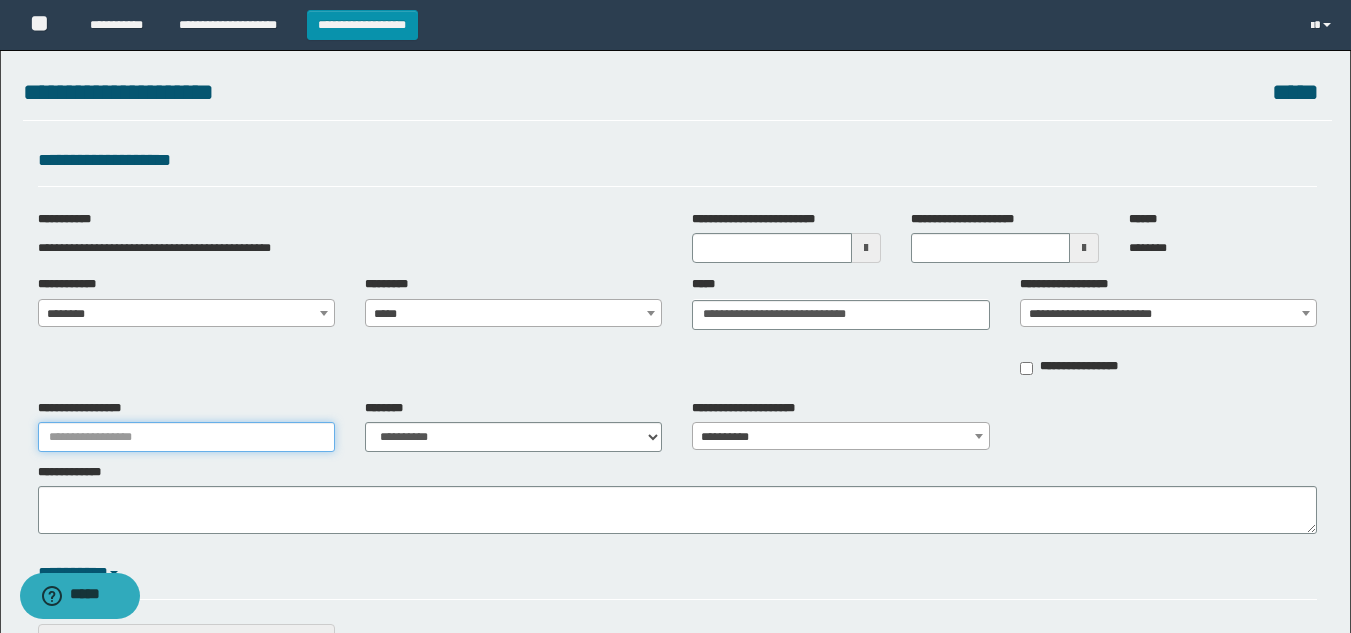 click on "**********" at bounding box center (186, 437) 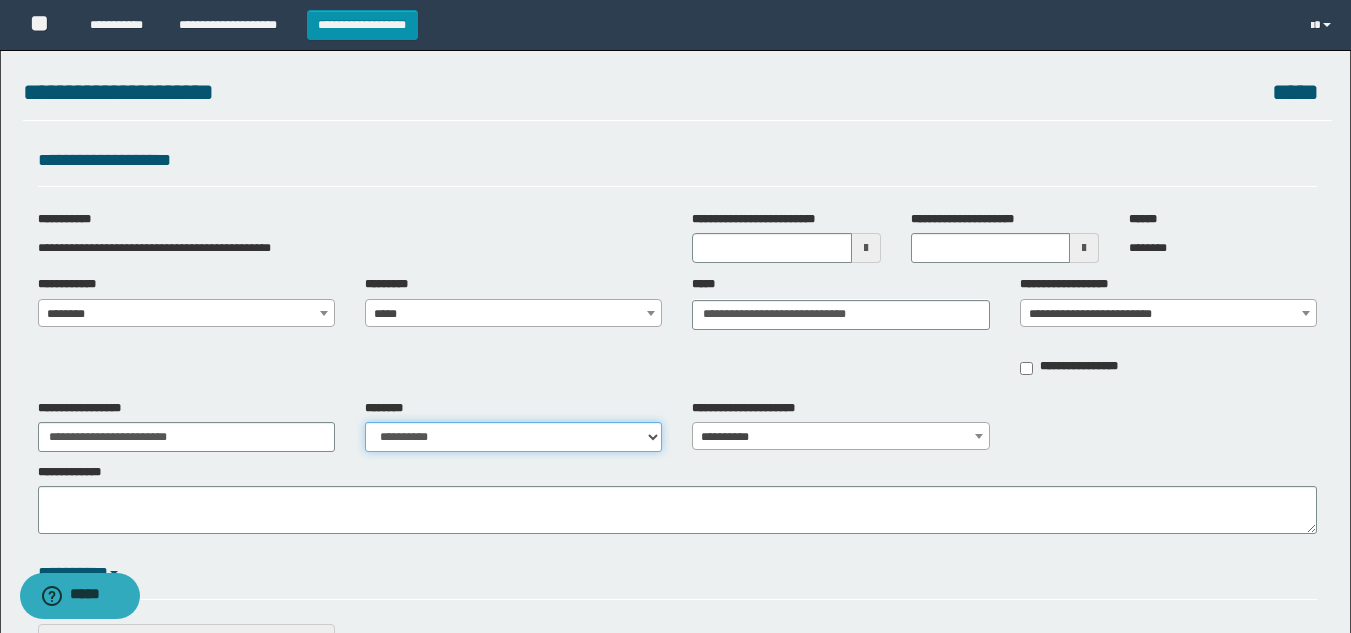 click on "**********" at bounding box center (513, 437) 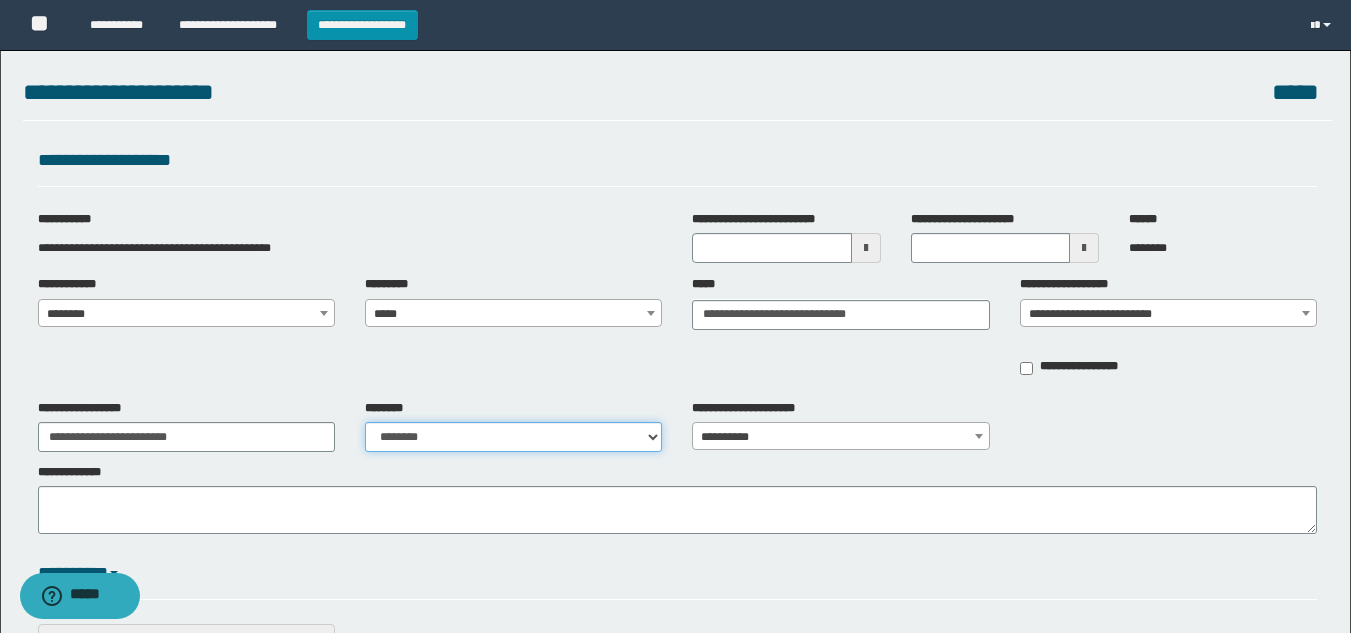 click on "**********" at bounding box center [513, 437] 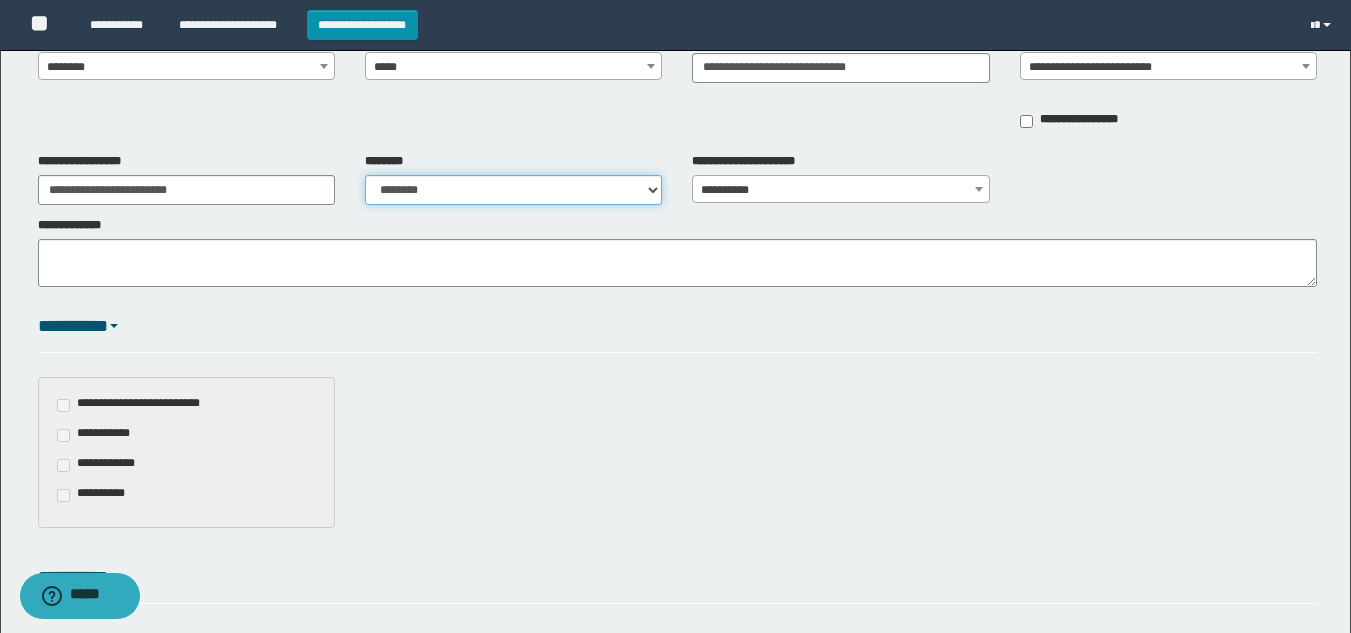 scroll, scrollTop: 462, scrollLeft: 0, axis: vertical 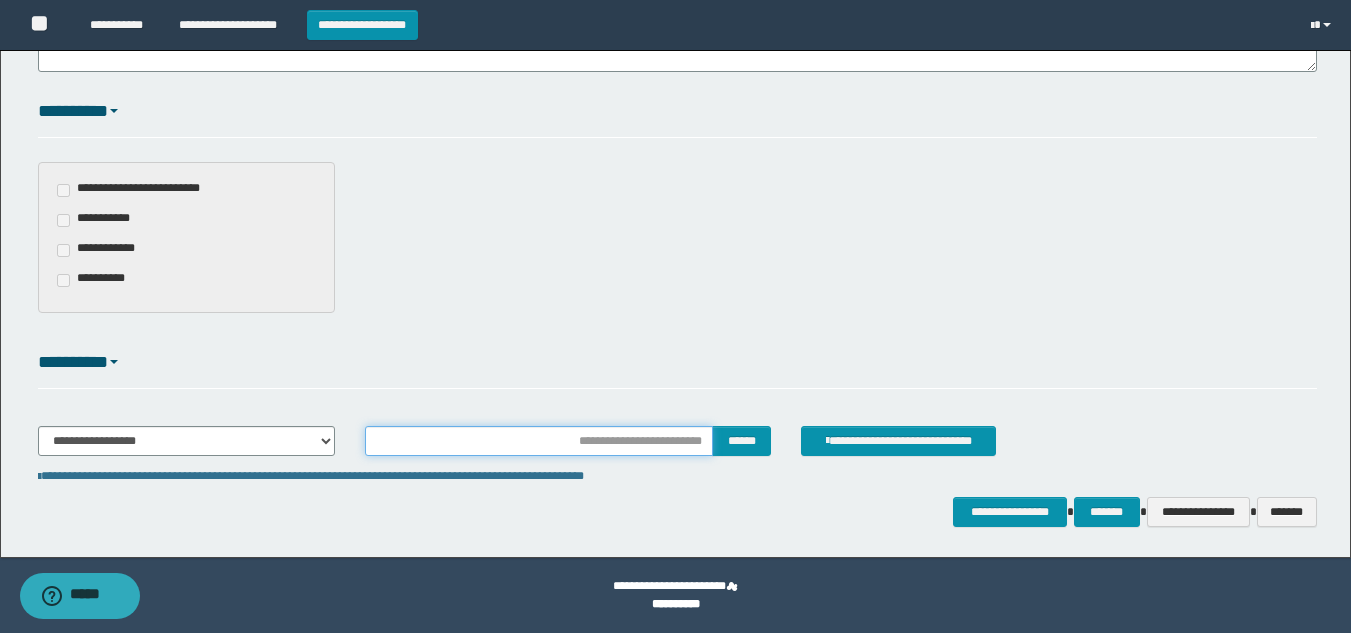 click at bounding box center (539, 441) 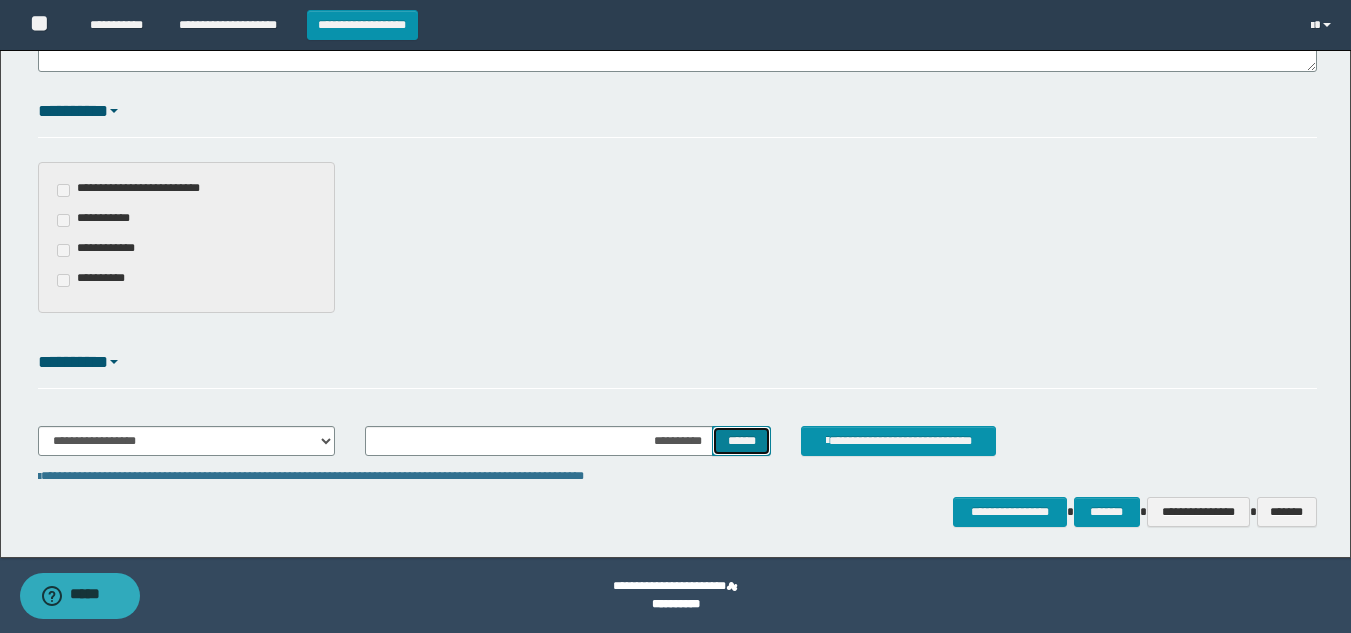 click on "******" at bounding box center (741, 441) 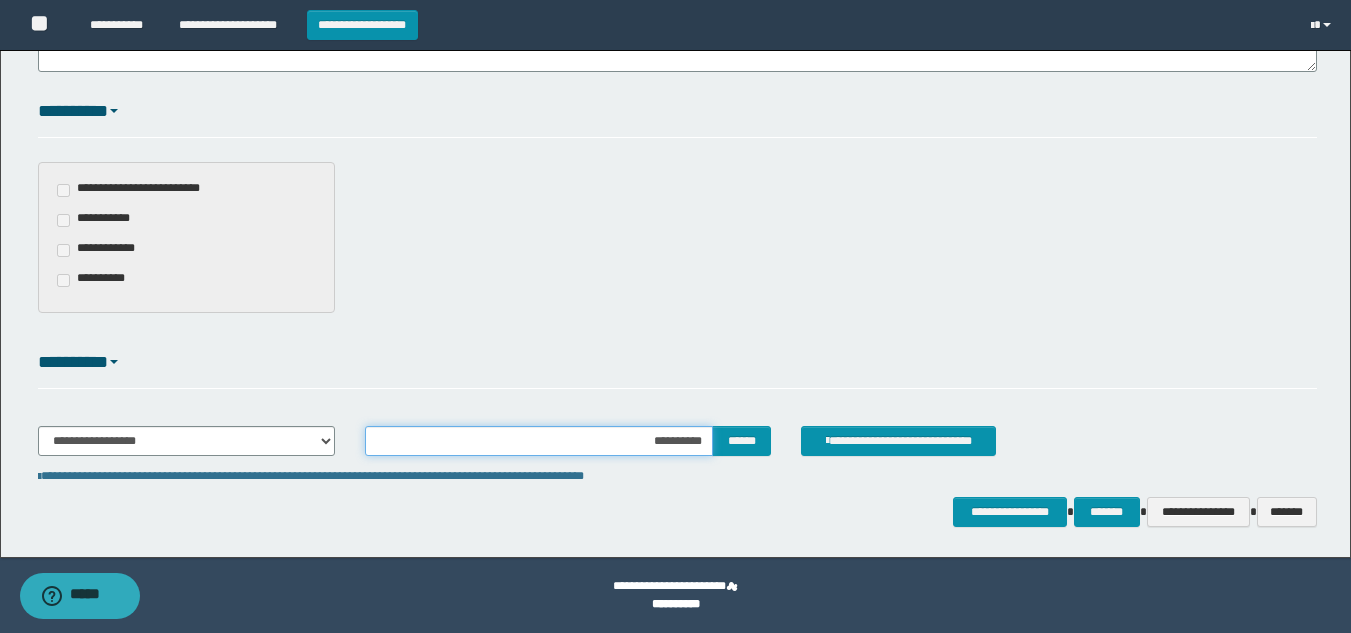 click on "**********" at bounding box center [539, 441] 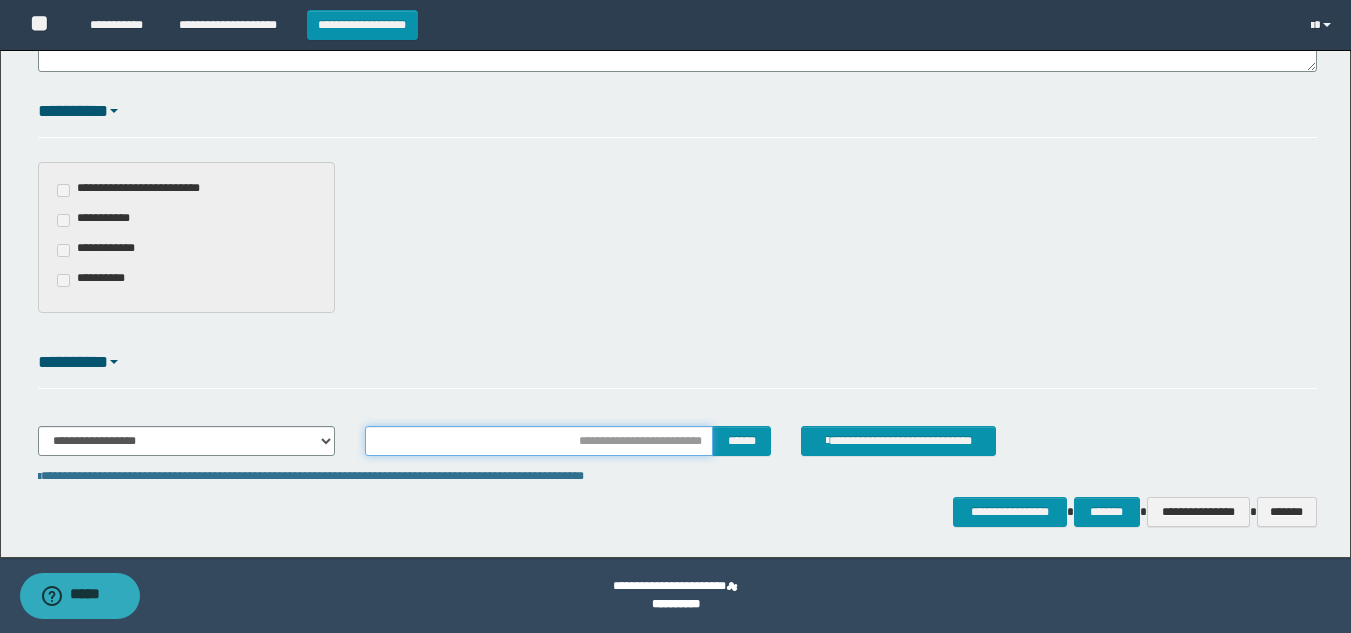 click at bounding box center (539, 441) 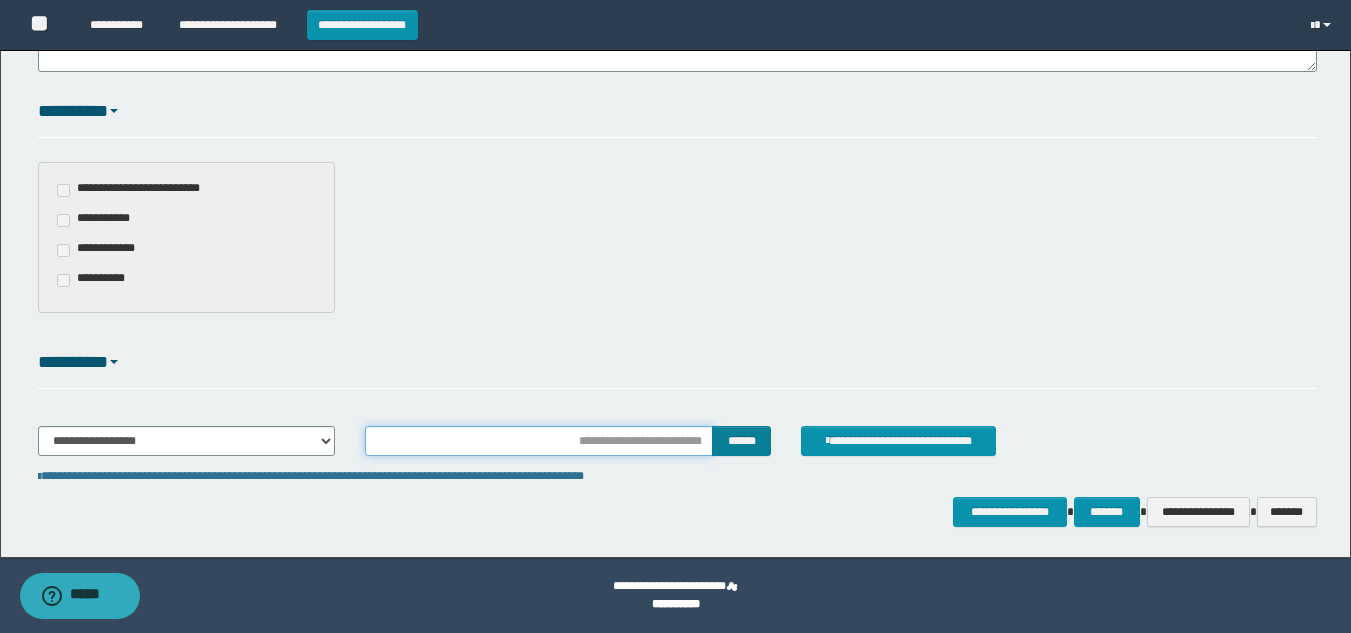 type on "**********" 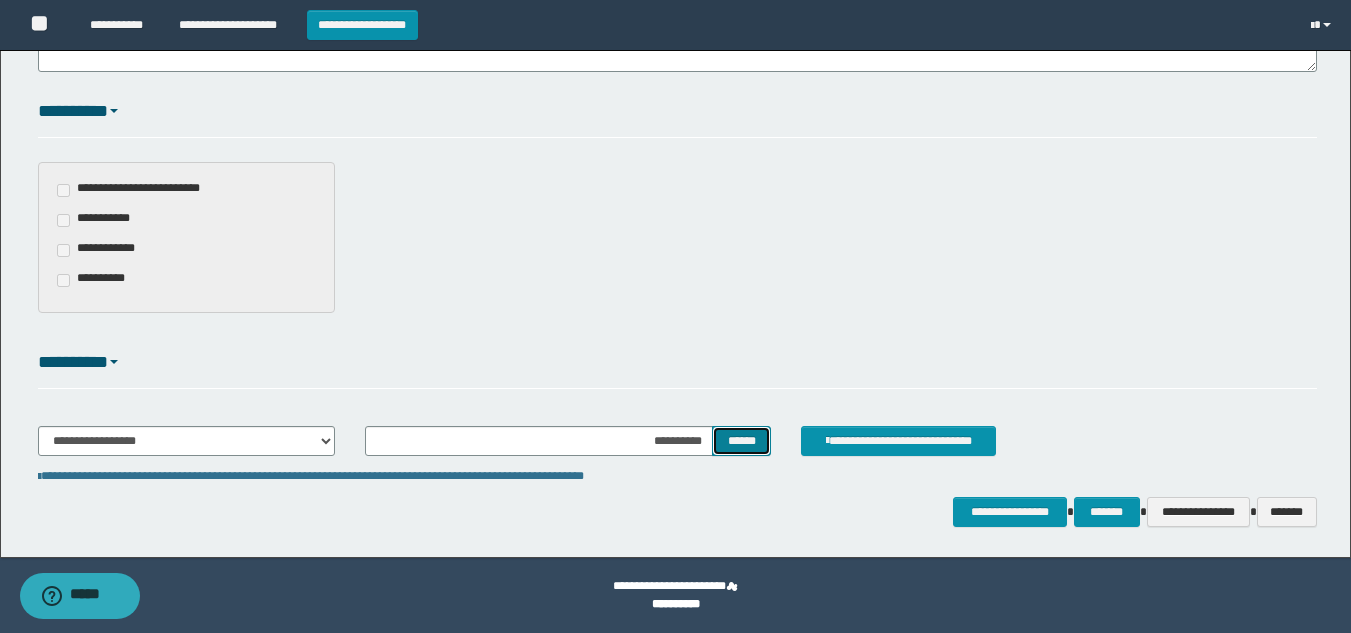 click on "******" at bounding box center [741, 441] 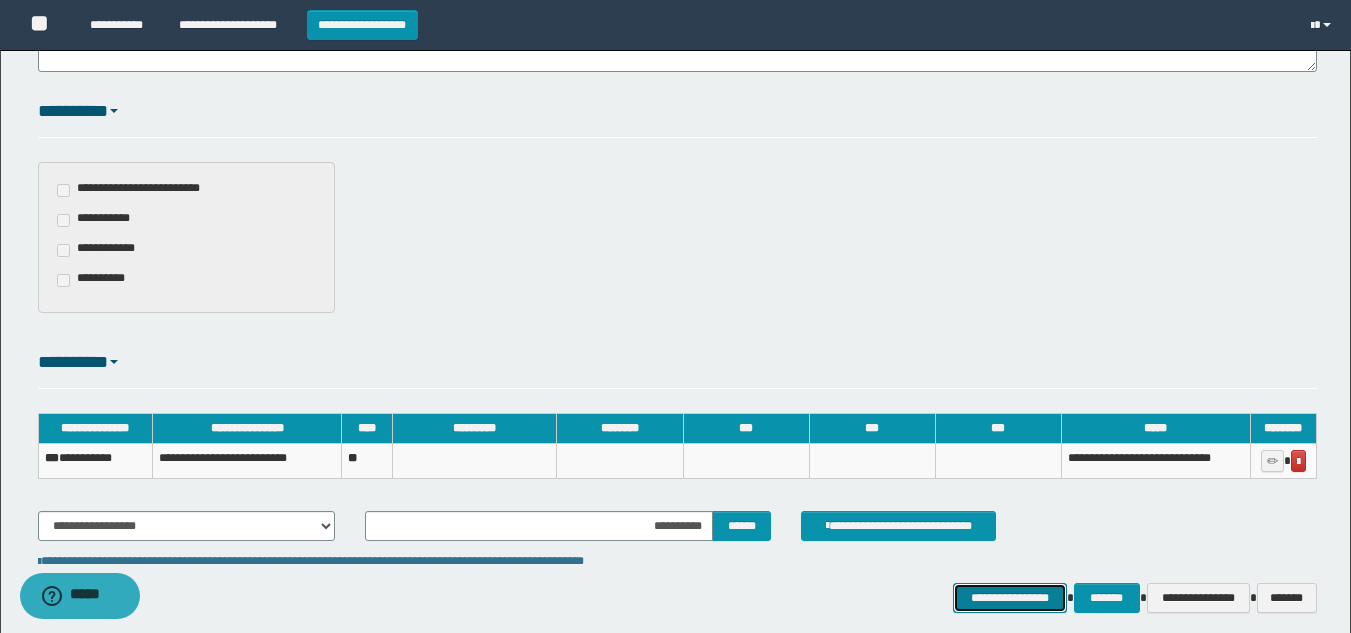 click on "**********" at bounding box center [1009, 598] 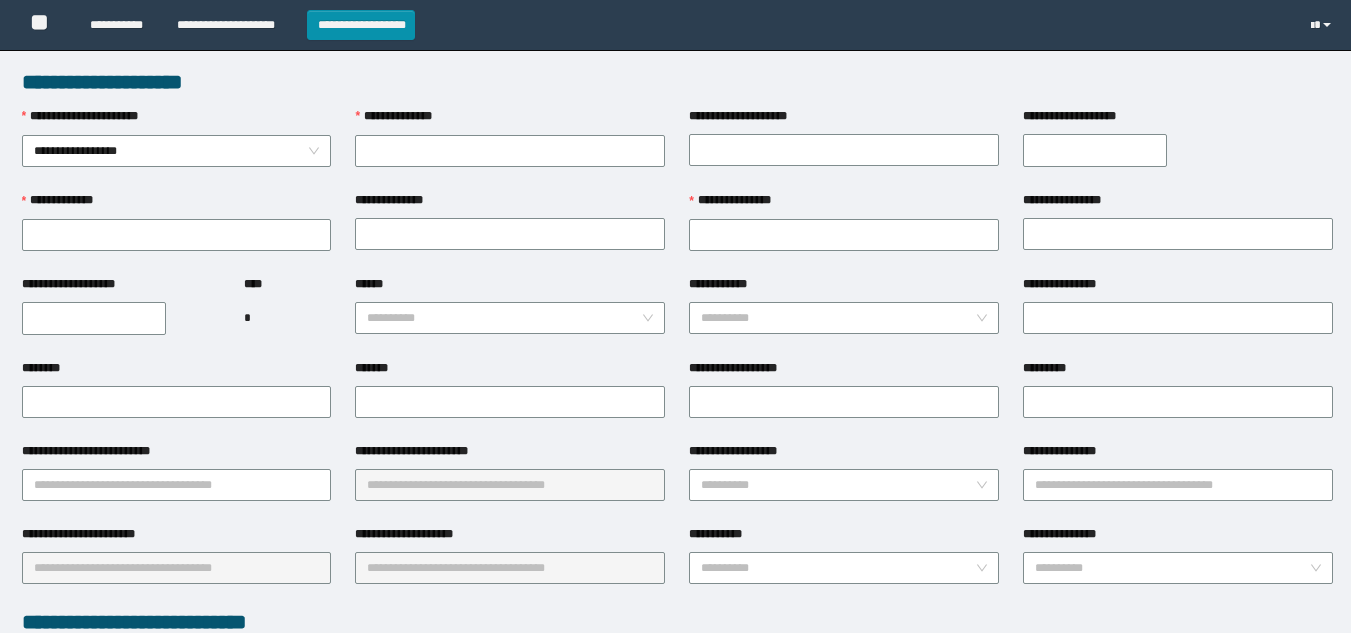 scroll, scrollTop: 0, scrollLeft: 0, axis: both 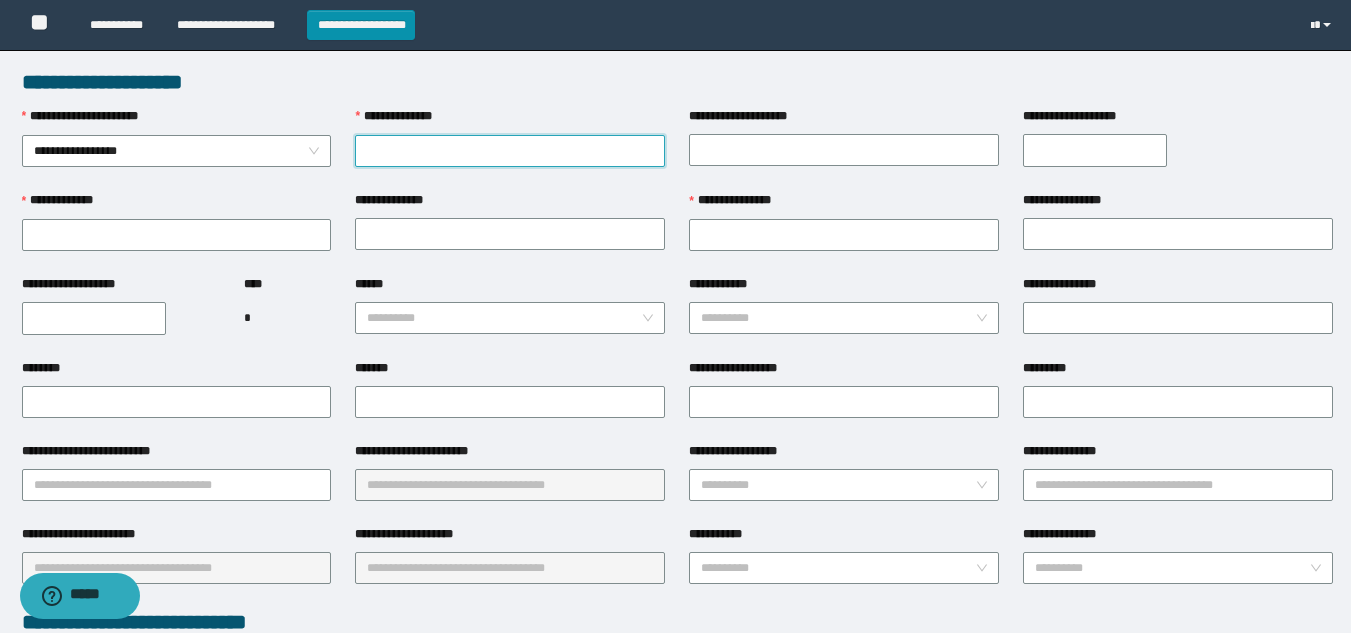 click on "**********" at bounding box center [510, 151] 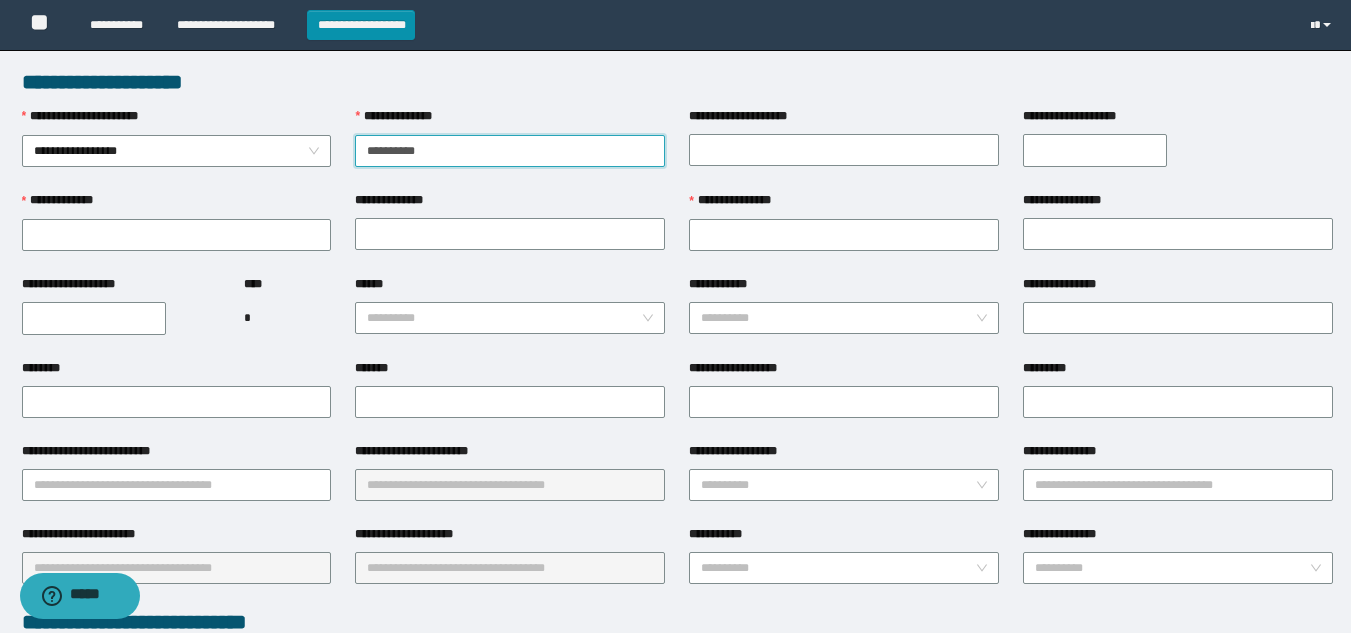 type on "**********" 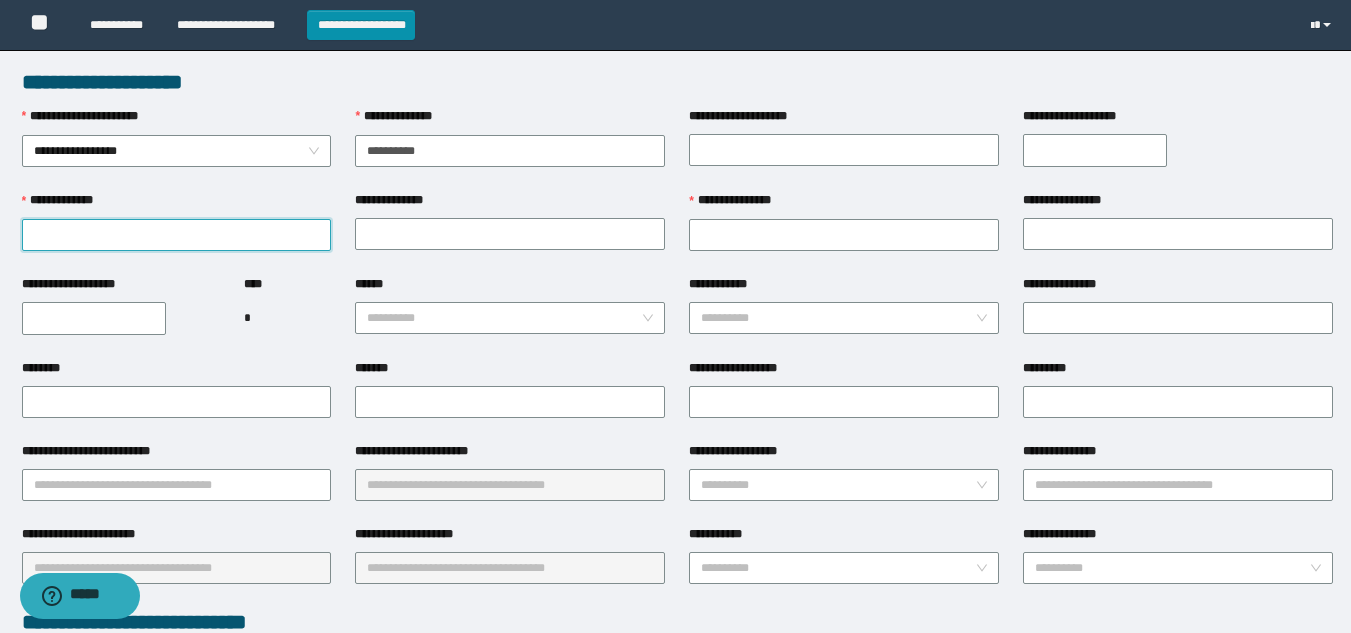 click on "**********" at bounding box center (177, 235) 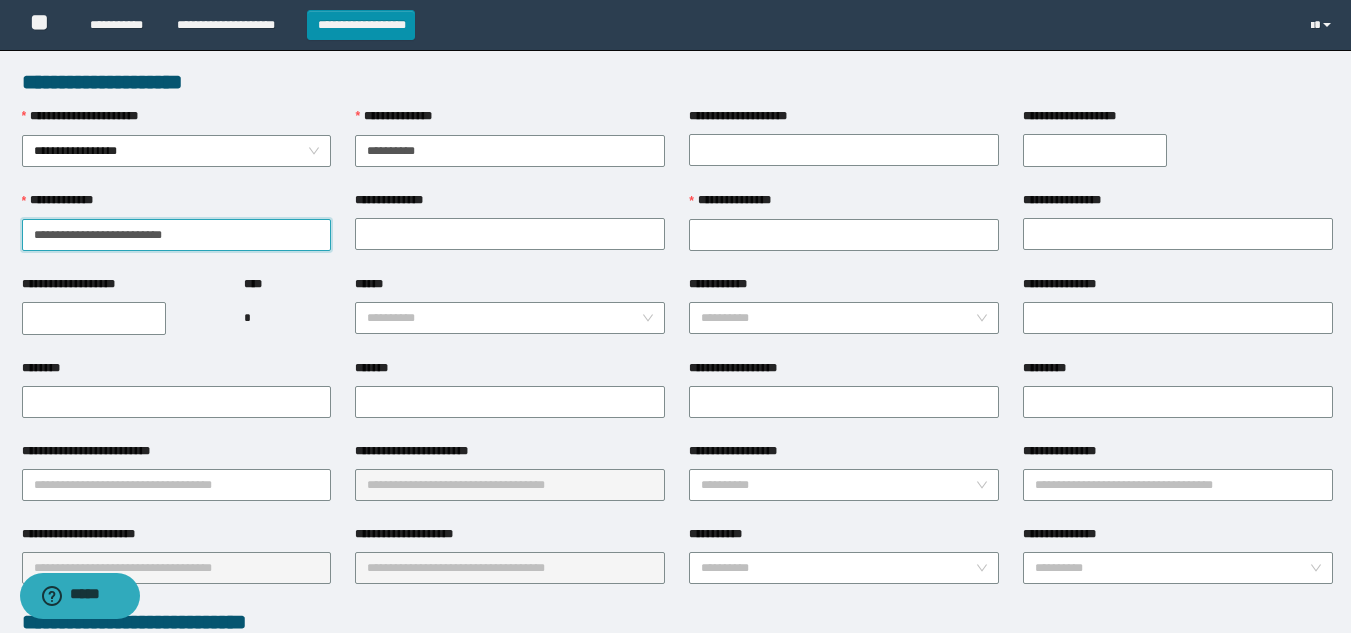 drag, startPoint x: 195, startPoint y: 238, endPoint x: 152, endPoint y: 253, distance: 45.54119 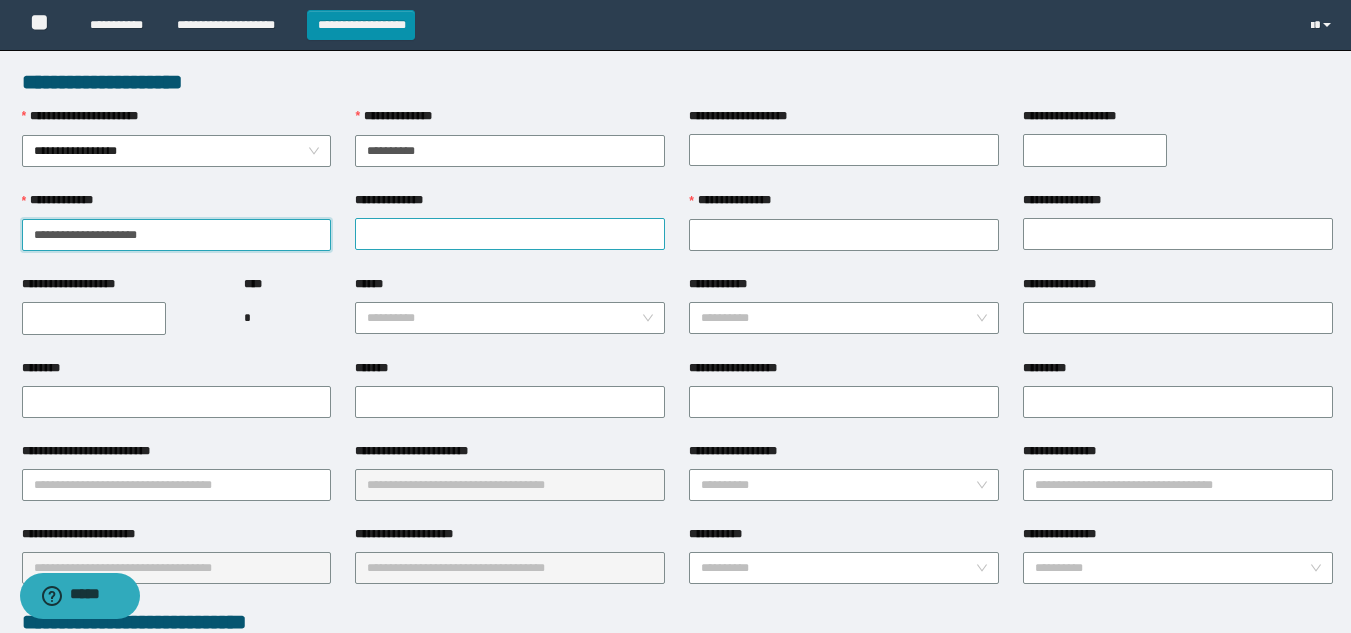 type on "**********" 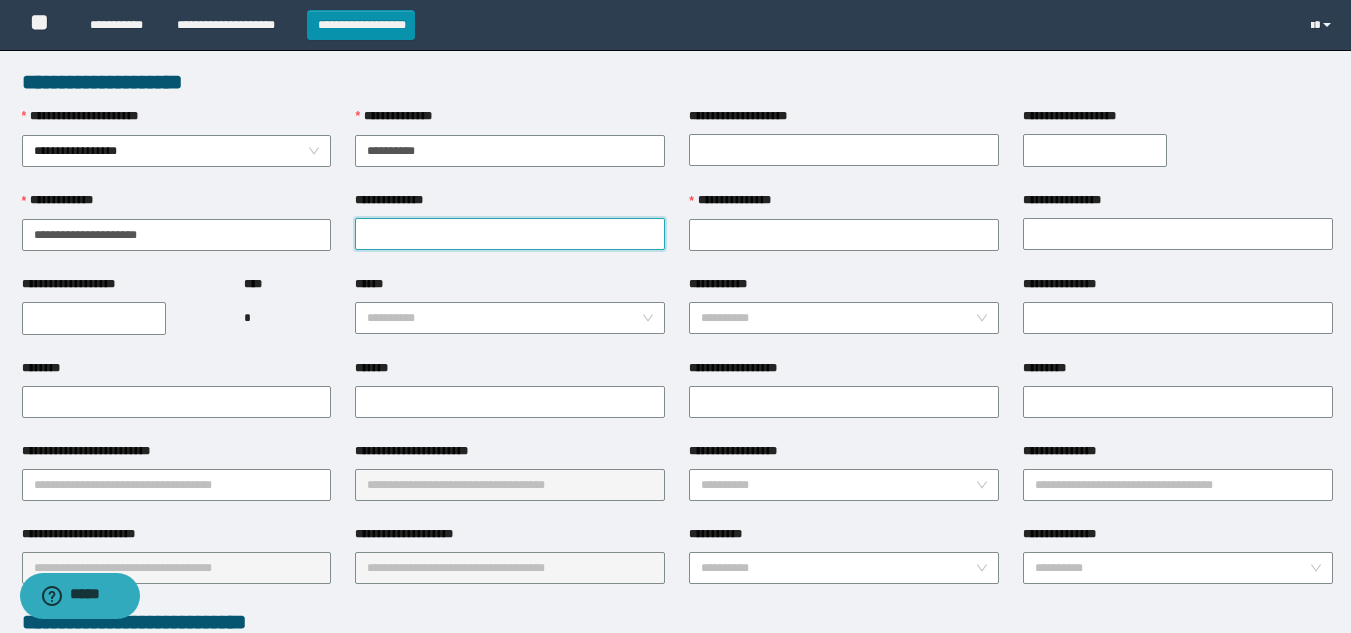 click on "**********" at bounding box center (510, 234) 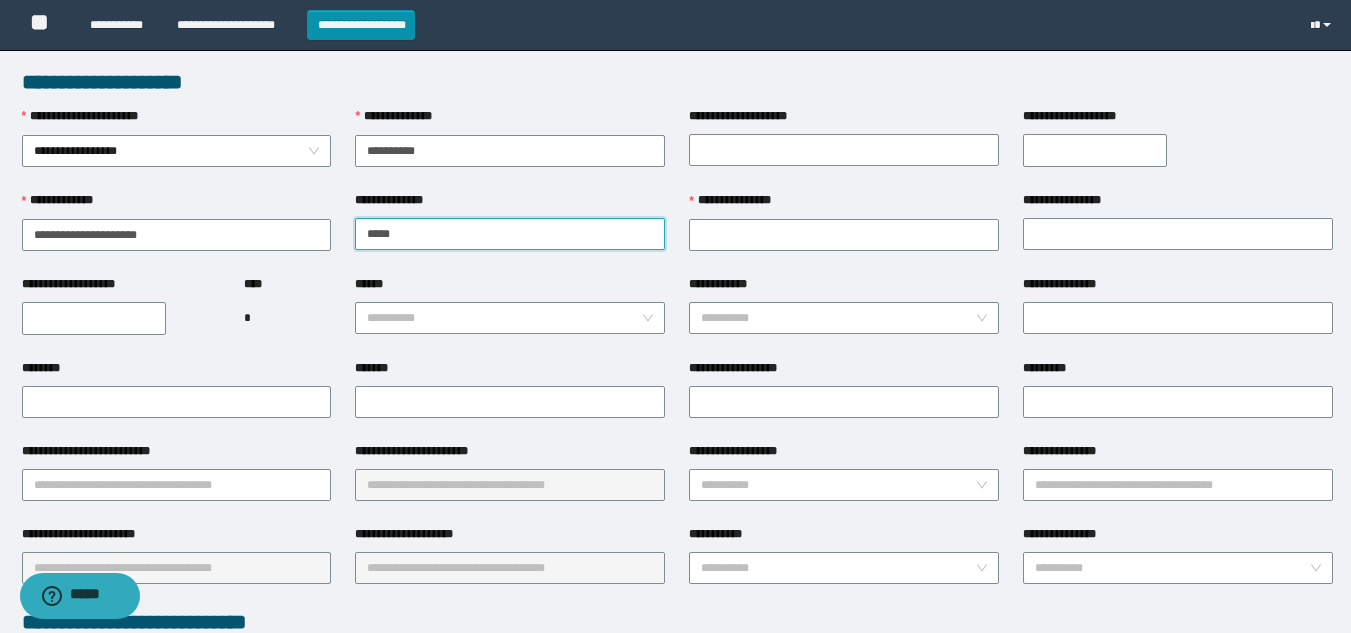 type on "*****" 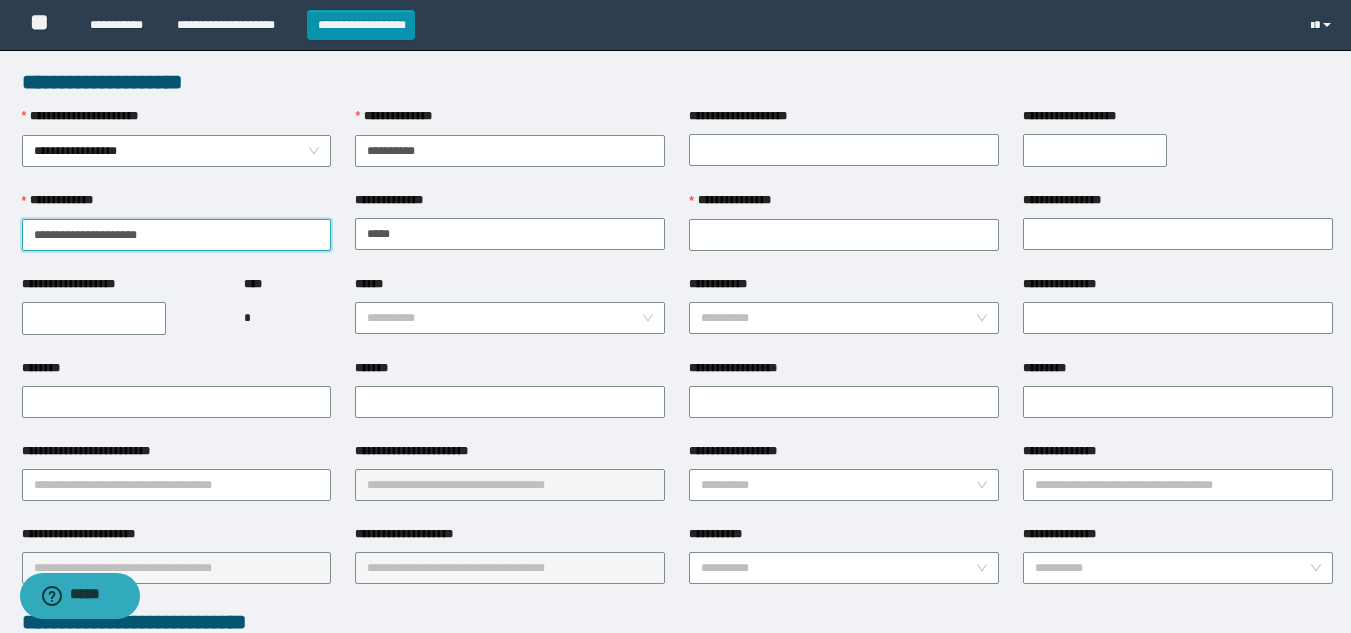 drag, startPoint x: 77, startPoint y: 244, endPoint x: 0, endPoint y: 237, distance: 77.31753 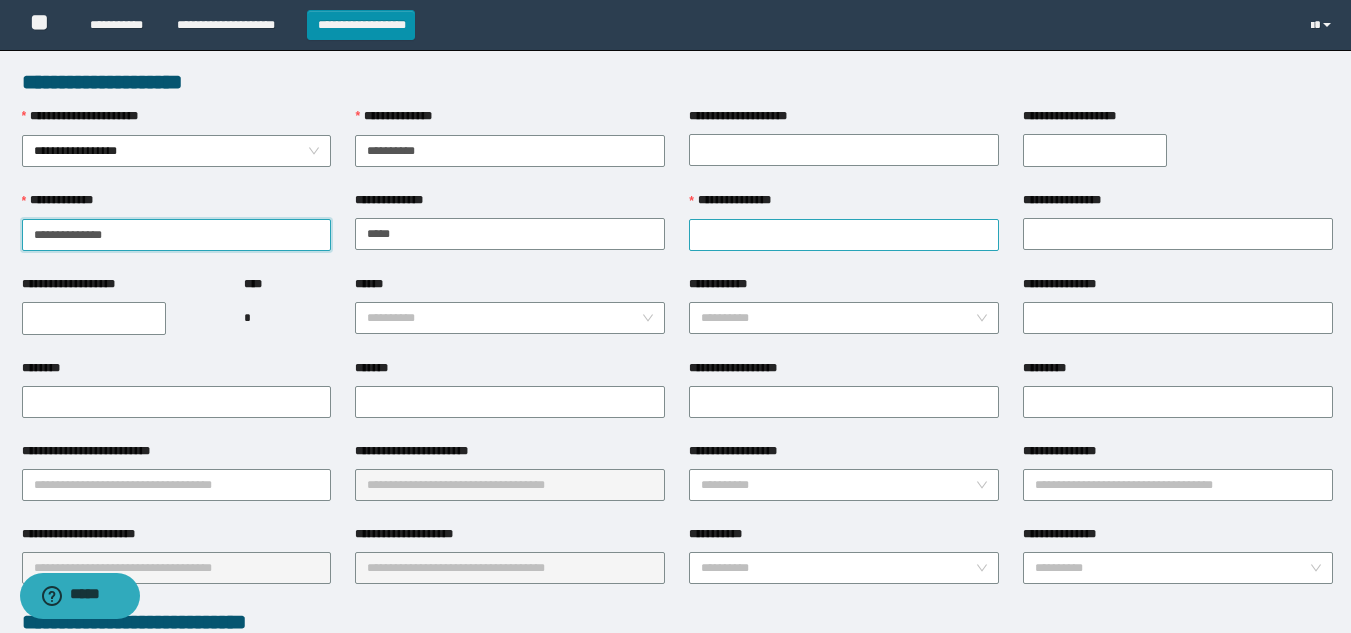 type on "**********" 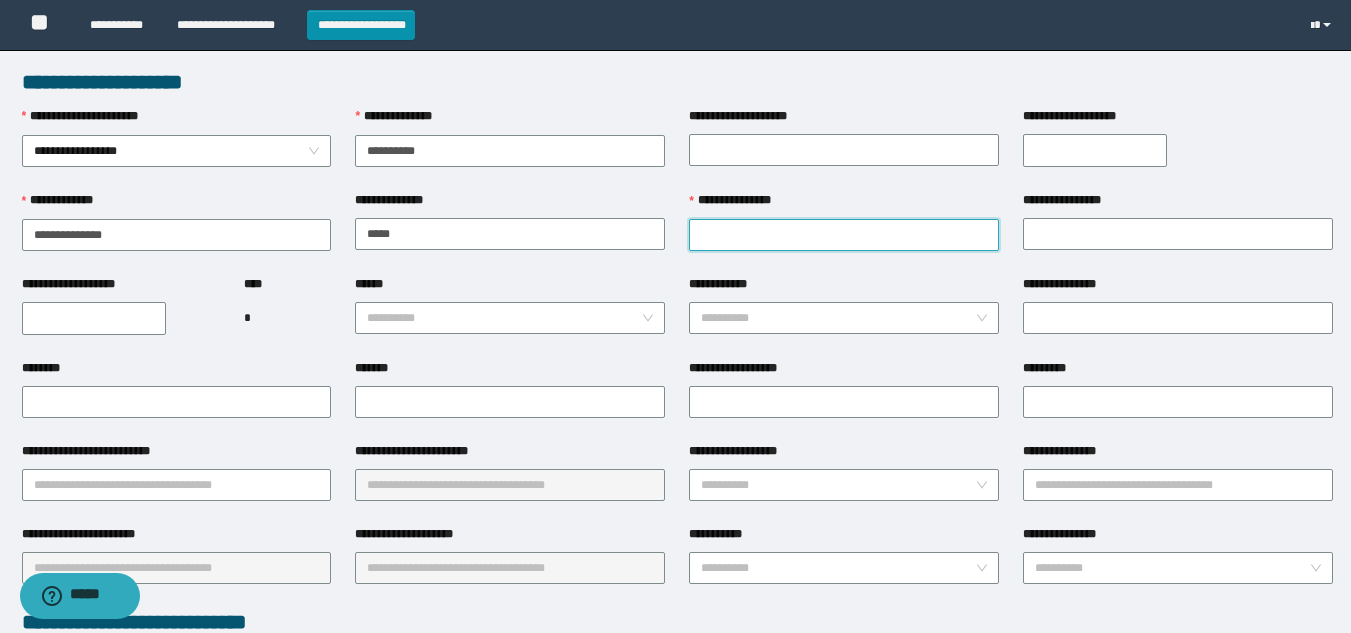click on "**********" at bounding box center [844, 235] 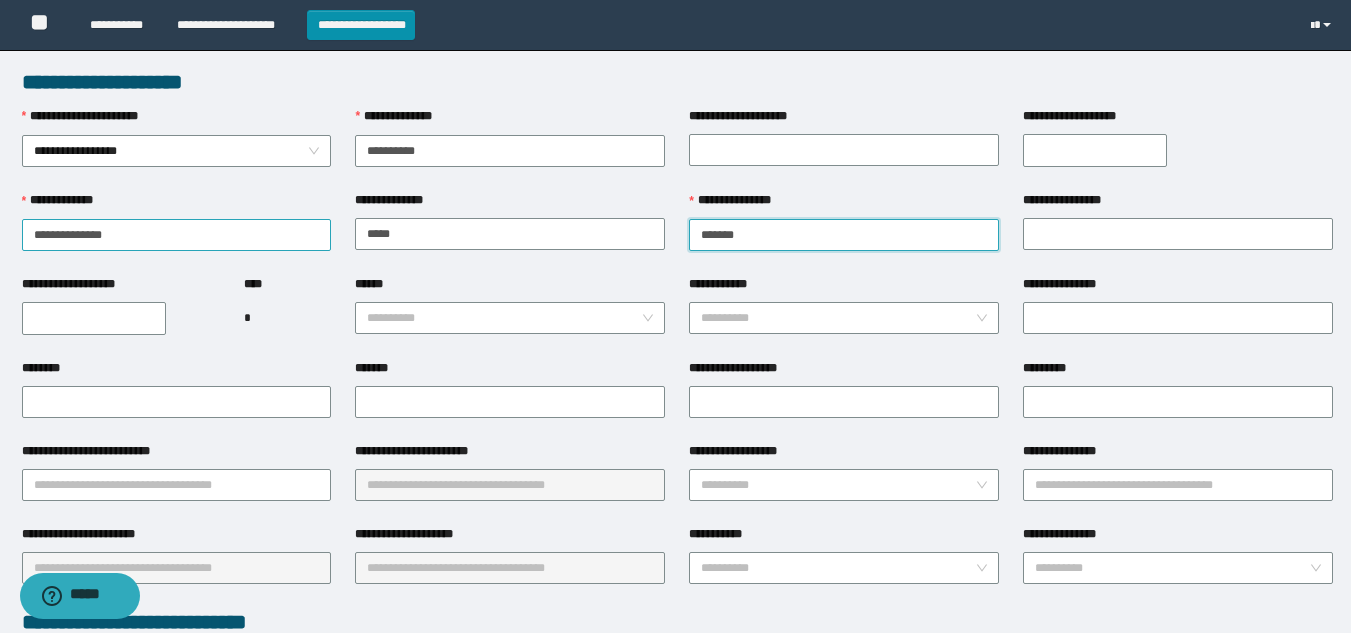 type on "******" 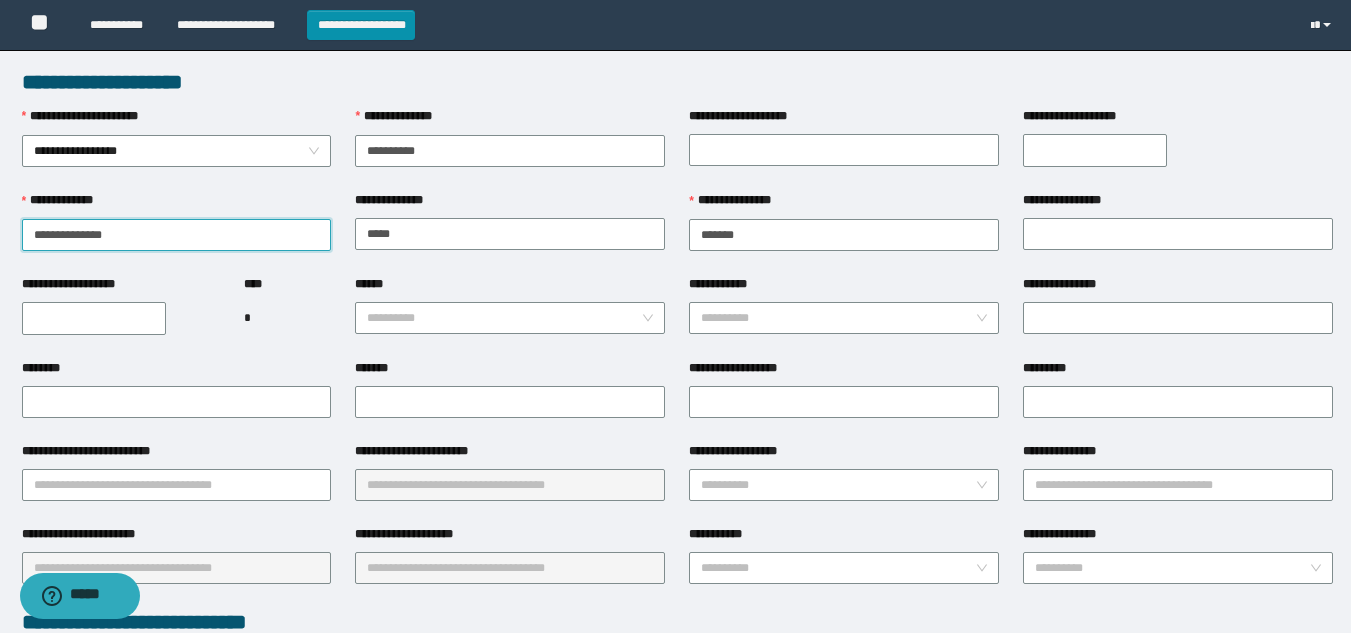 click on "**********" at bounding box center (177, 235) 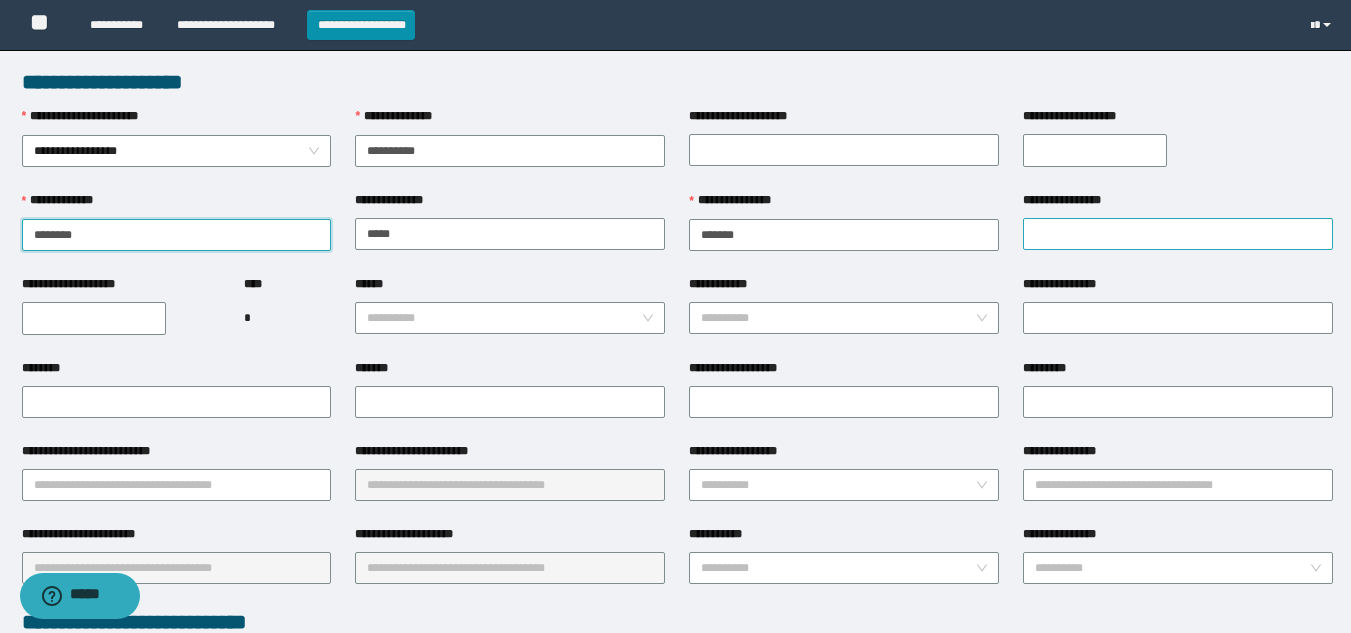type on "******" 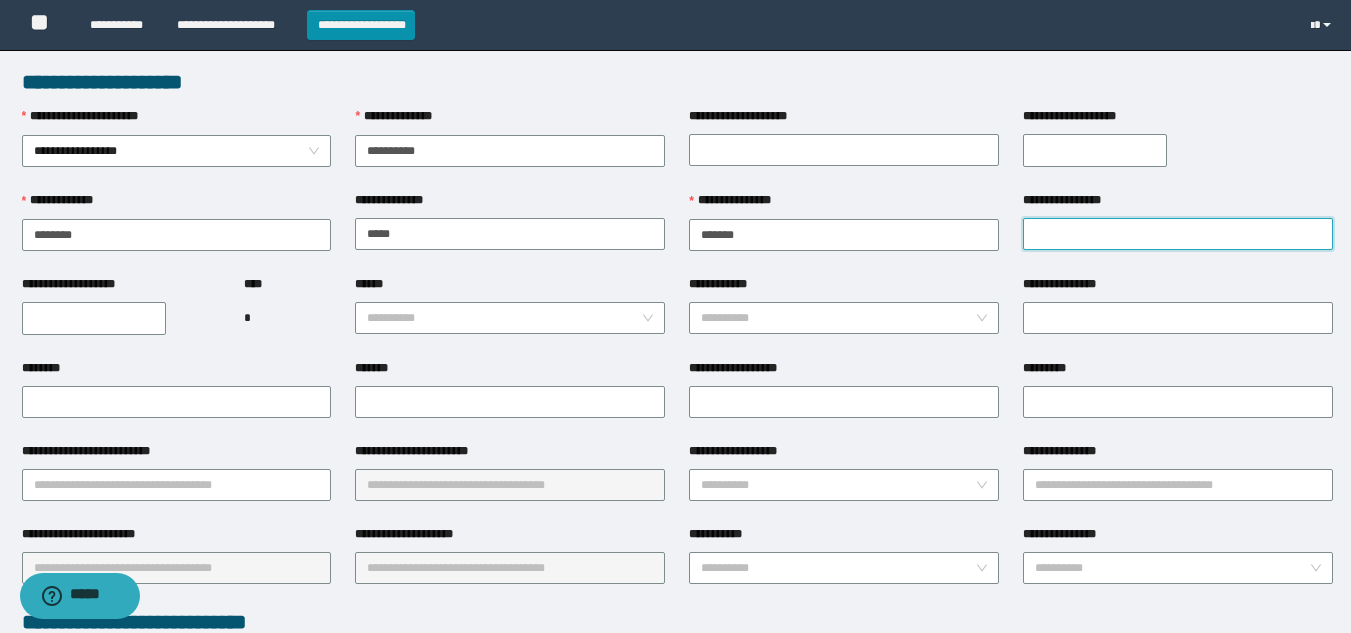 drag, startPoint x: 1089, startPoint y: 223, endPoint x: 1100, endPoint y: 235, distance: 16.27882 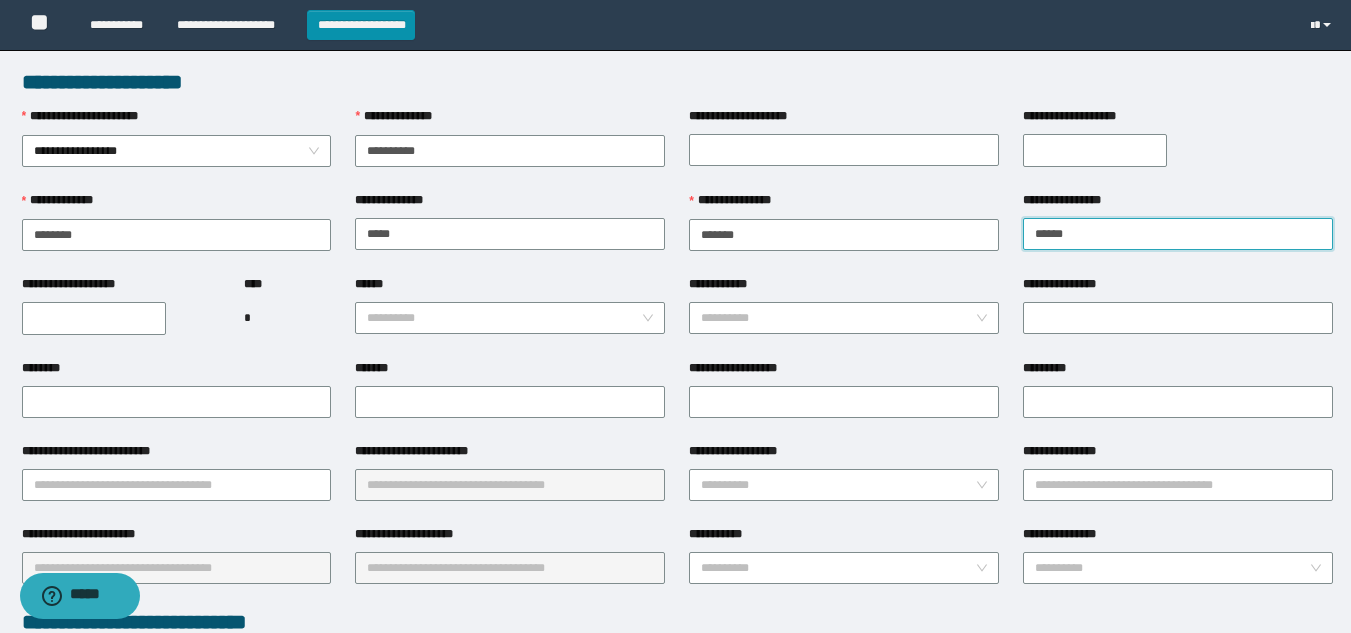type on "******" 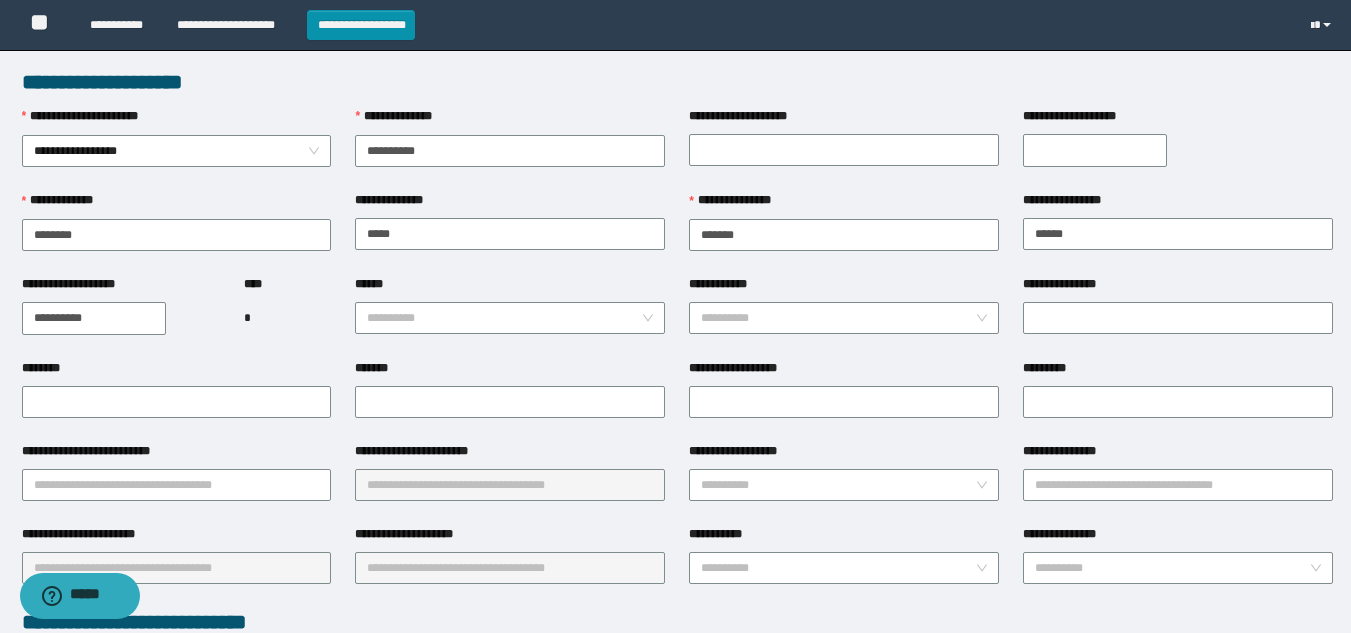 click on "**********" at bounding box center (94, 318) 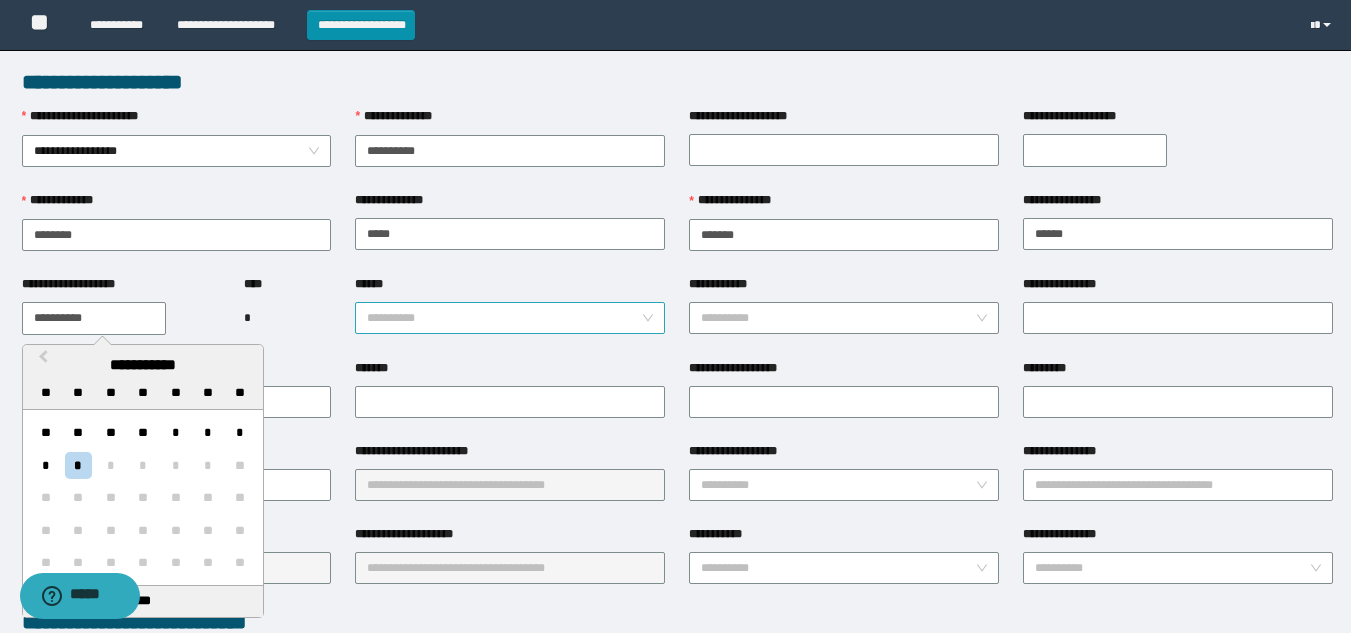 paste 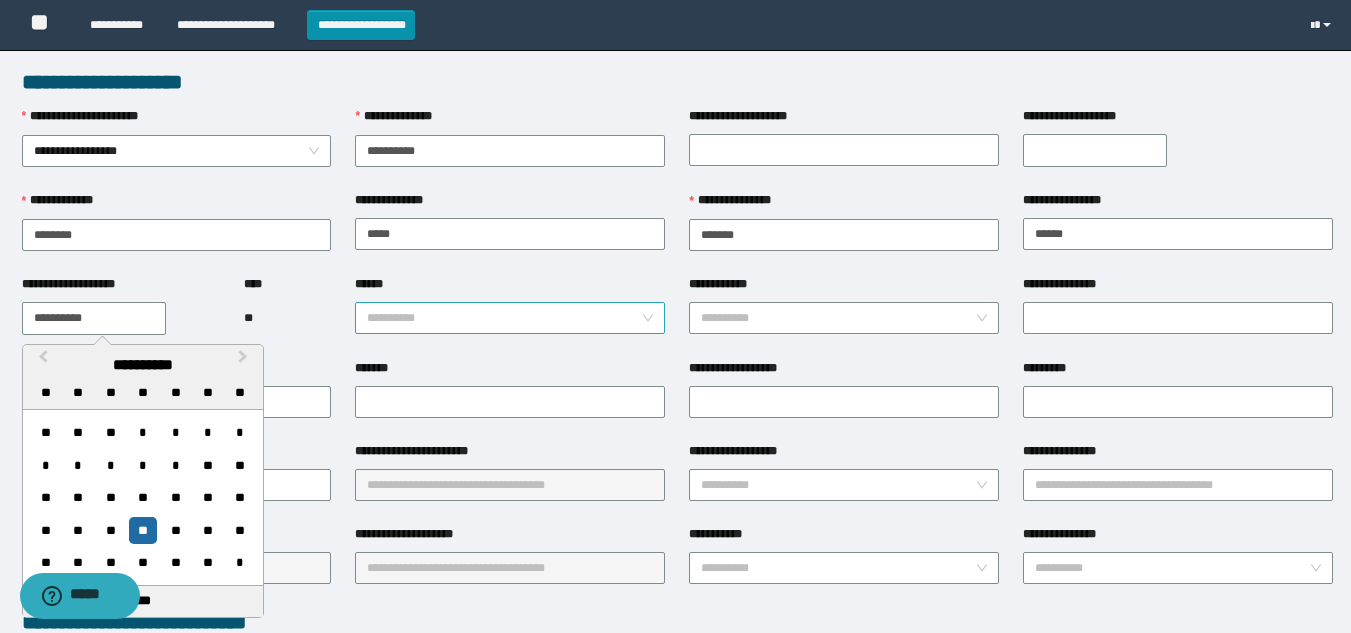 type on "**********" 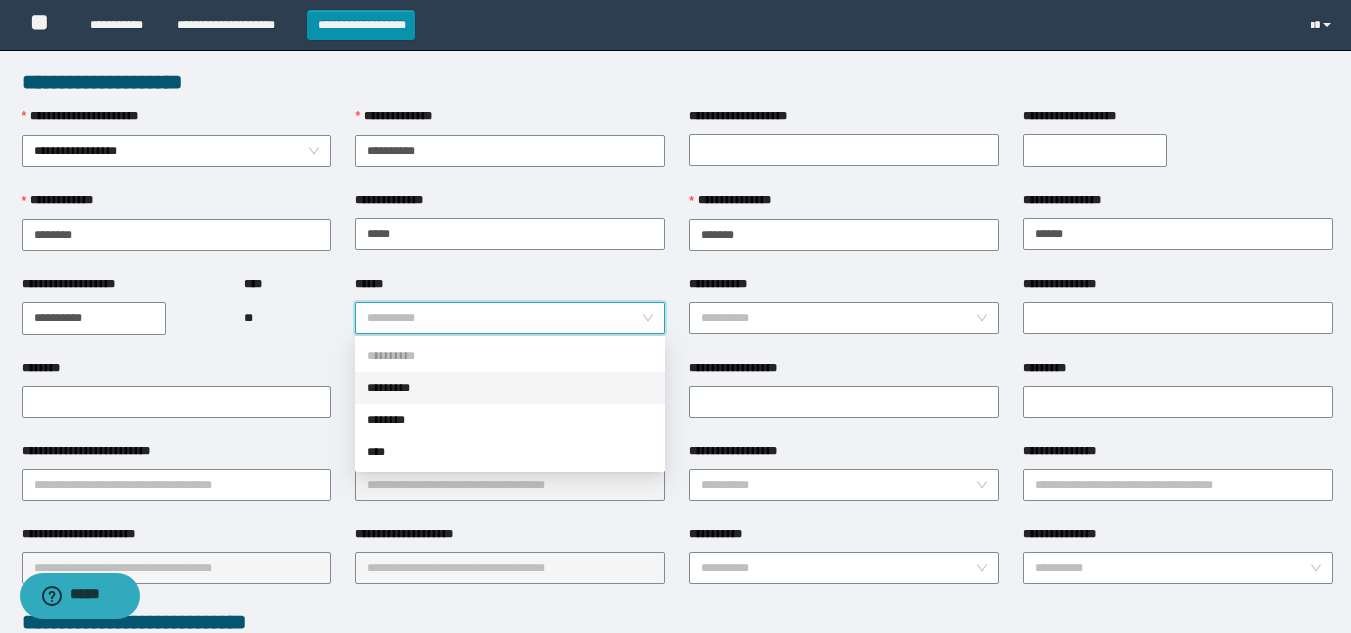 click on "*********" at bounding box center (510, 388) 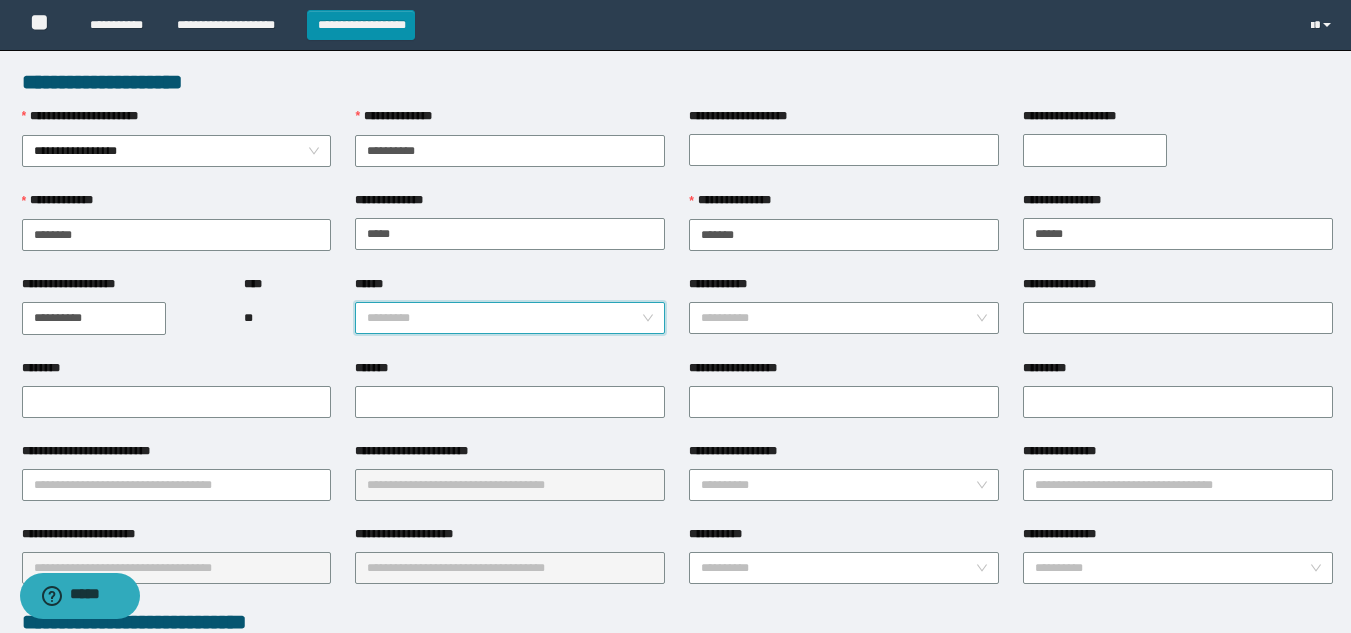 drag, startPoint x: 387, startPoint y: 311, endPoint x: 401, endPoint y: 409, distance: 98.99495 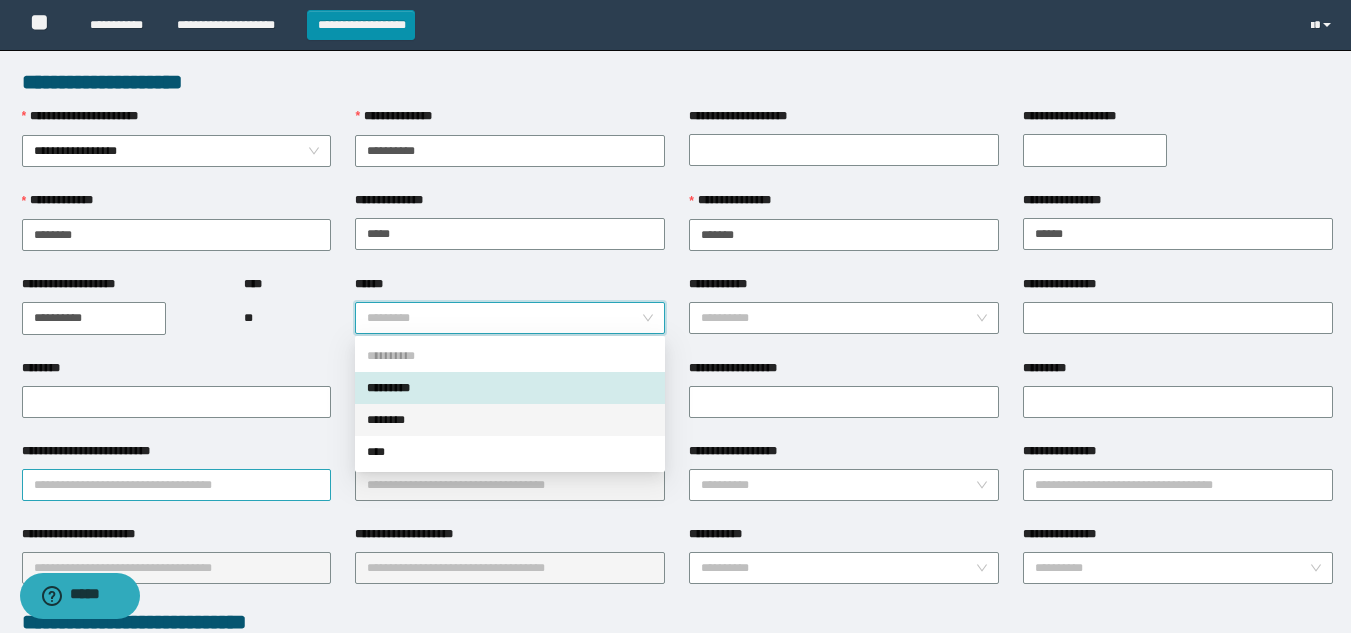 click on "**********" at bounding box center (177, 485) 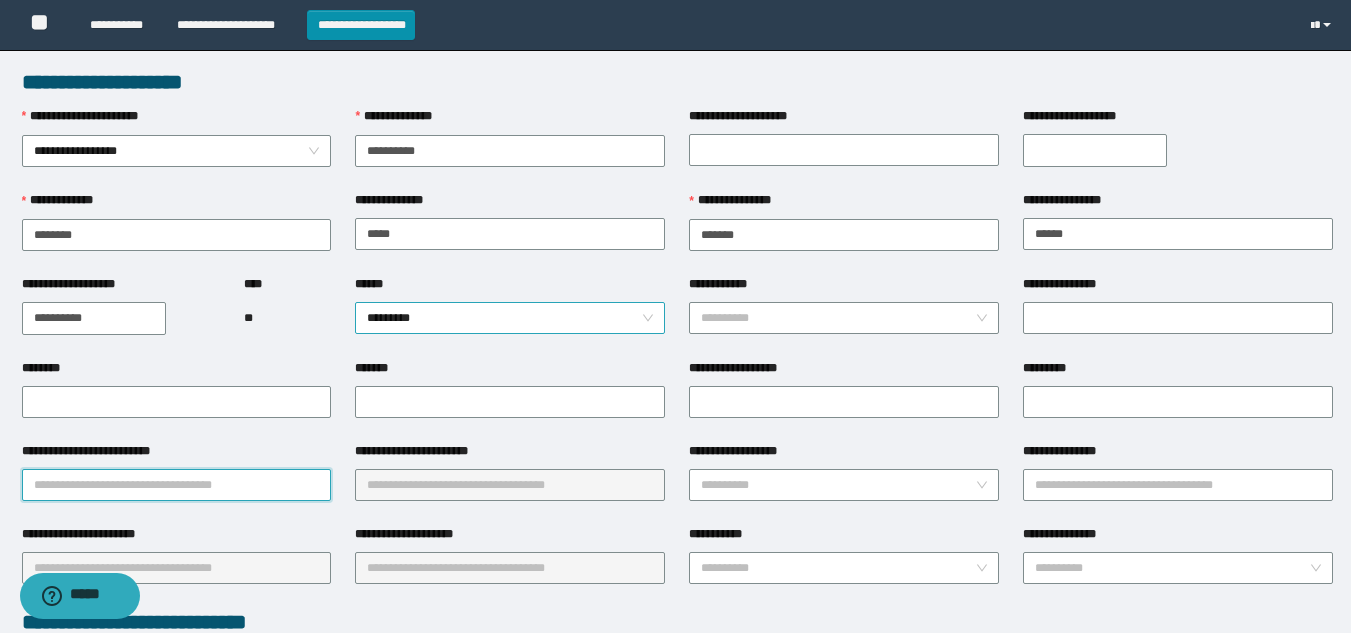 click on "*********" at bounding box center [510, 318] 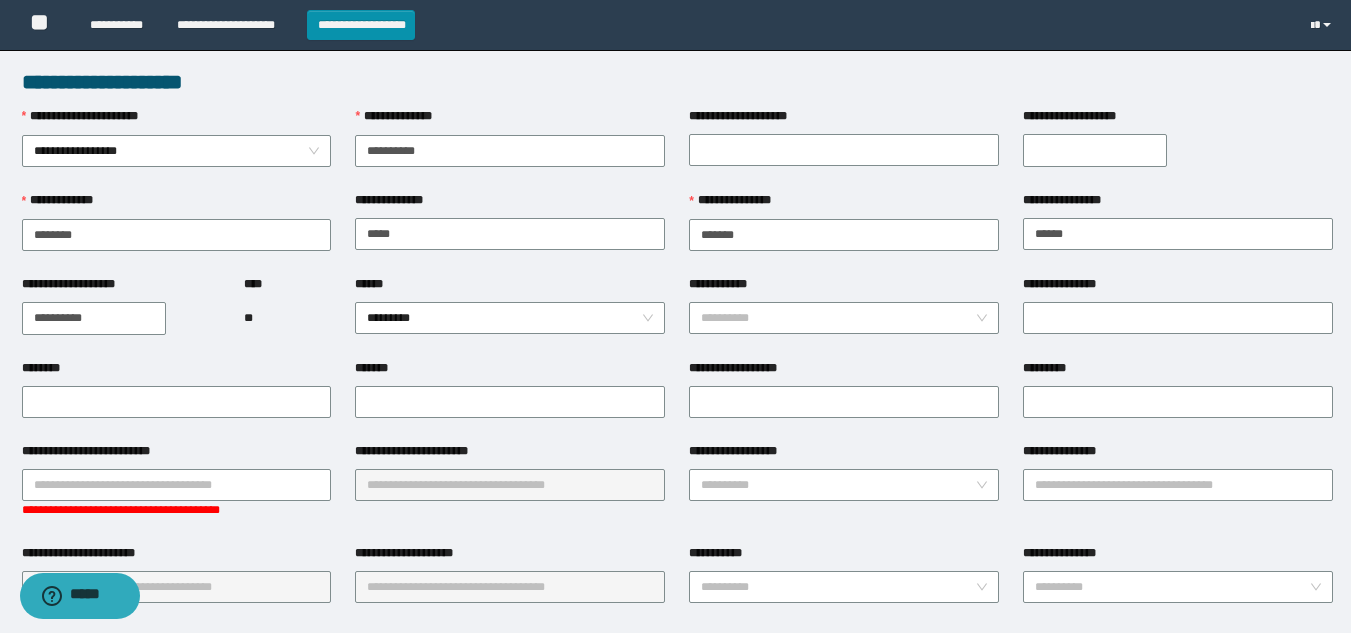 drag, startPoint x: 570, startPoint y: 65, endPoint x: 1277, endPoint y: 356, distance: 764.5456 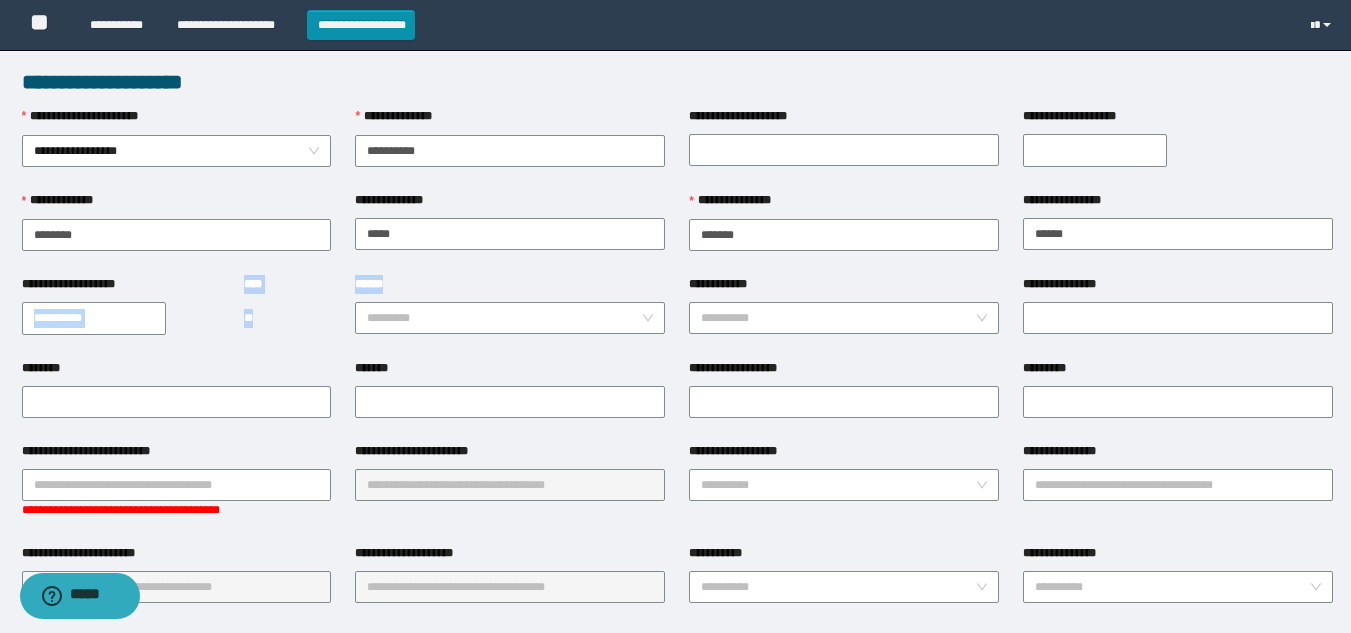 drag, startPoint x: 499, startPoint y: 322, endPoint x: 476, endPoint y: 336, distance: 26.925823 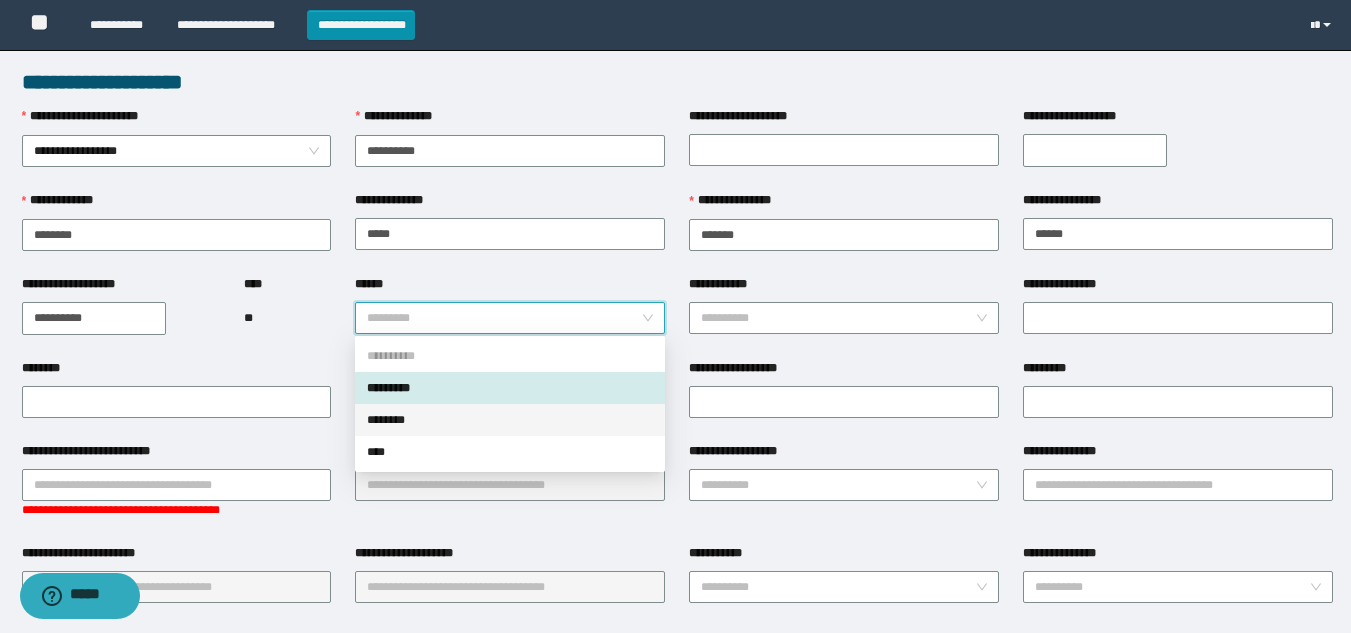 click on "********" at bounding box center [510, 420] 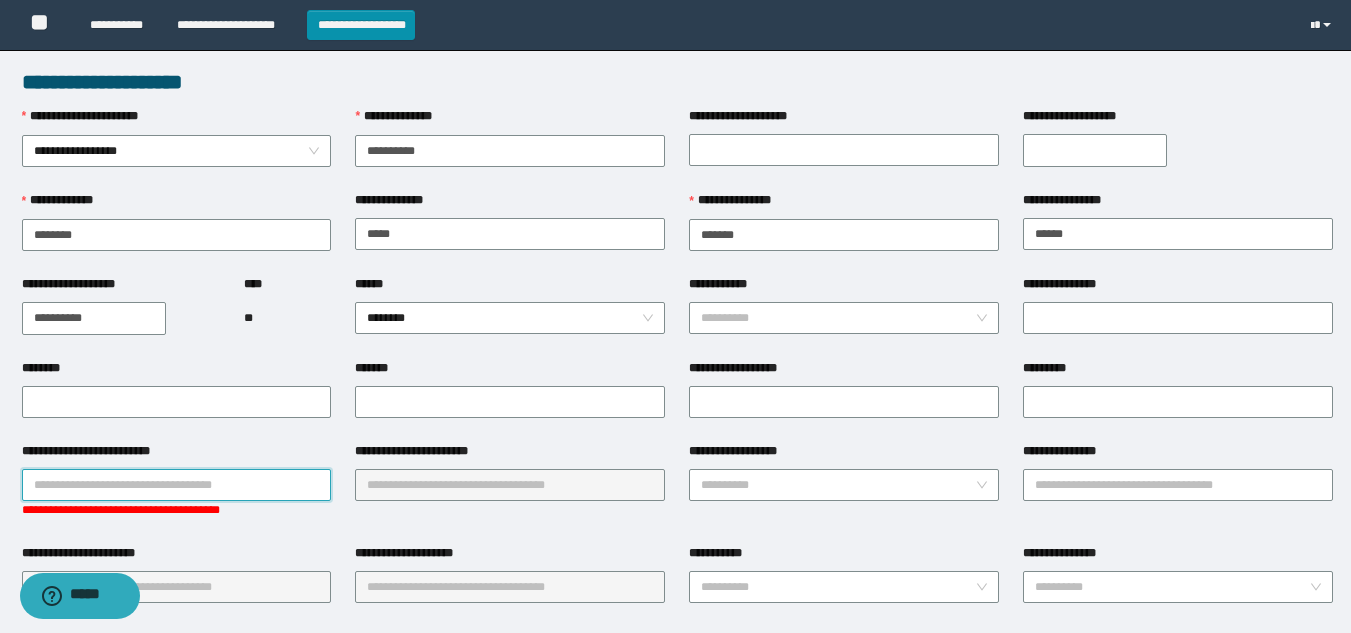 click on "**********" at bounding box center [177, 485] 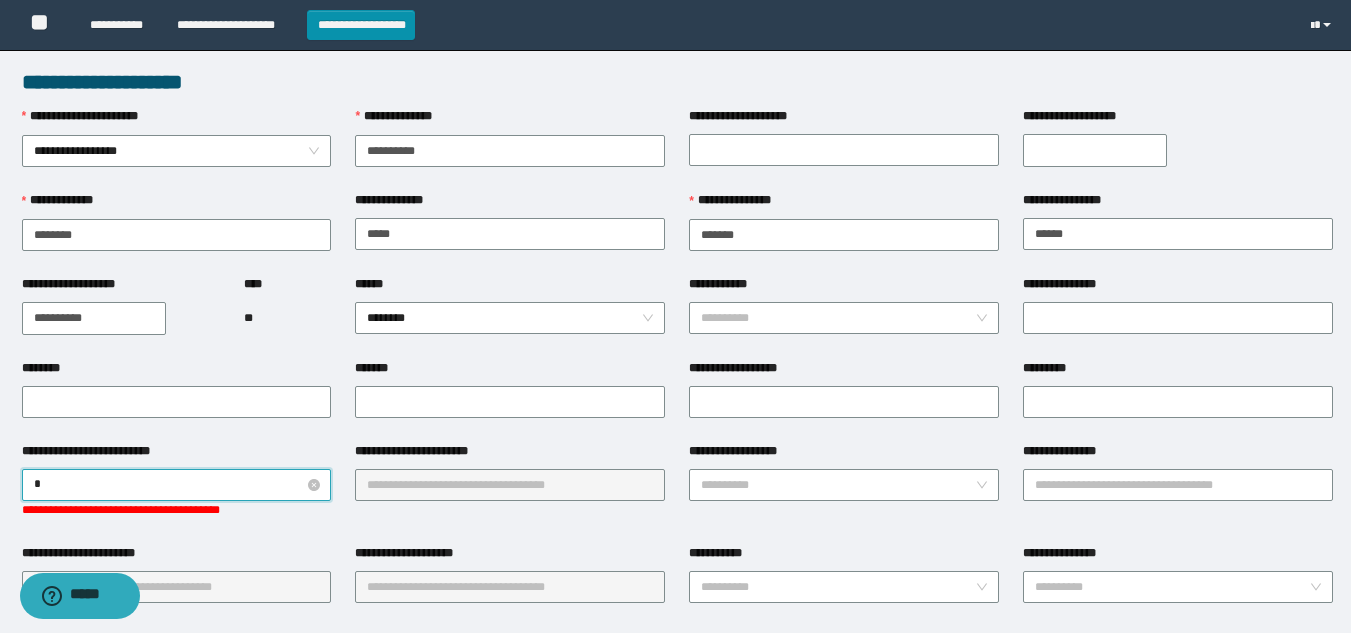 type on "**" 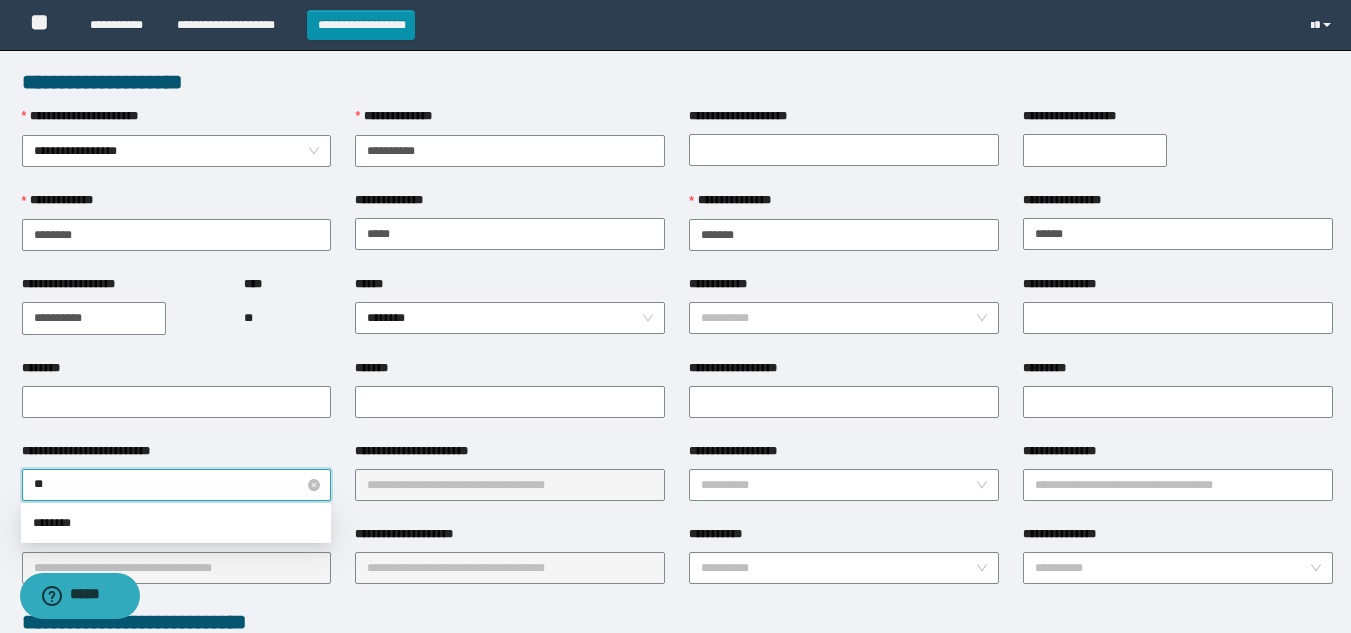 scroll, scrollTop: 100, scrollLeft: 0, axis: vertical 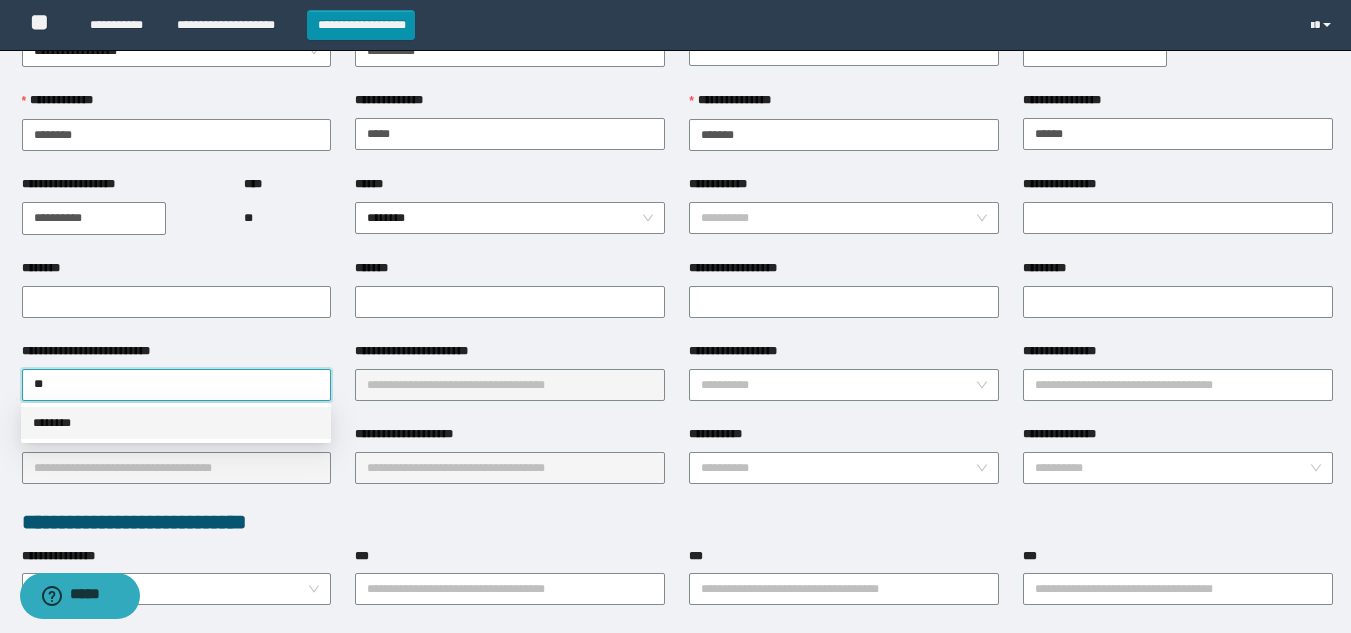 click on "********" at bounding box center (176, 423) 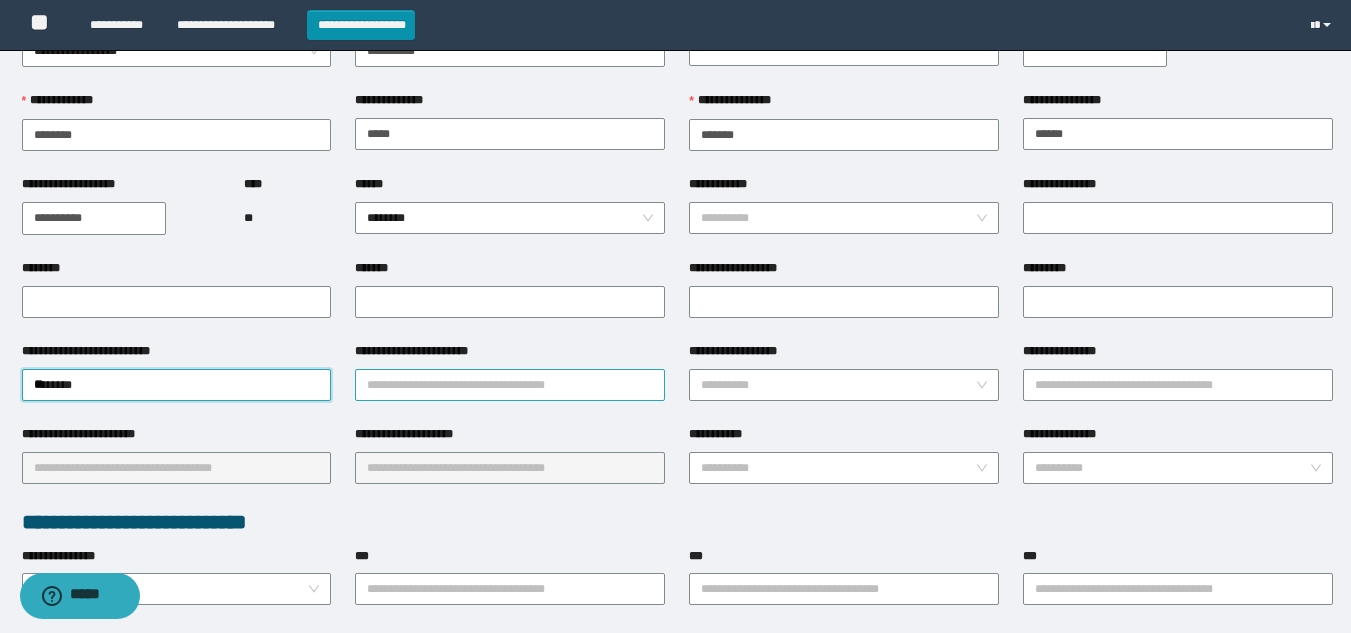 click on "**********" at bounding box center (510, 385) 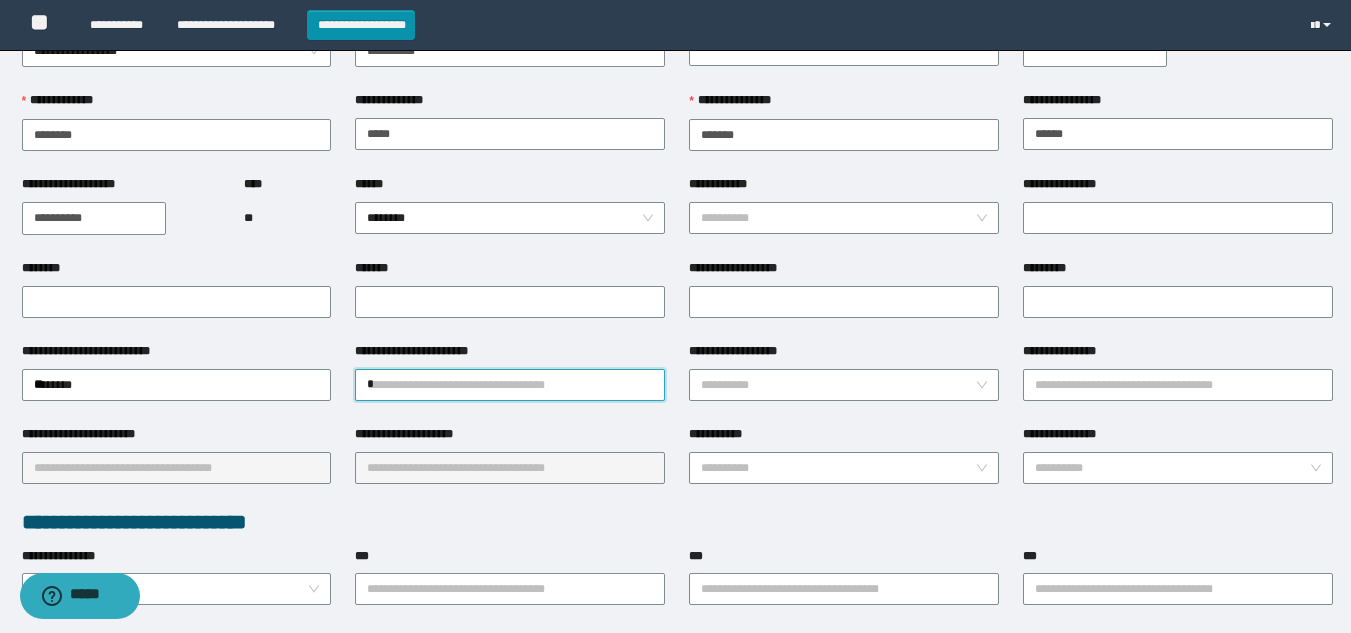 type on "**" 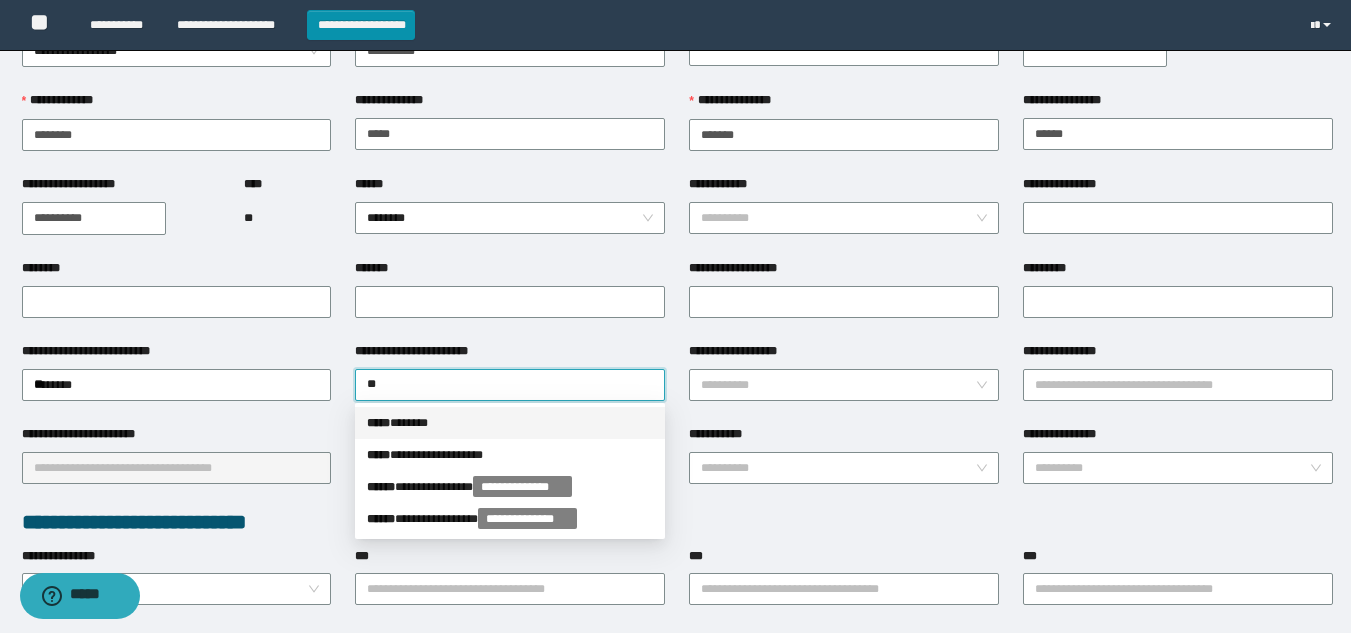 click on "***** * *****" at bounding box center [510, 423] 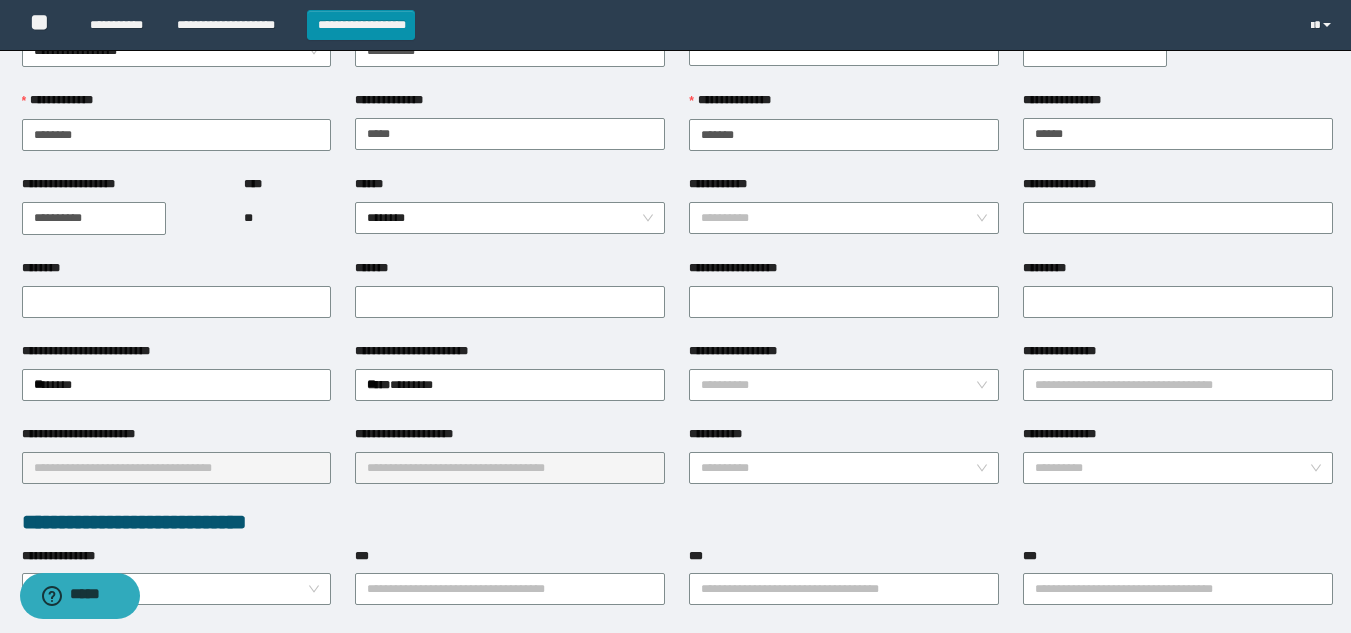 click on "**********" at bounding box center (844, 355) 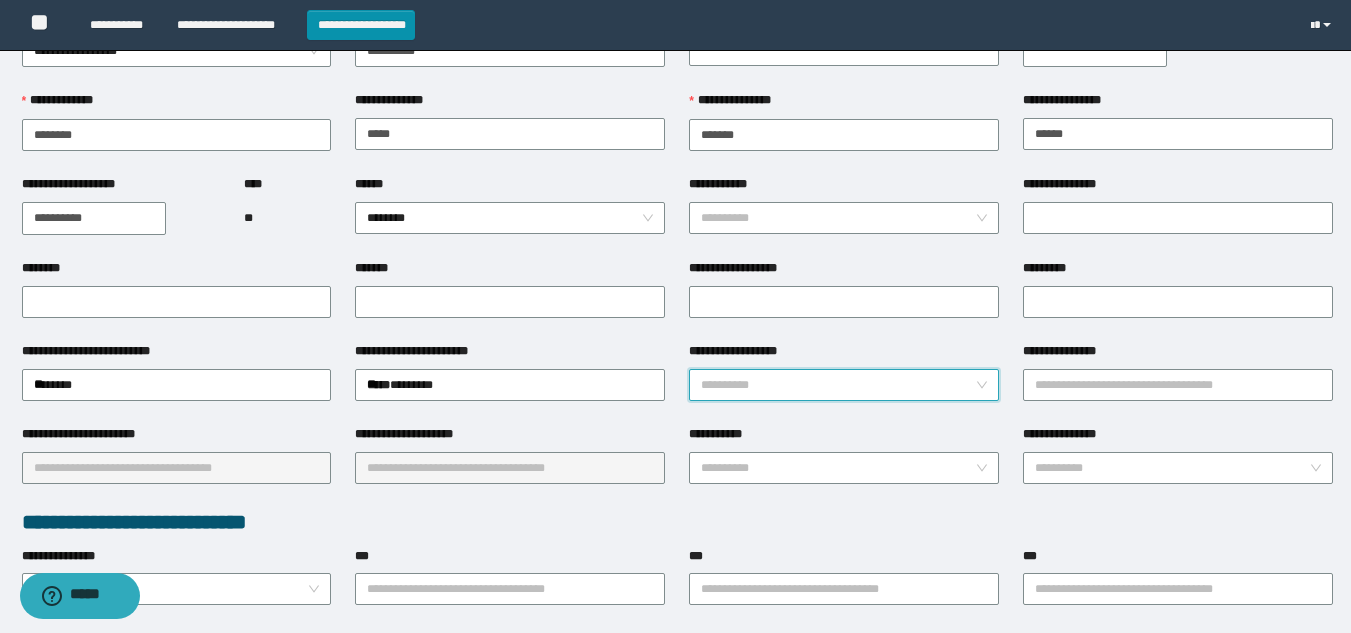 click on "**********" at bounding box center [838, 385] 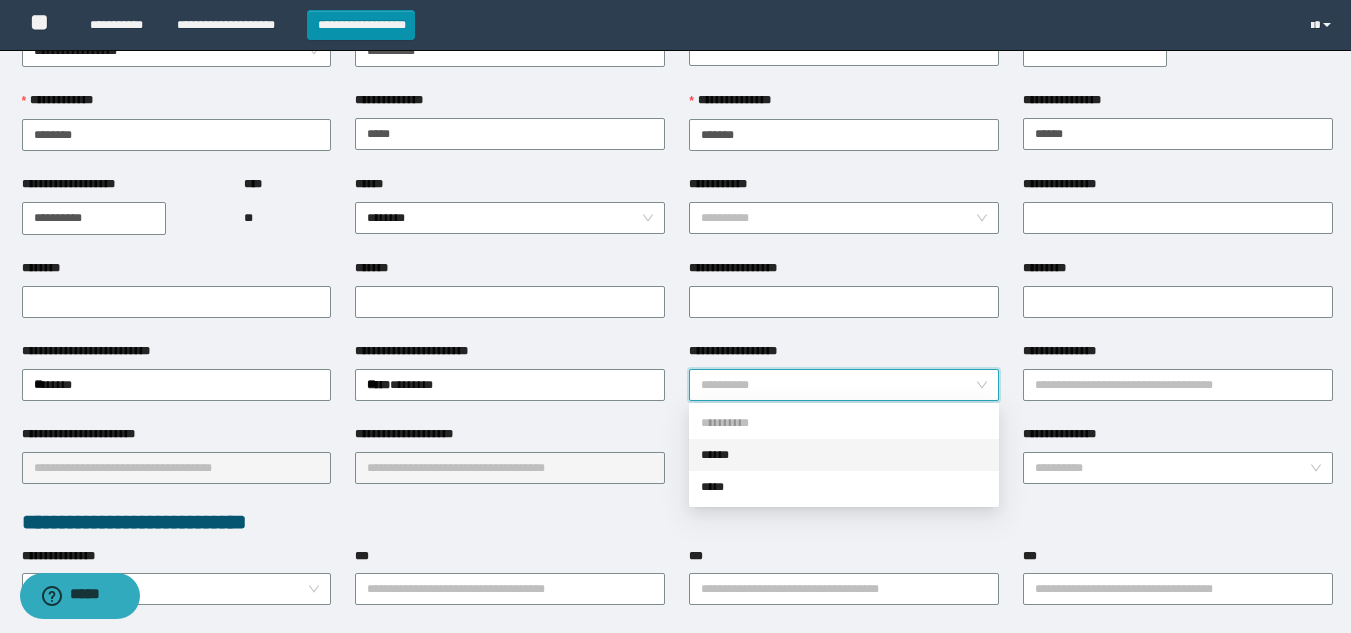 click on "******" at bounding box center [844, 455] 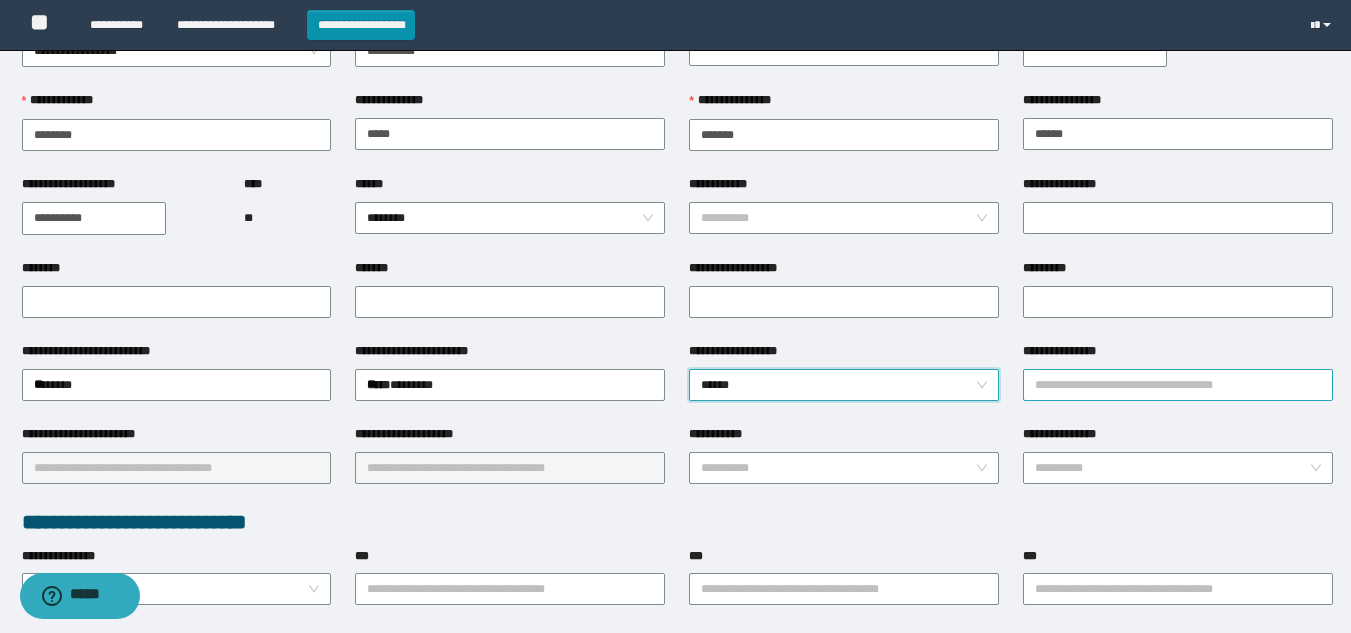 click on "**********" at bounding box center (1178, 385) 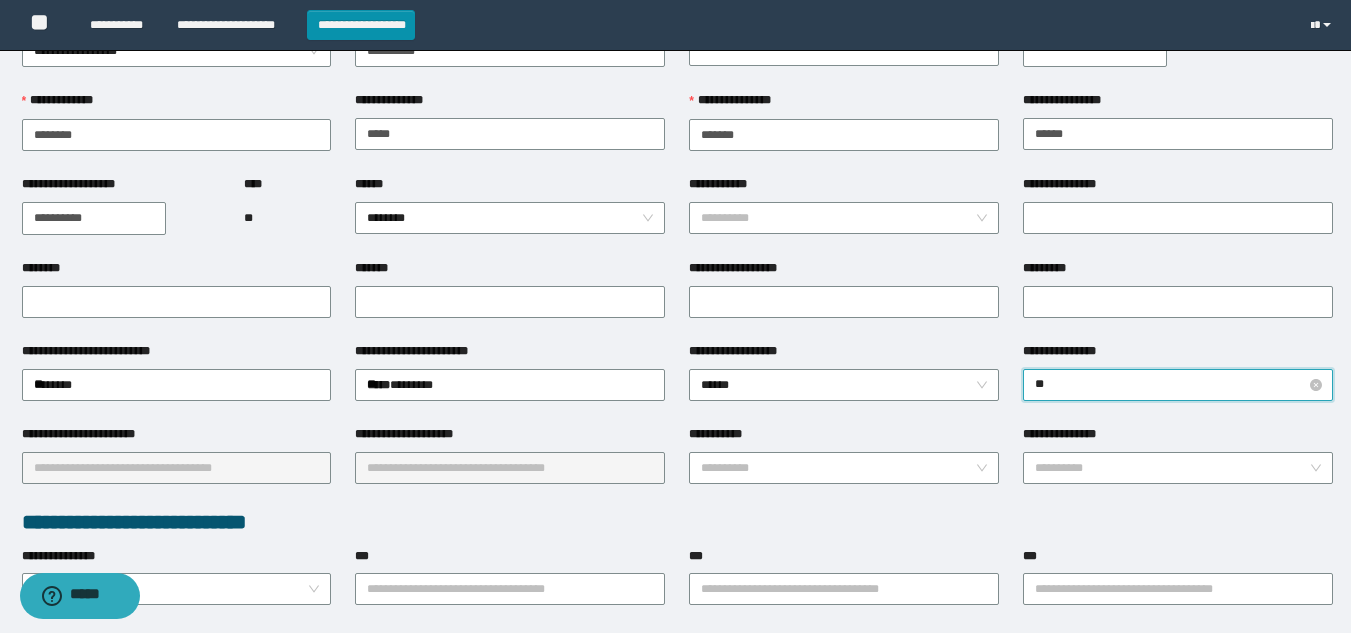 type on "***" 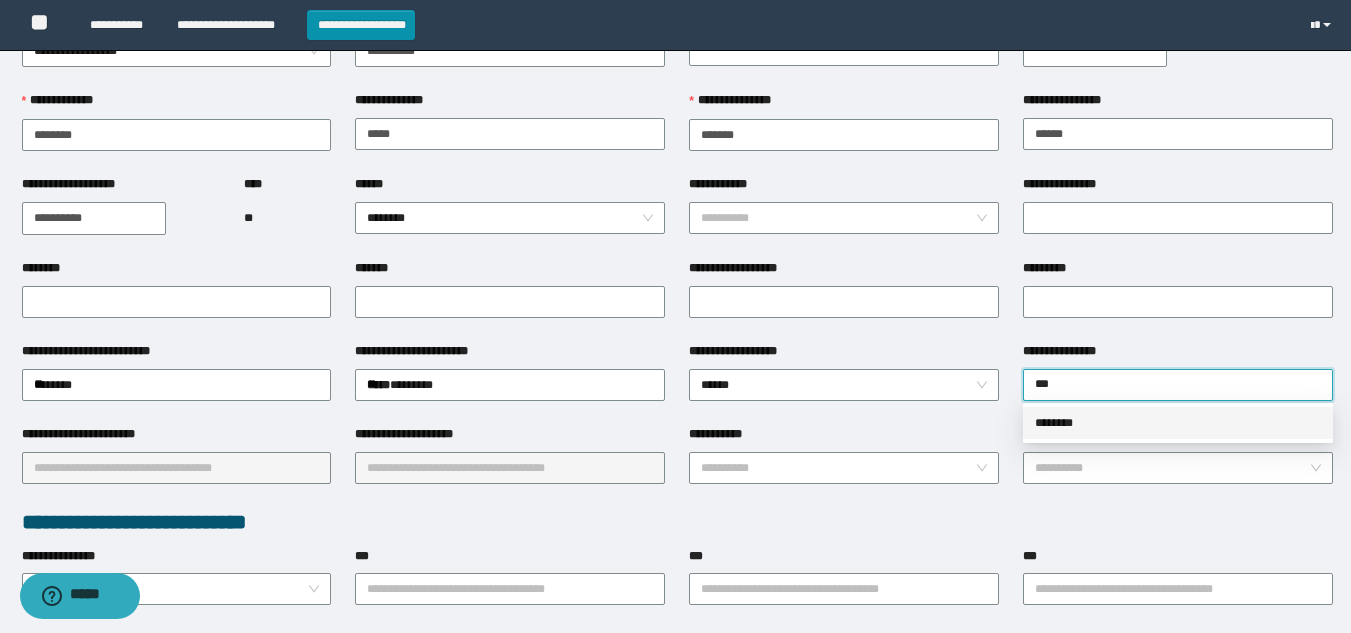 click on "********" at bounding box center (1178, 423) 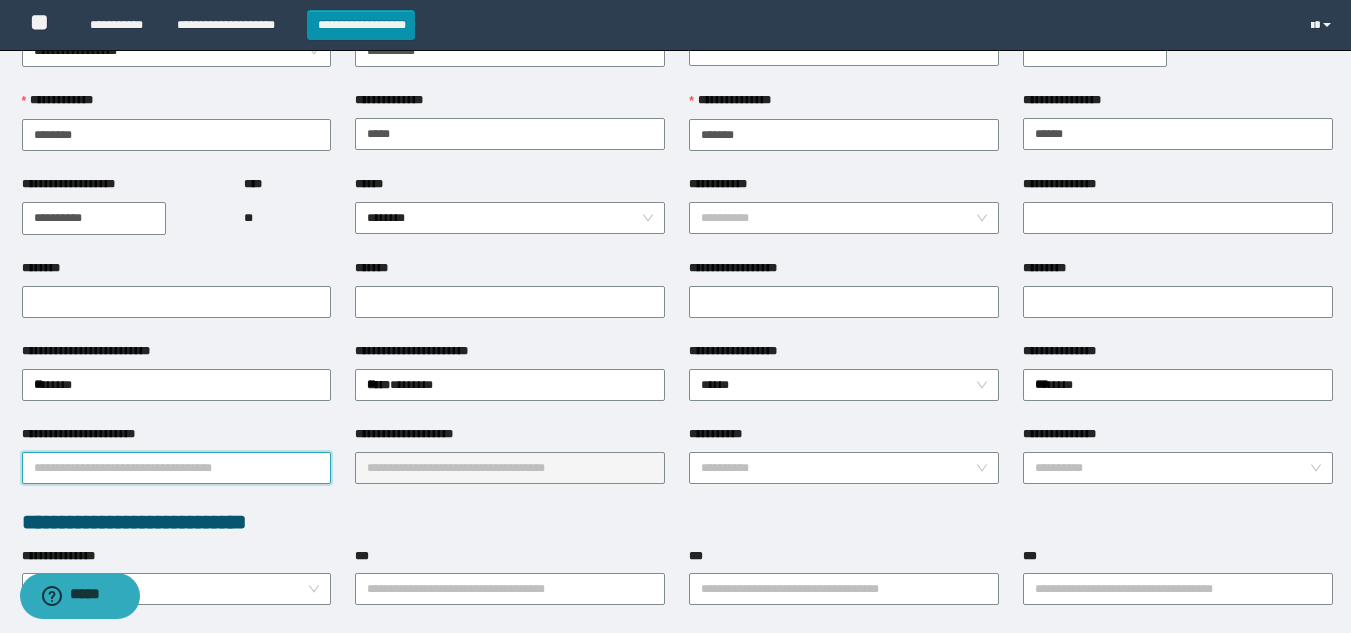 click on "**********" at bounding box center (177, 468) 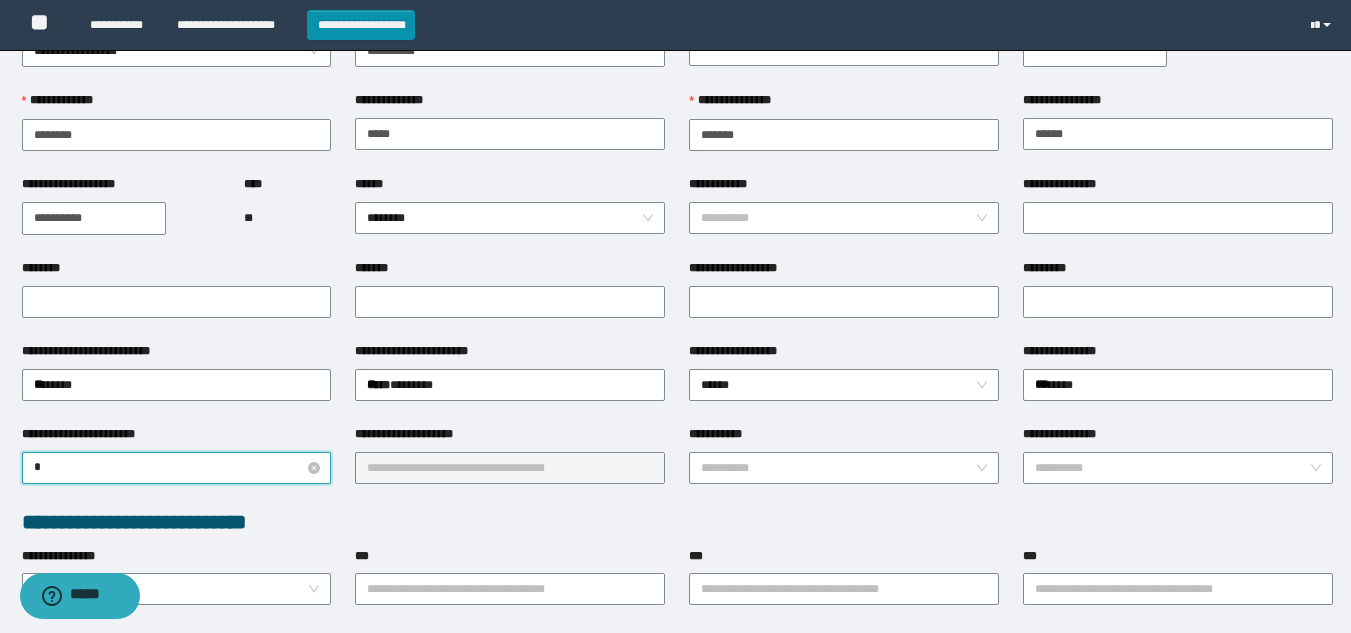 type on "**" 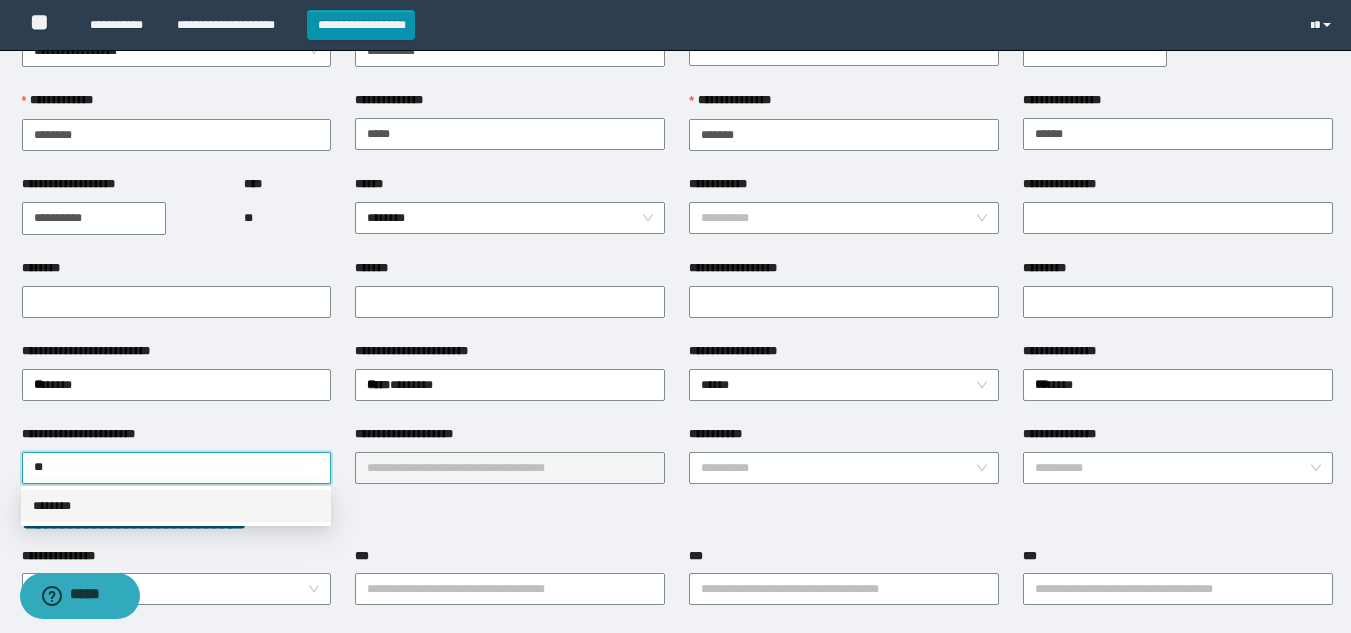 click on "********" at bounding box center (176, 506) 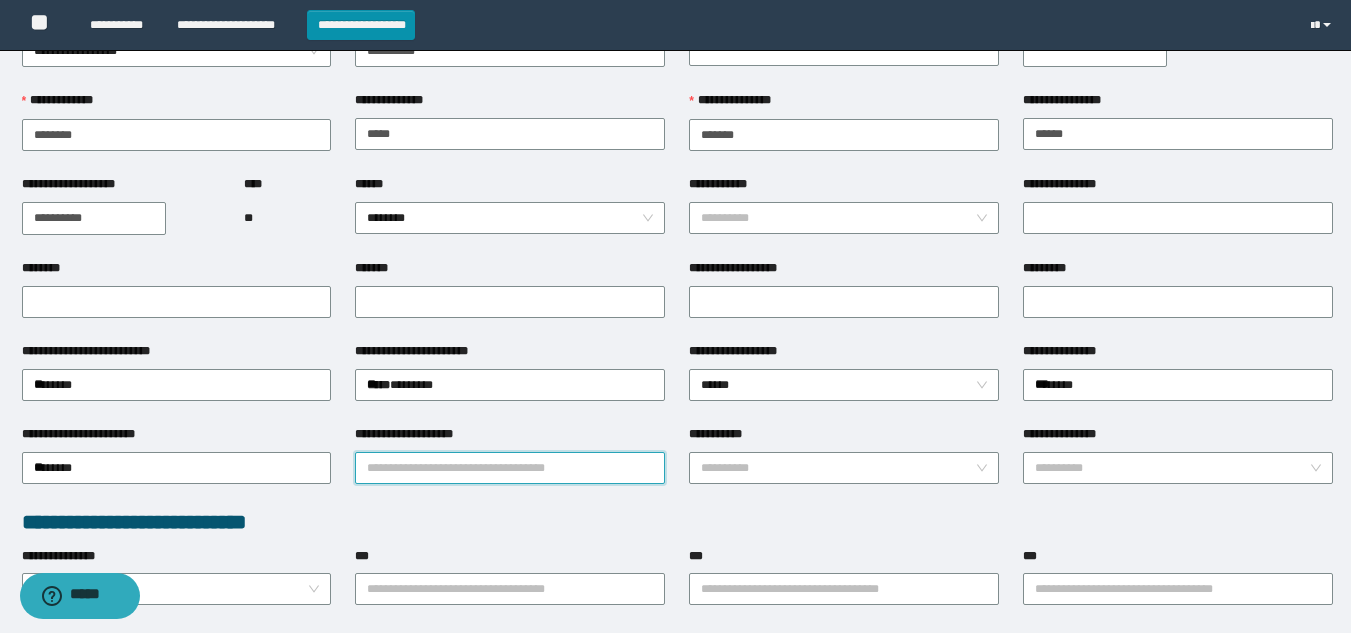 click on "**********" at bounding box center [510, 468] 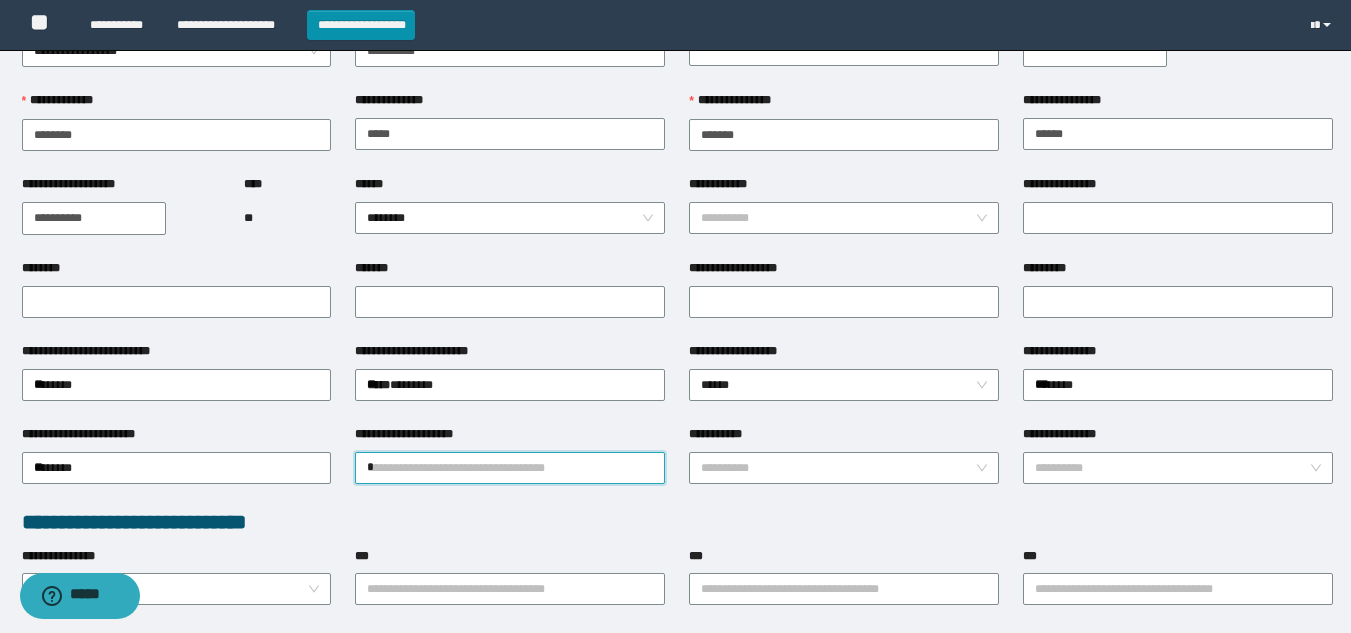 type on "**" 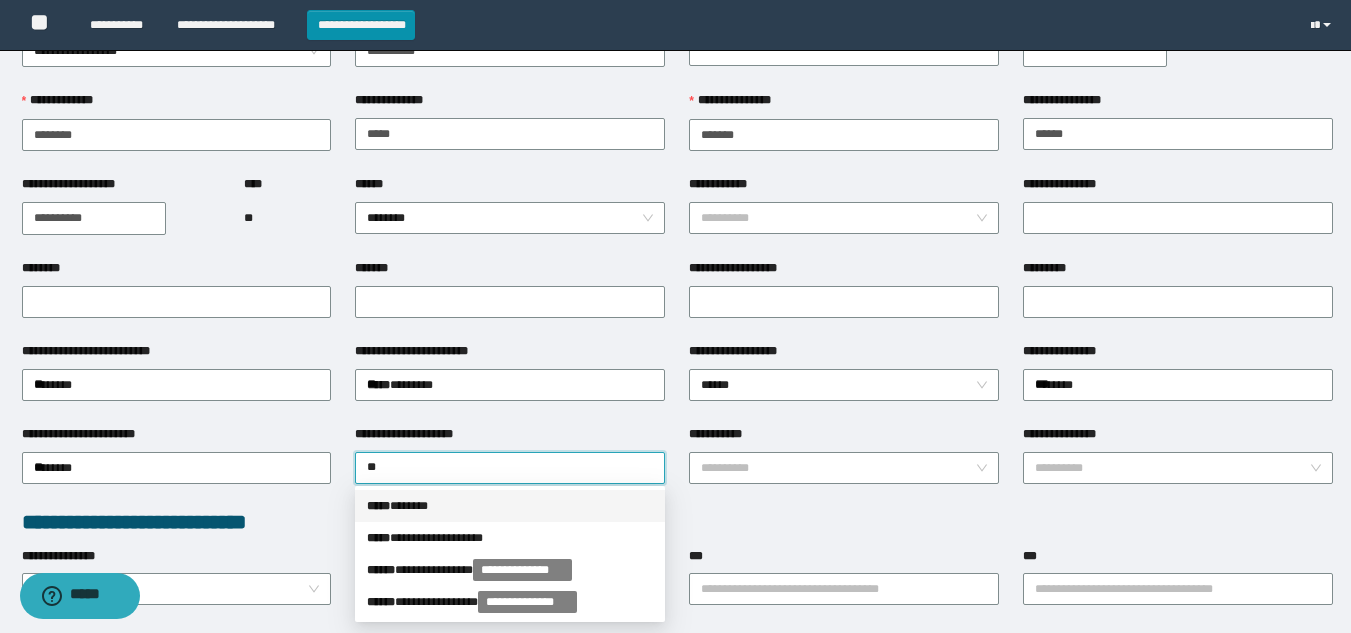 click on "***** * *****" at bounding box center [510, 506] 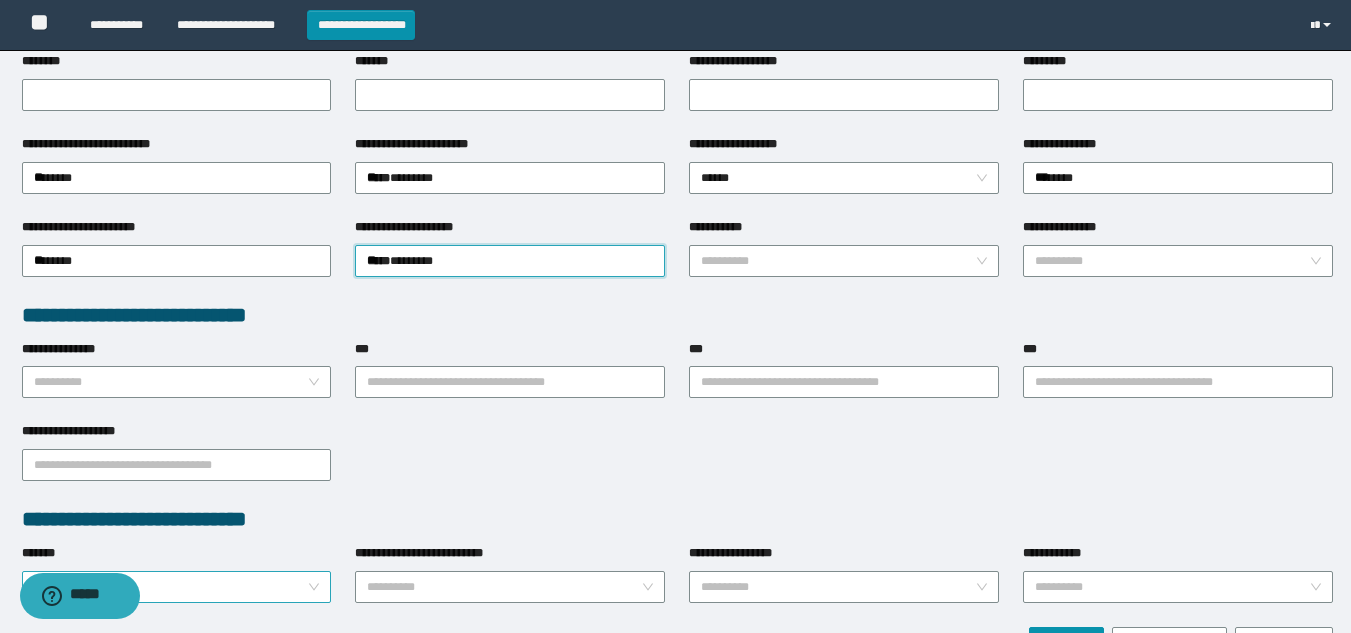 scroll, scrollTop: 428, scrollLeft: 0, axis: vertical 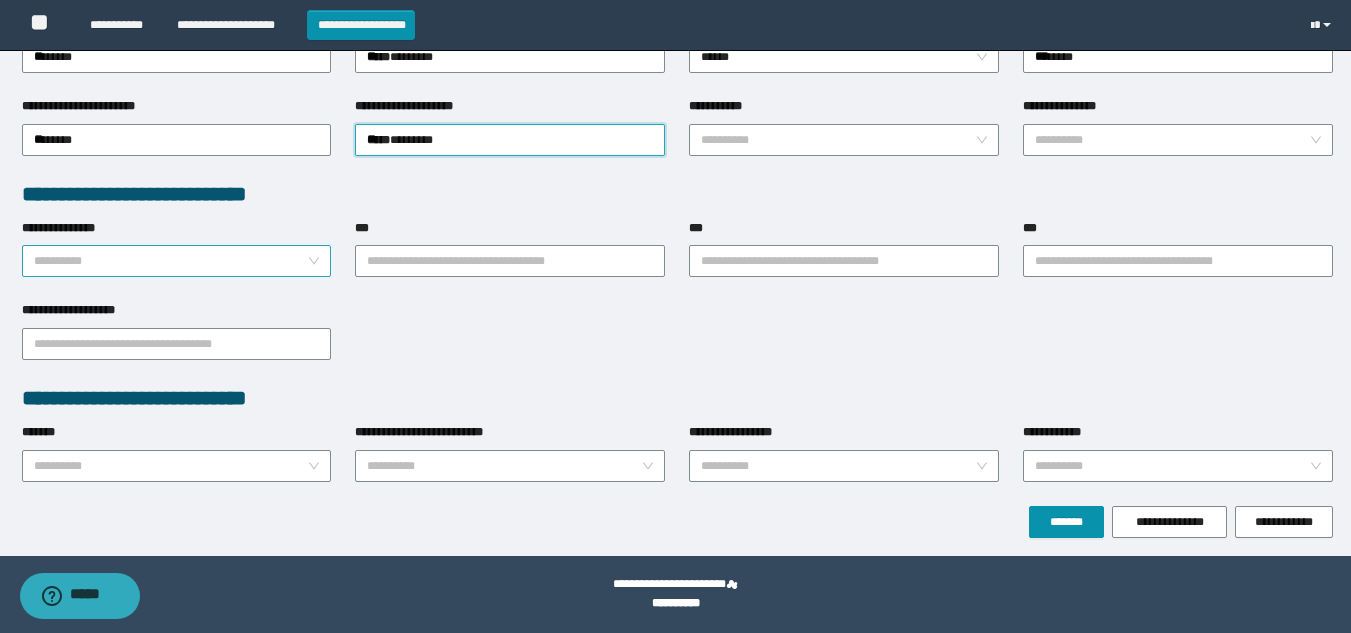 click on "**********" at bounding box center (171, 261) 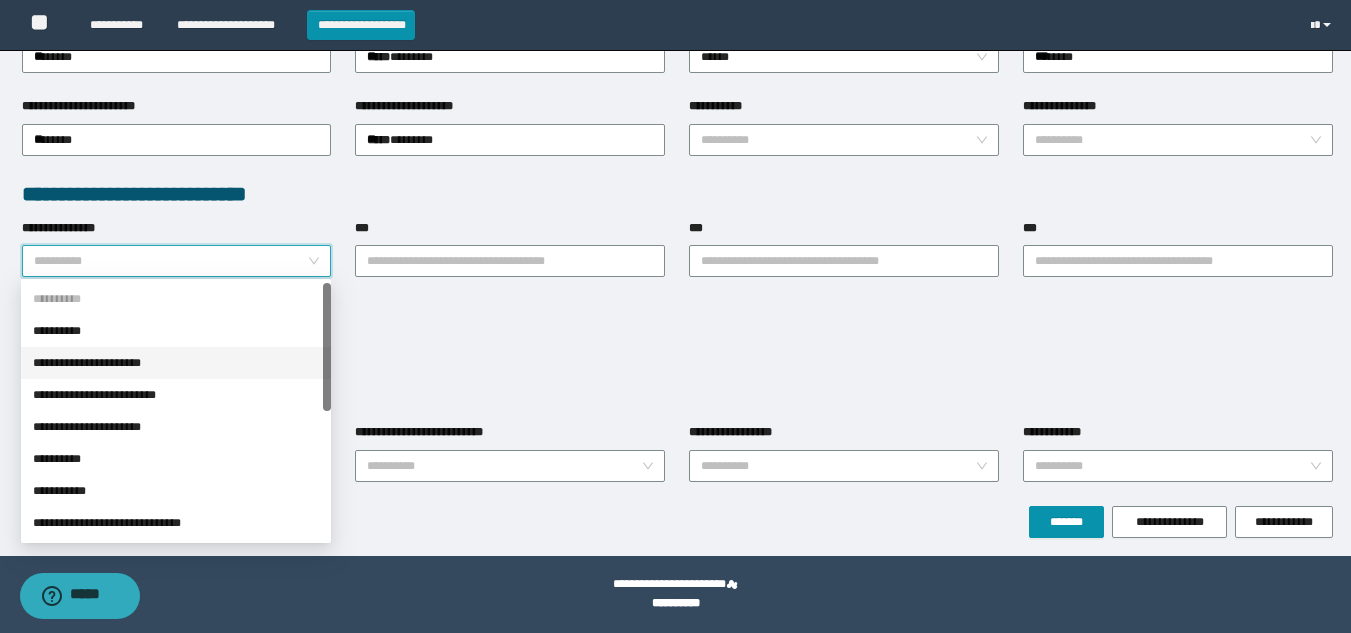 click on "**********" at bounding box center [176, 363] 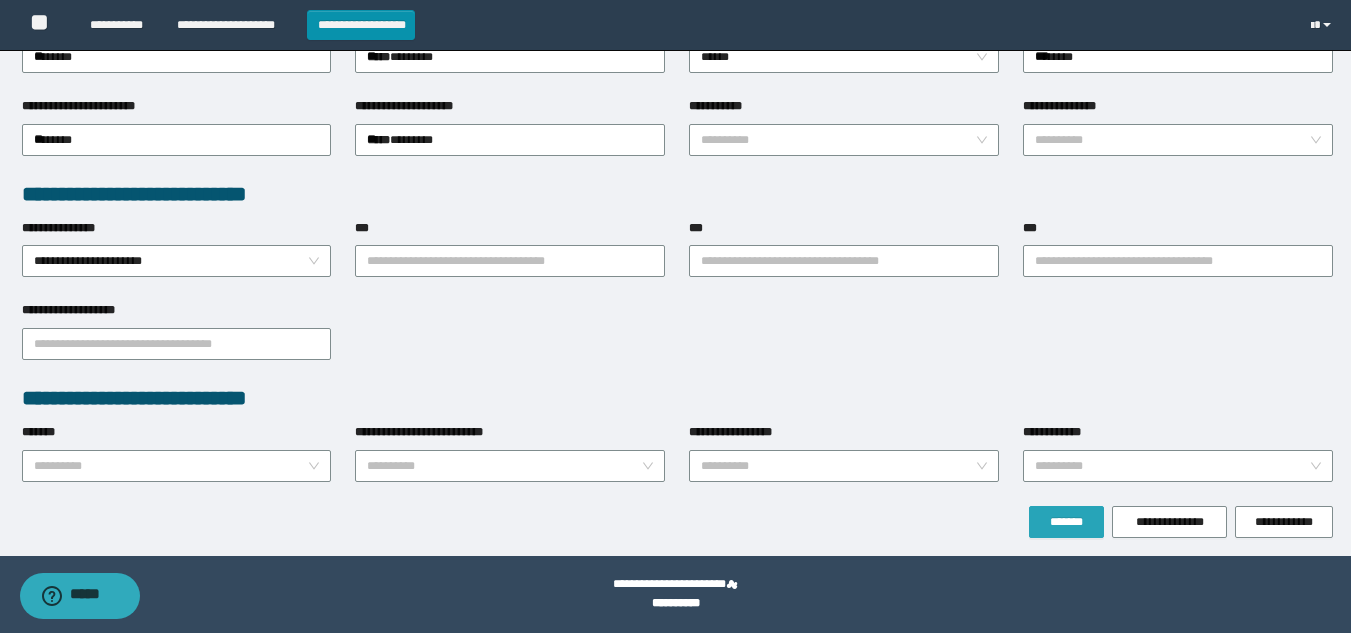 click on "*******" at bounding box center (1066, 522) 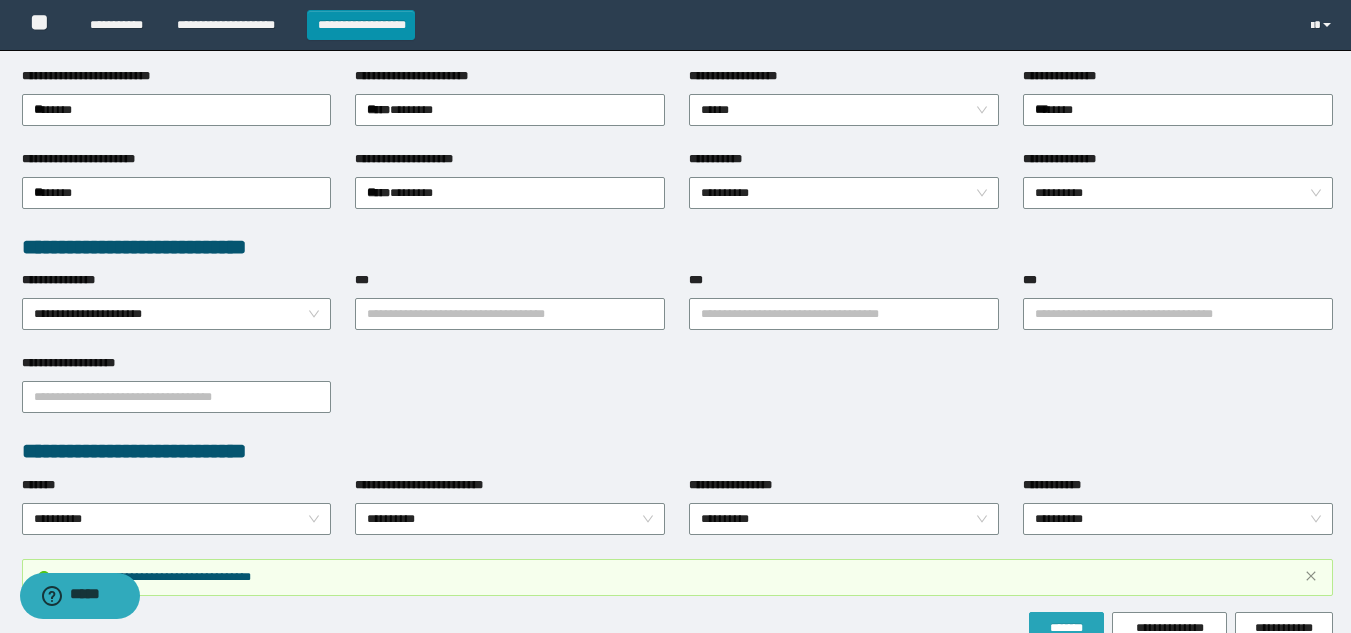 scroll, scrollTop: 481, scrollLeft: 0, axis: vertical 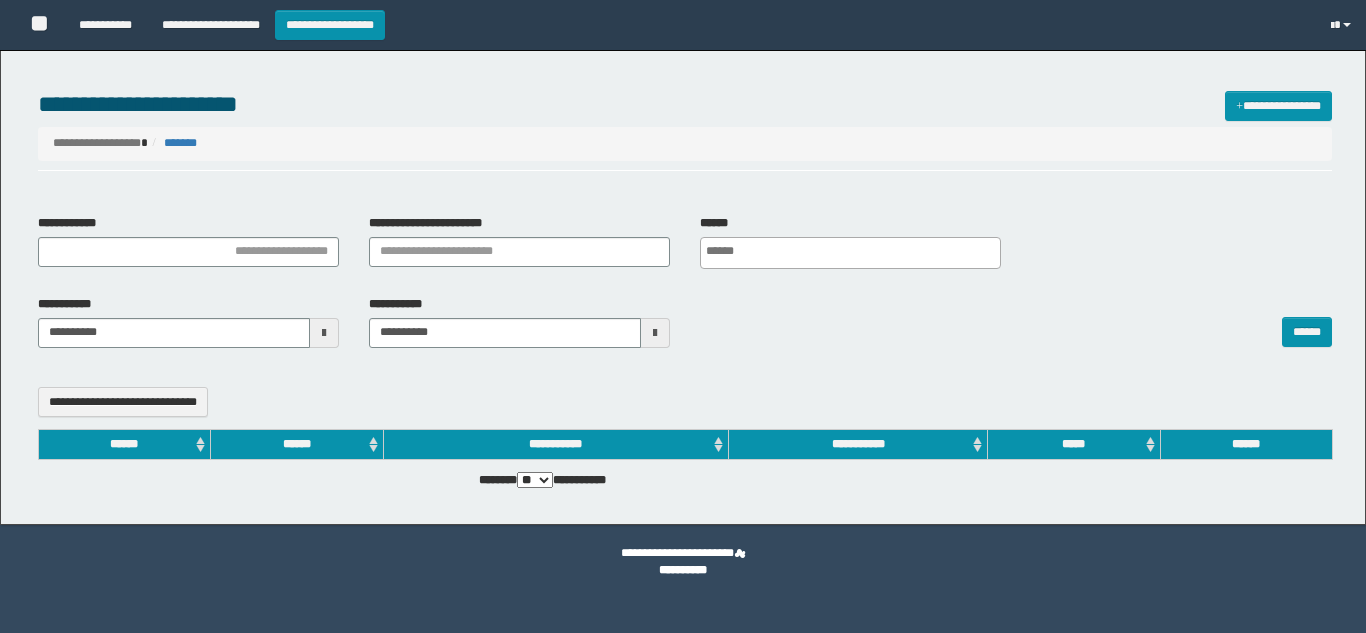 select 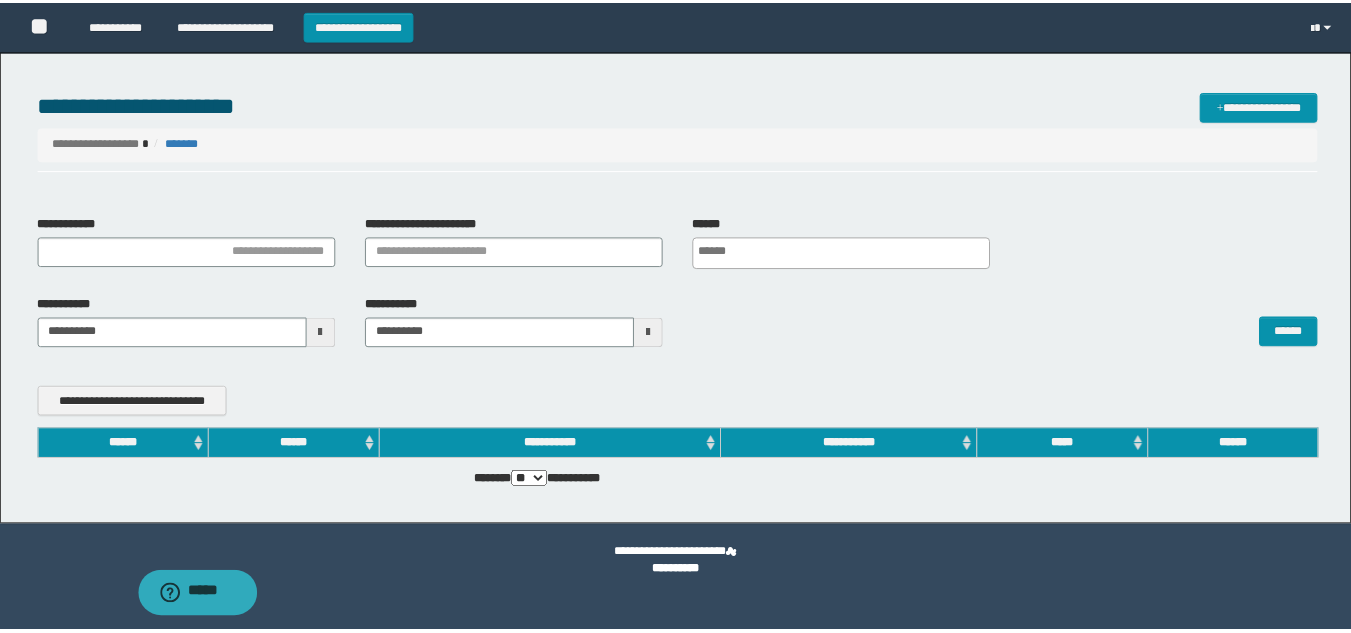 scroll, scrollTop: 0, scrollLeft: 0, axis: both 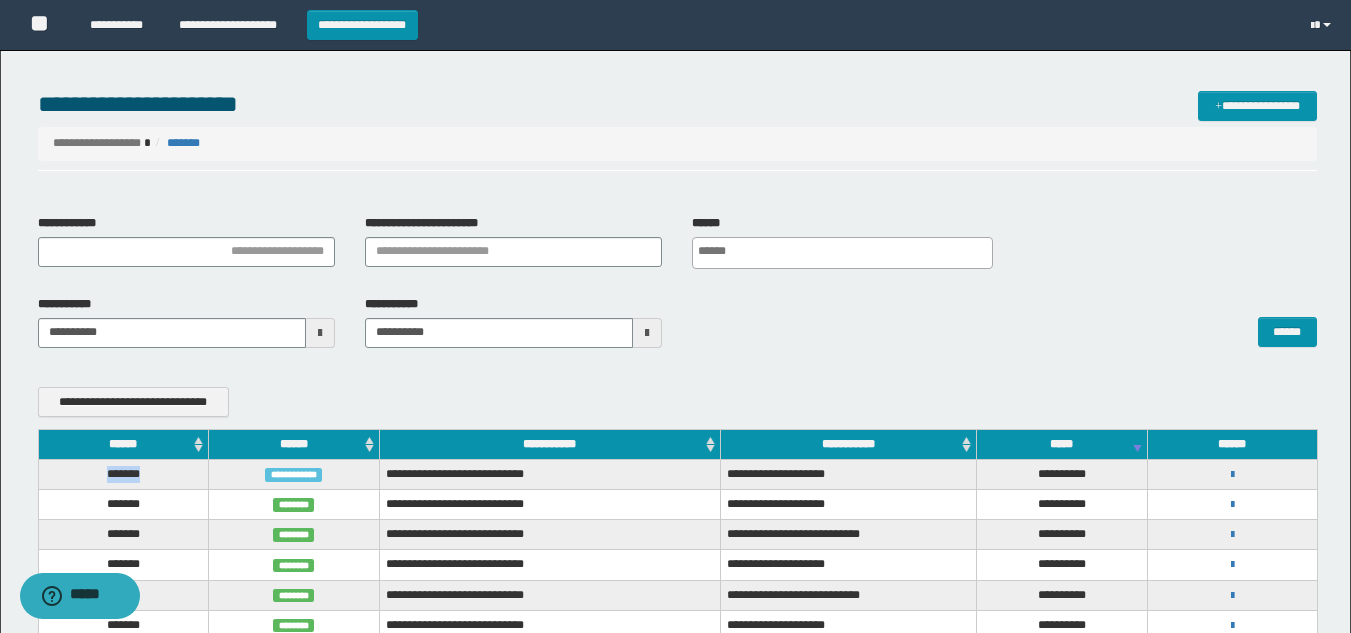 drag, startPoint x: 159, startPoint y: 477, endPoint x: 69, endPoint y: 478, distance: 90.005554 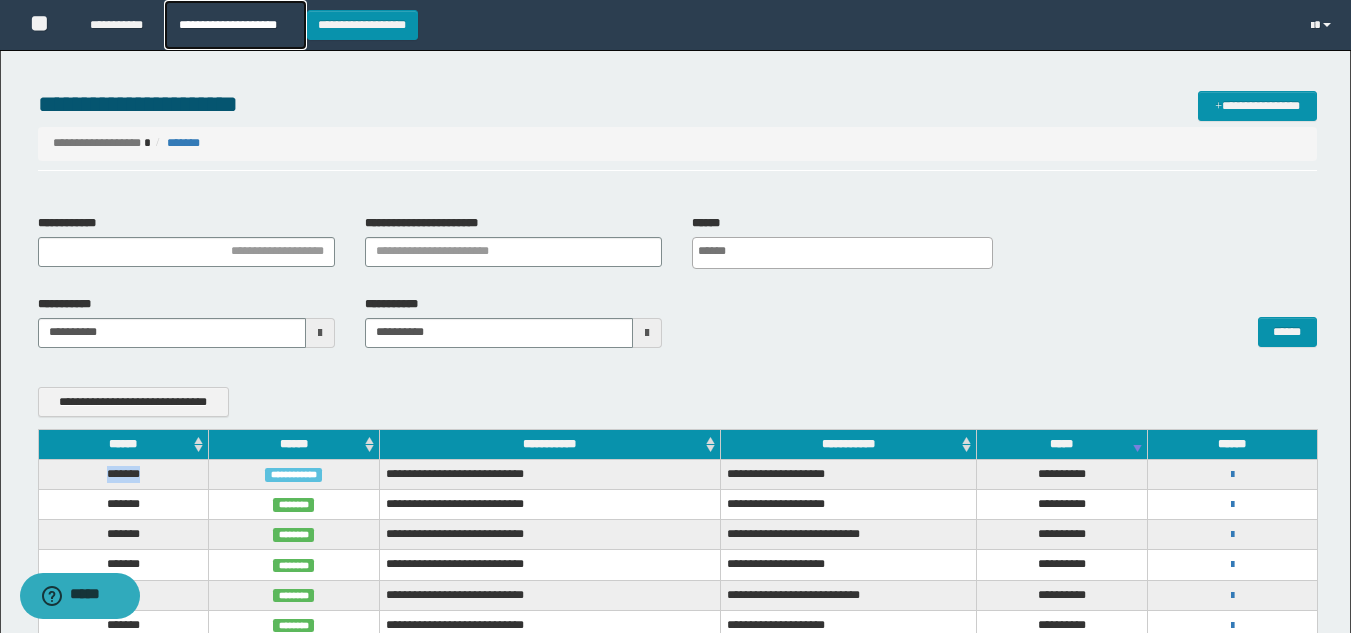 click on "**********" at bounding box center (235, 25) 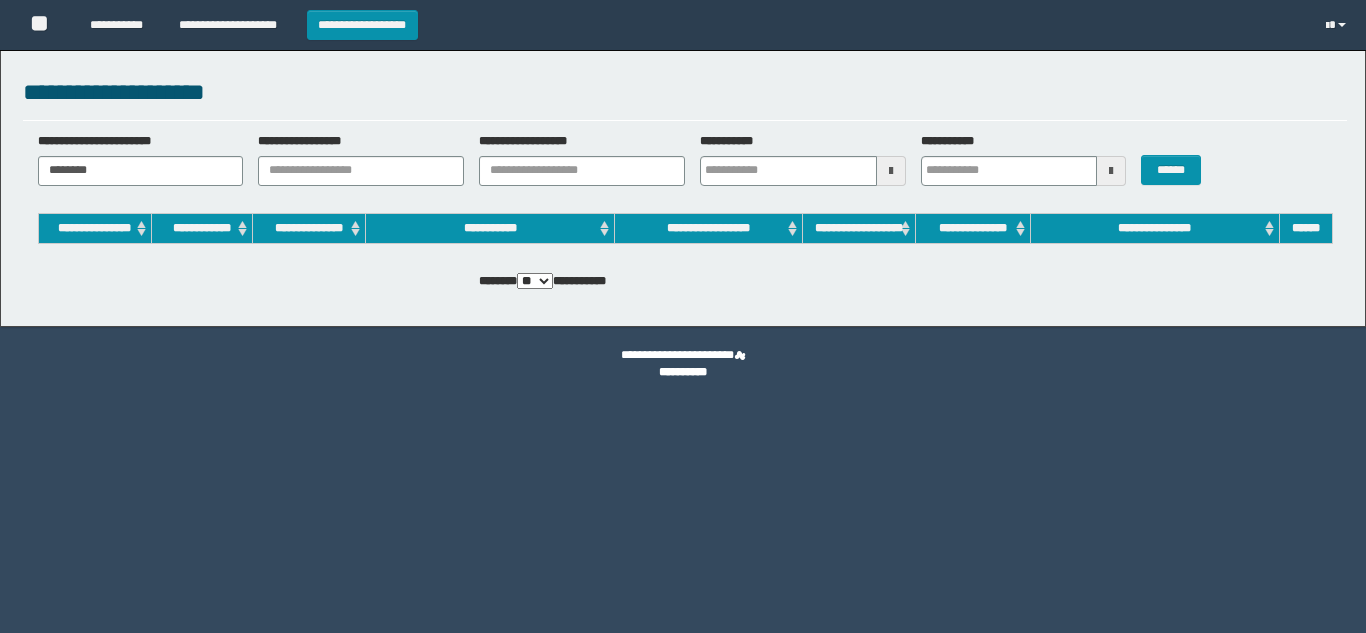 scroll, scrollTop: 0, scrollLeft: 0, axis: both 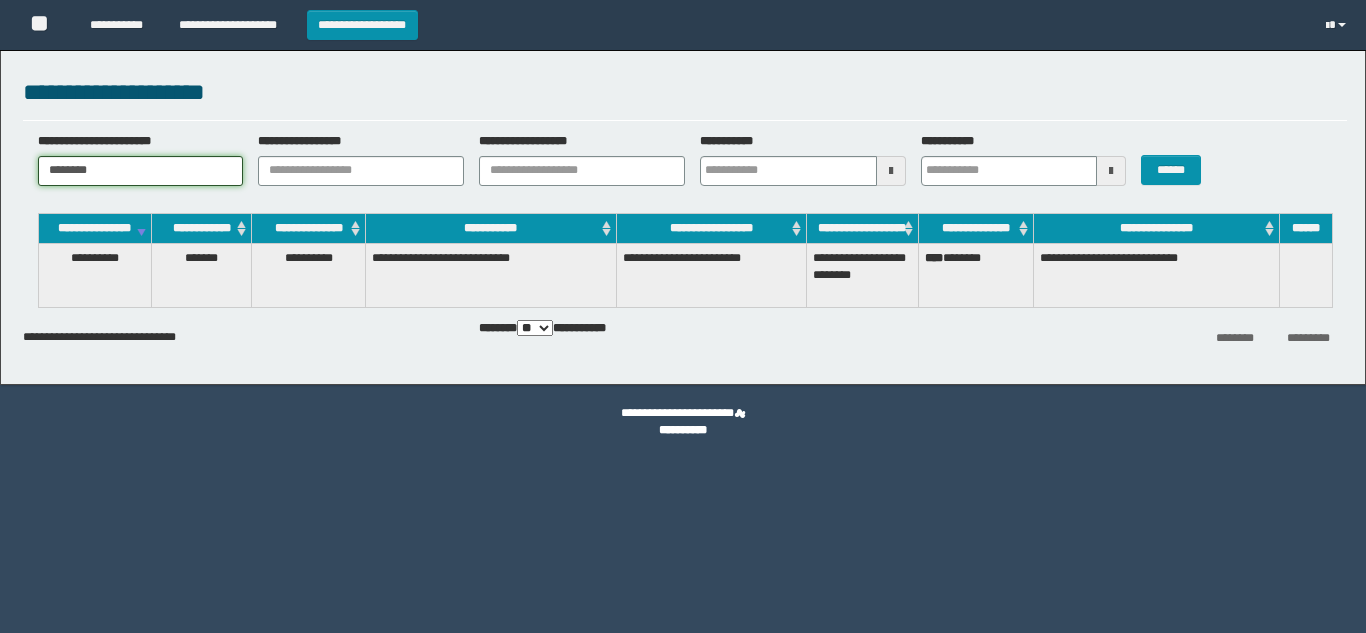 drag, startPoint x: 166, startPoint y: 171, endPoint x: 225, endPoint y: 167, distance: 59.135437 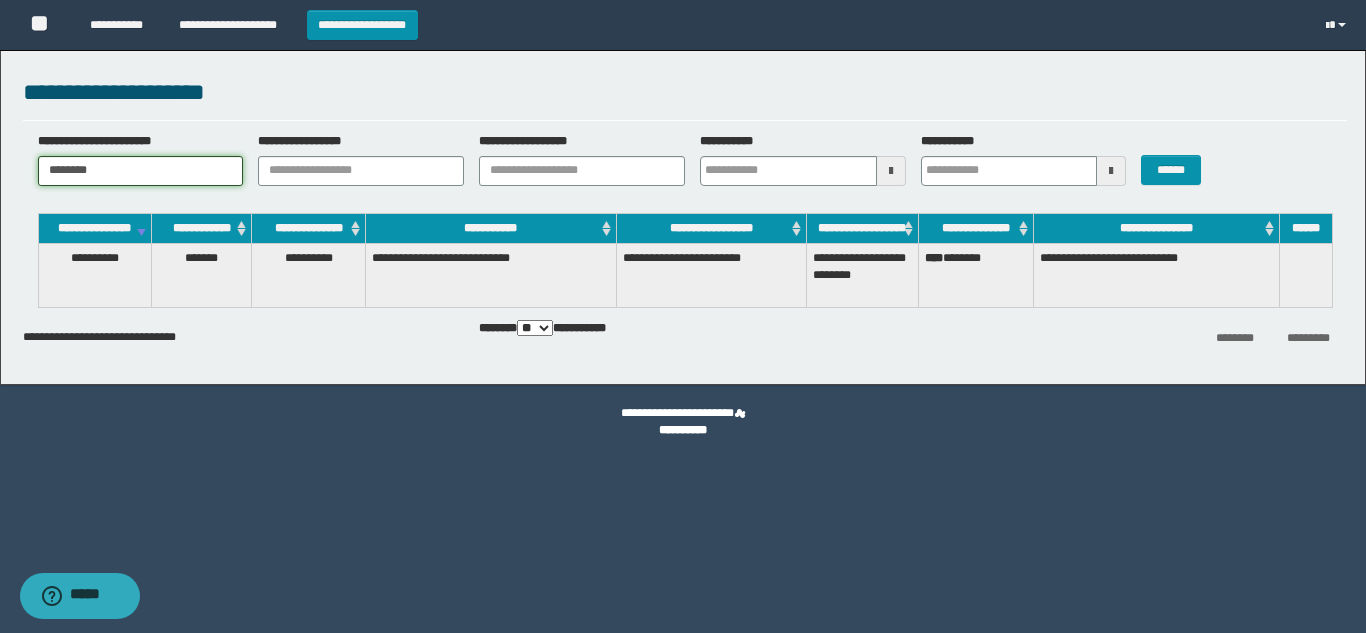 drag, startPoint x: 225, startPoint y: 167, endPoint x: 0, endPoint y: 183, distance: 225.56818 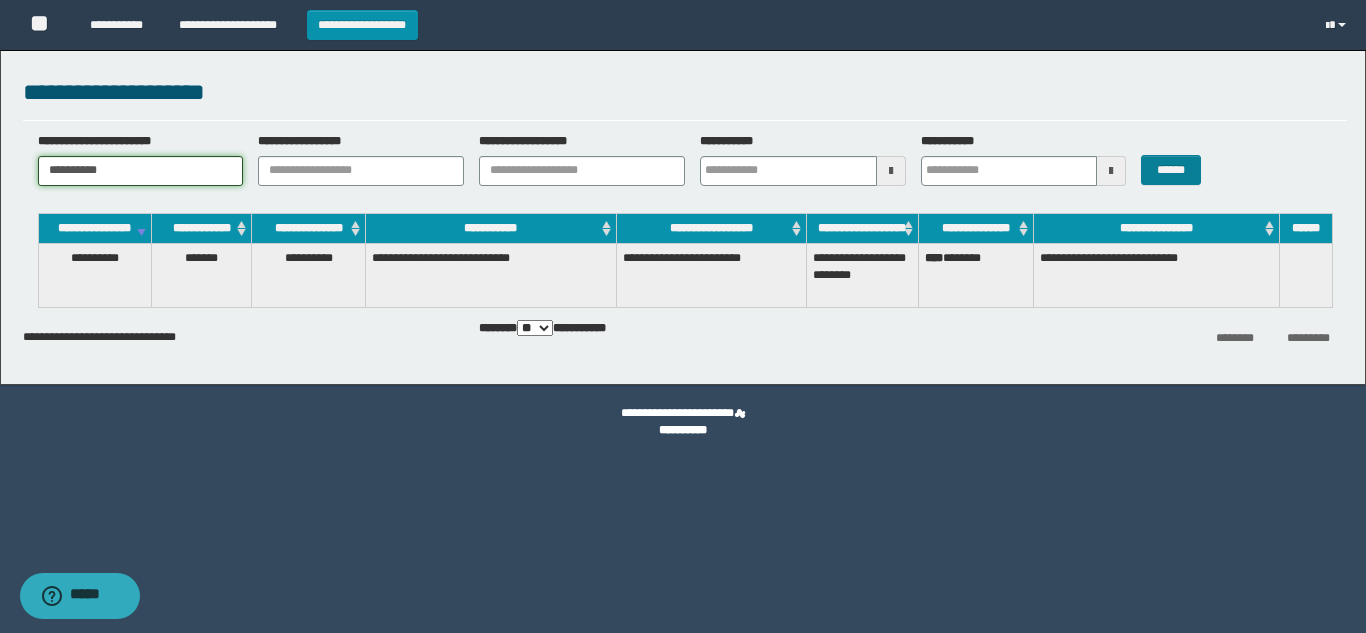 type on "**********" 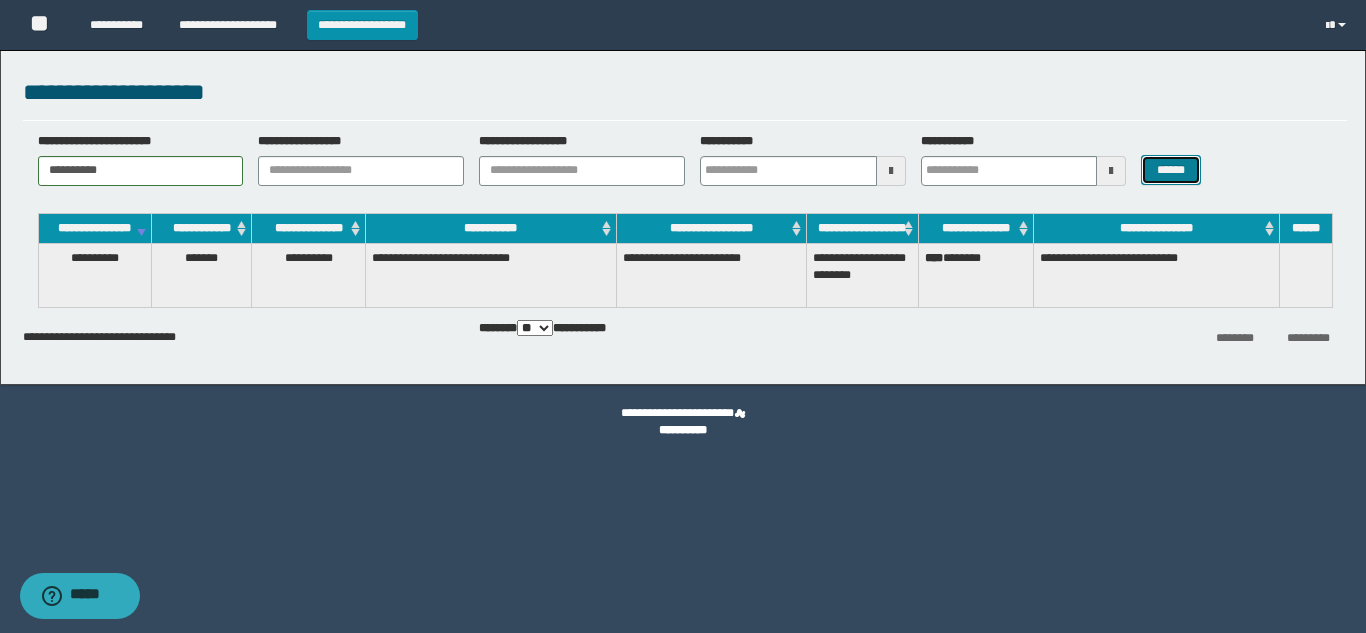 click on "******" at bounding box center [1170, 170] 